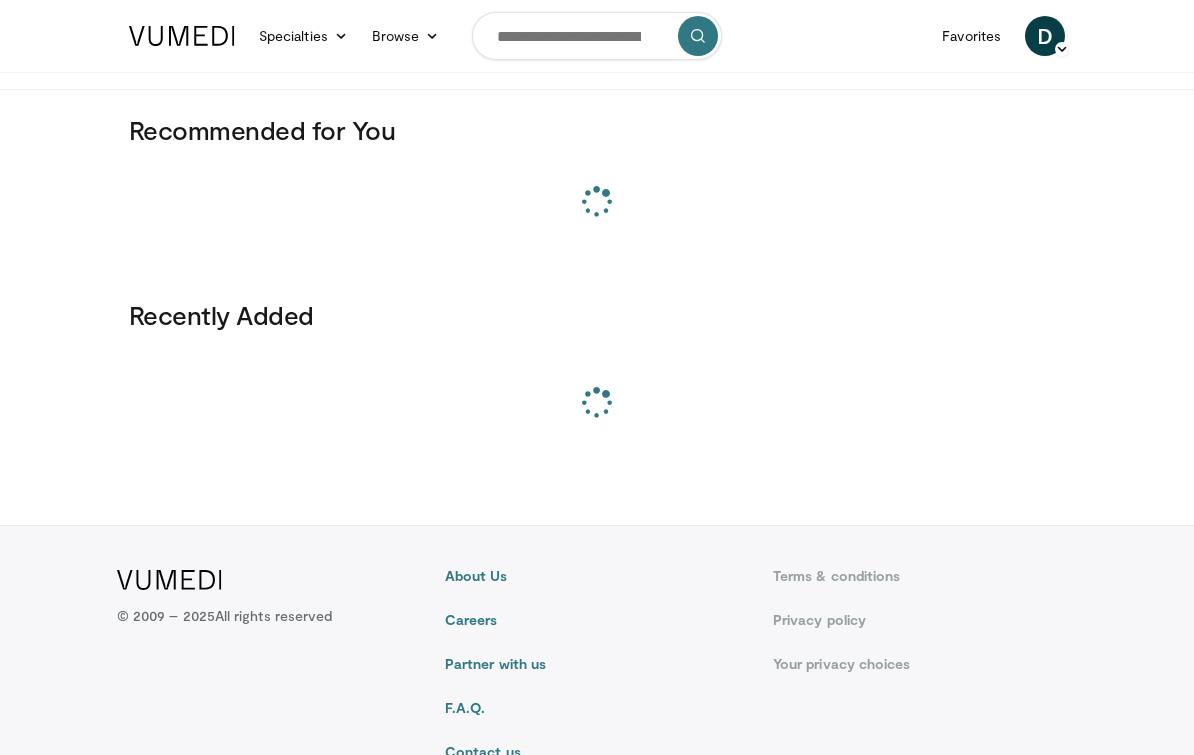 scroll, scrollTop: 0, scrollLeft: 0, axis: both 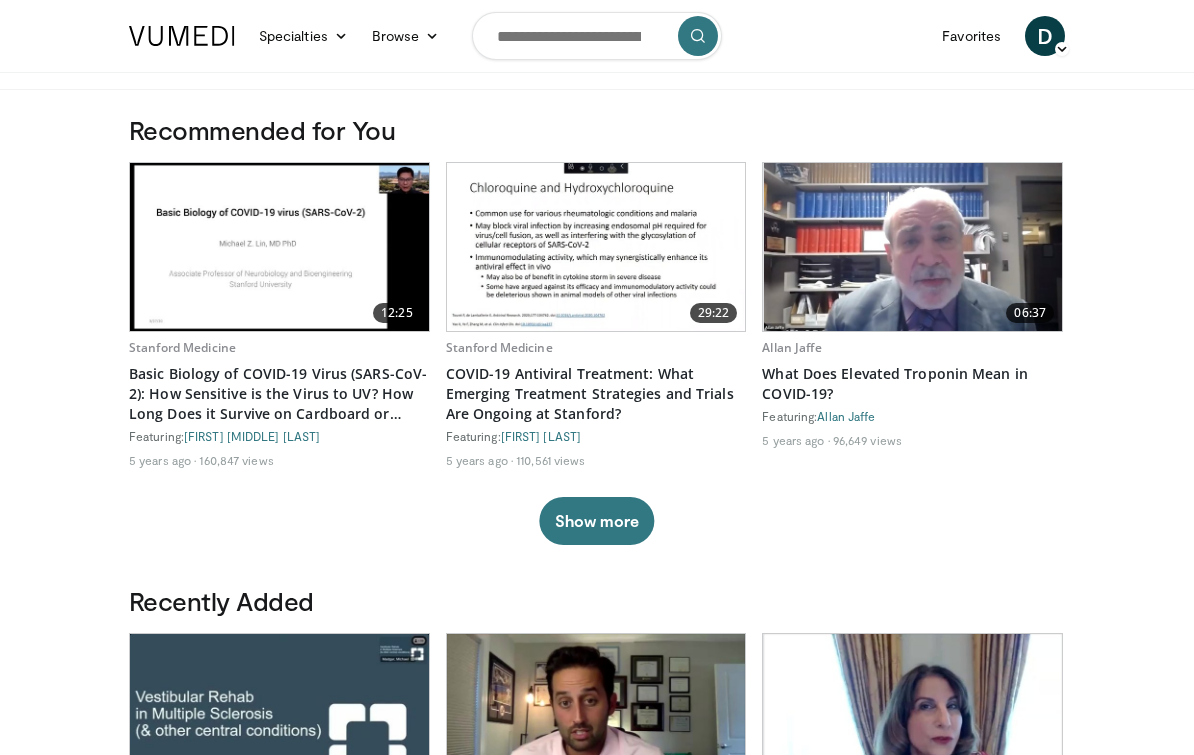 click on "D" at bounding box center [1045, 36] 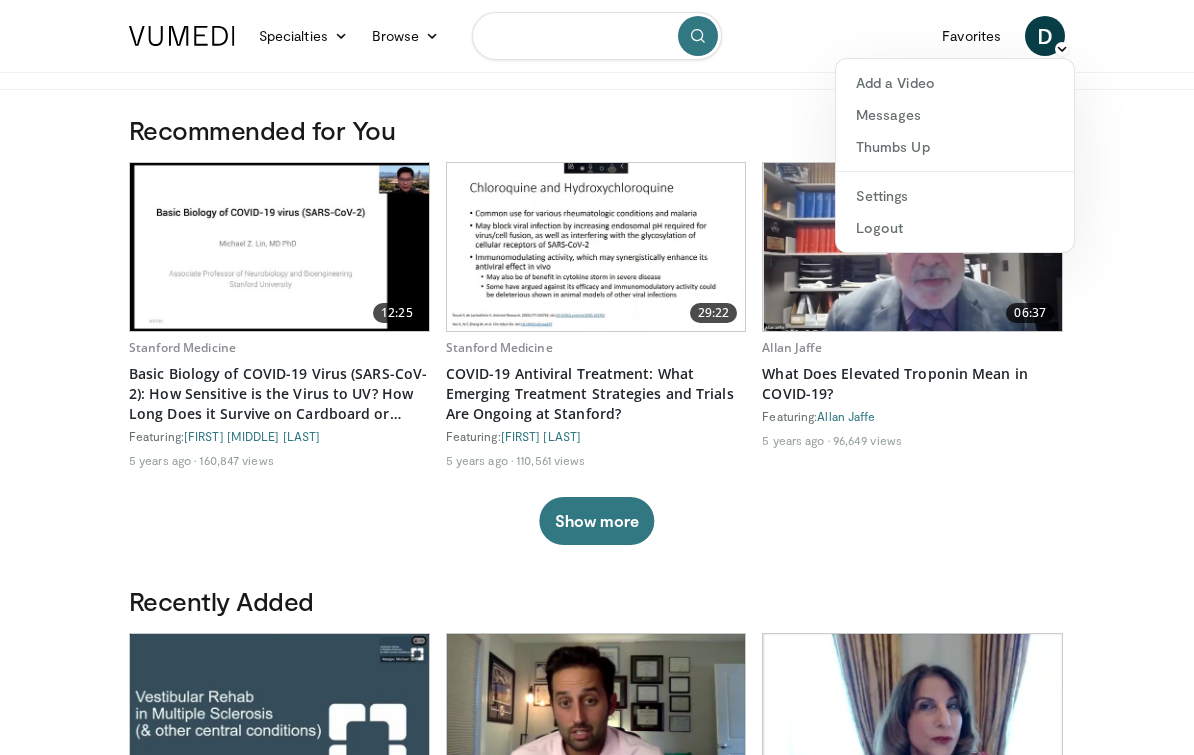 click at bounding box center (597, 36) 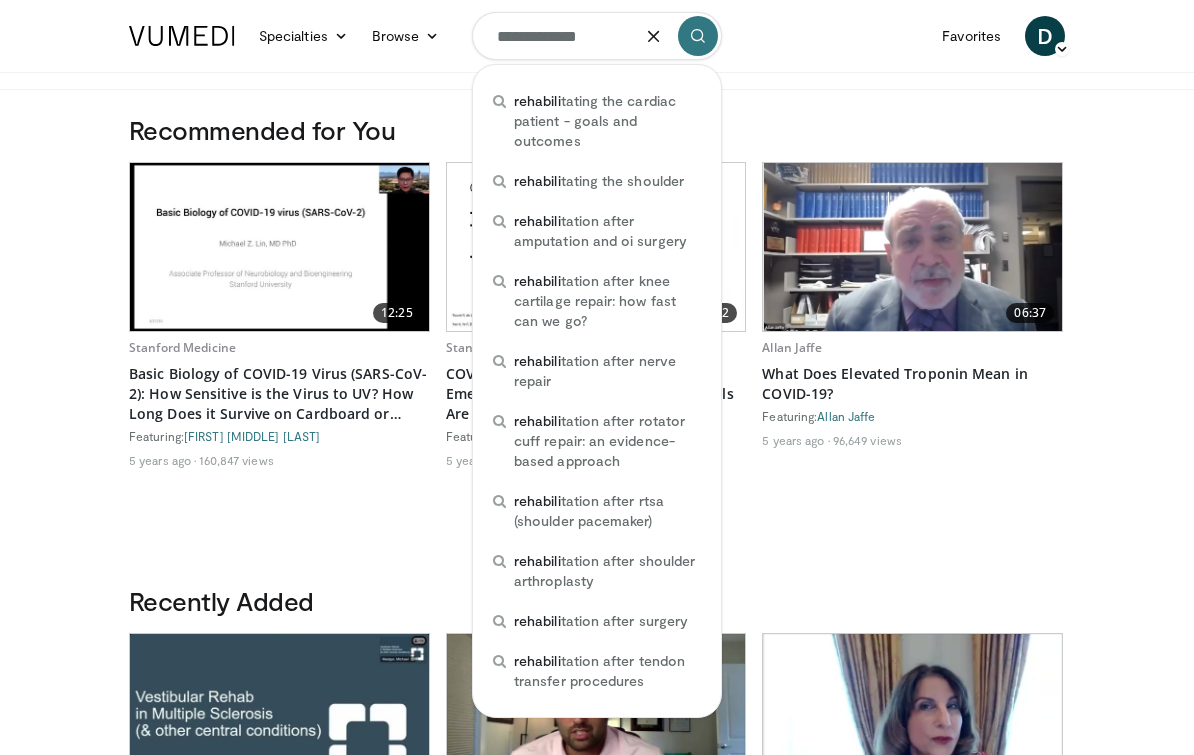 type on "**********" 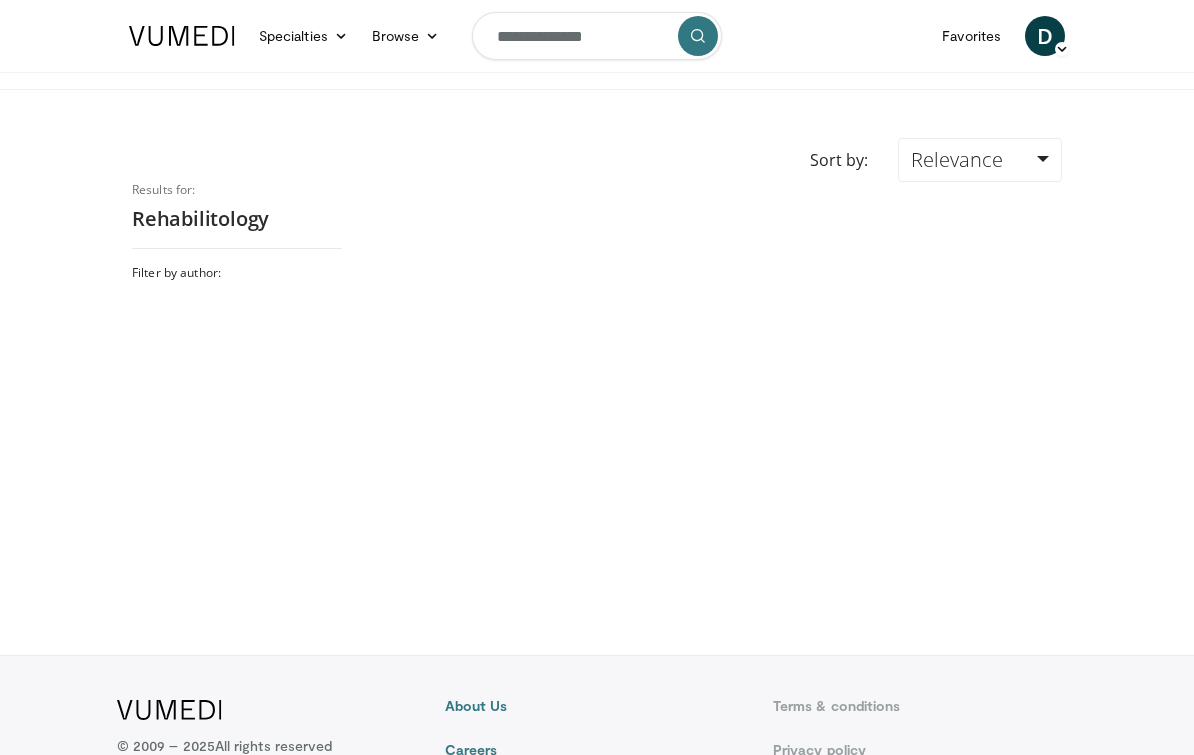 scroll, scrollTop: 0, scrollLeft: 0, axis: both 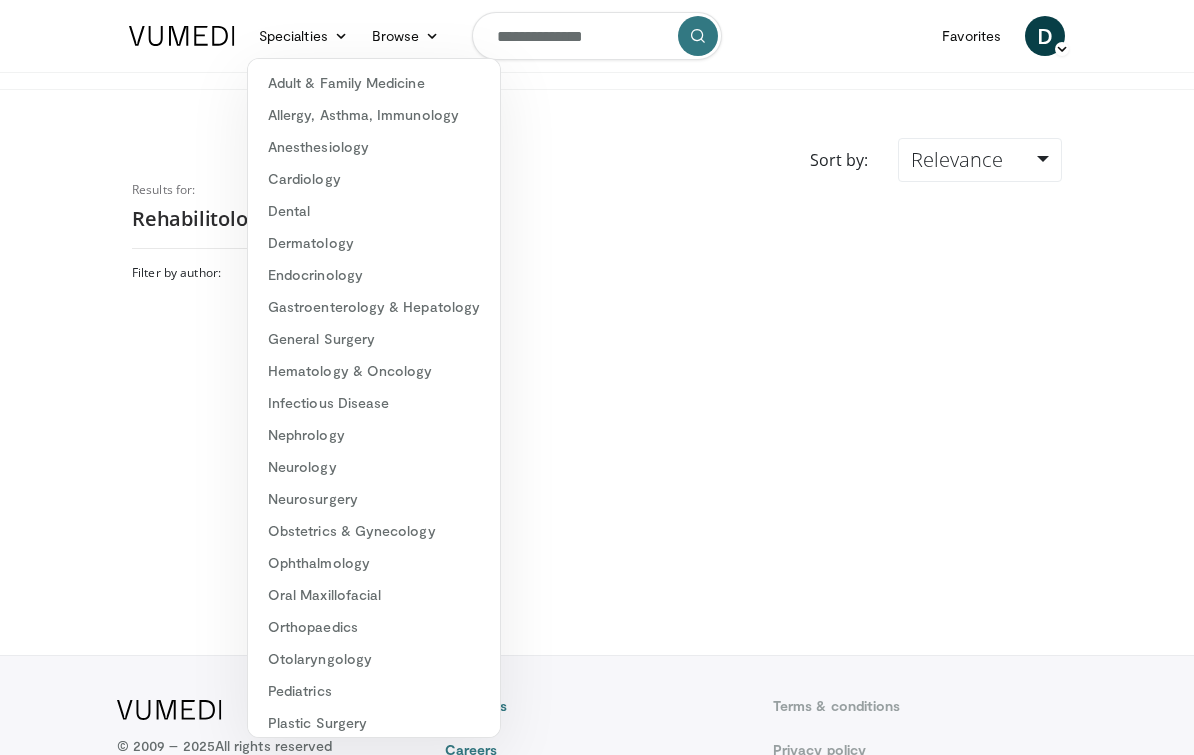 click at bounding box center [717, 398] 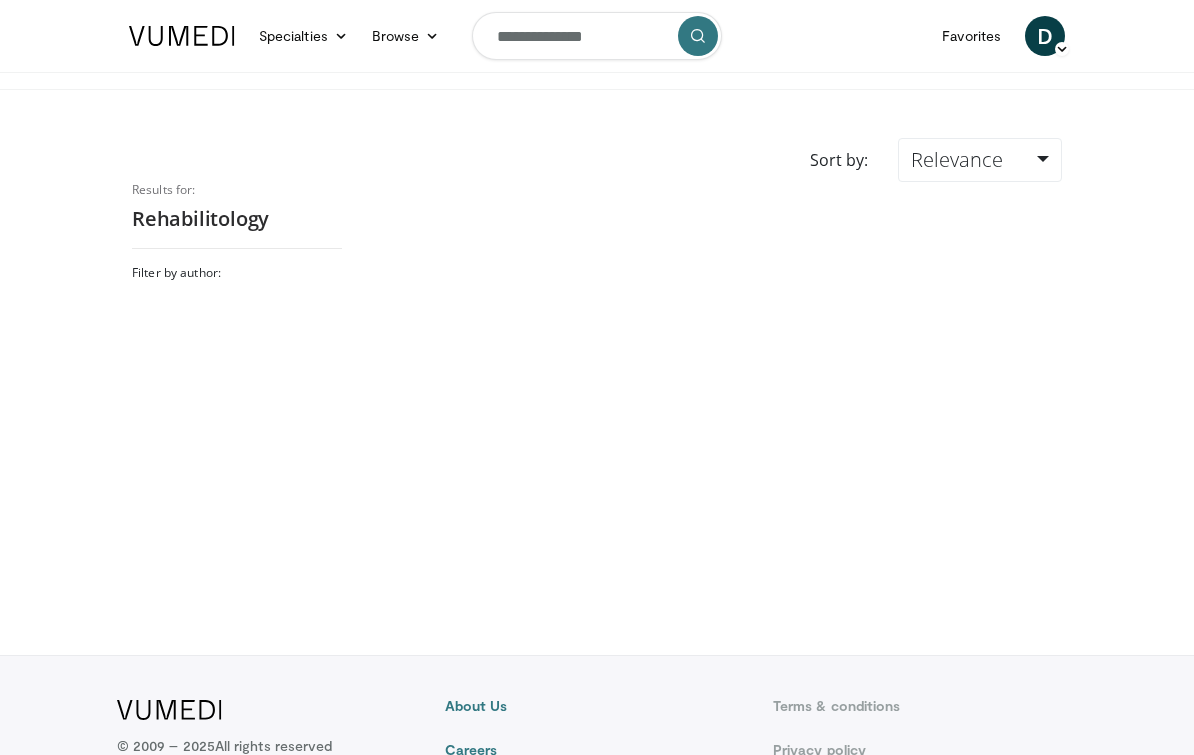 click on "Browse" at bounding box center (406, 36) 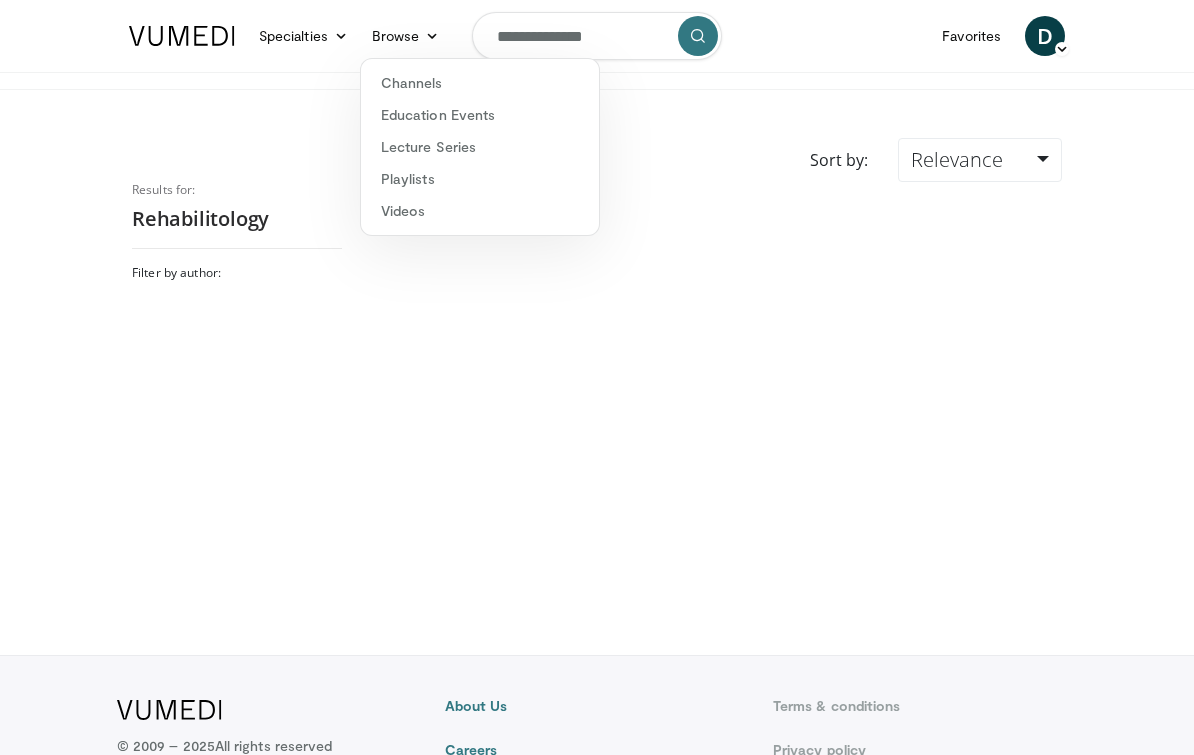 click on "D" at bounding box center [1045, 36] 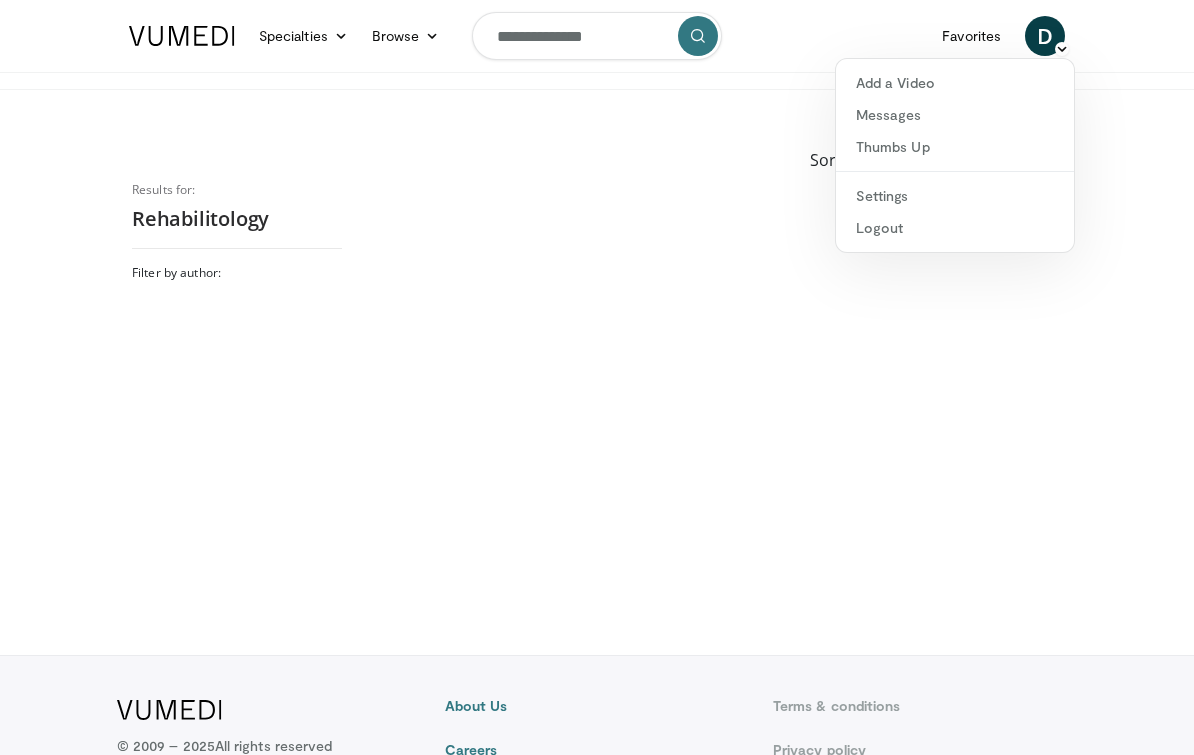 click on "Settings" at bounding box center [955, 196] 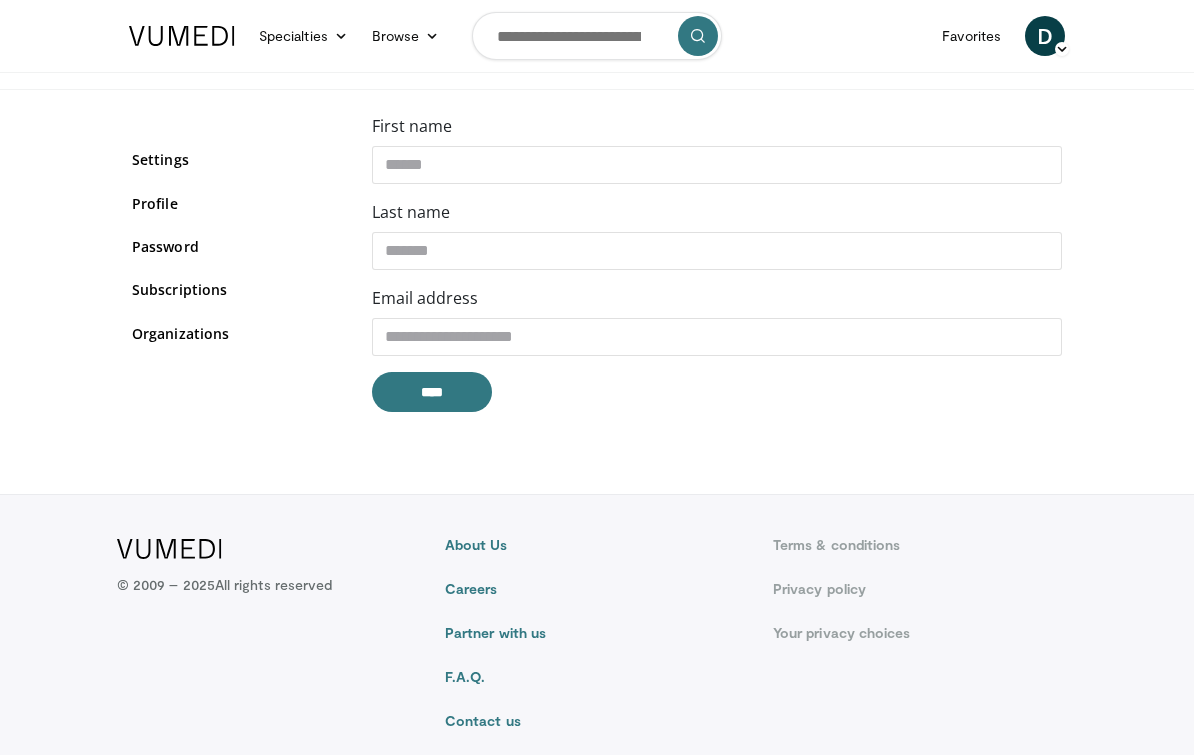 scroll, scrollTop: 0, scrollLeft: 0, axis: both 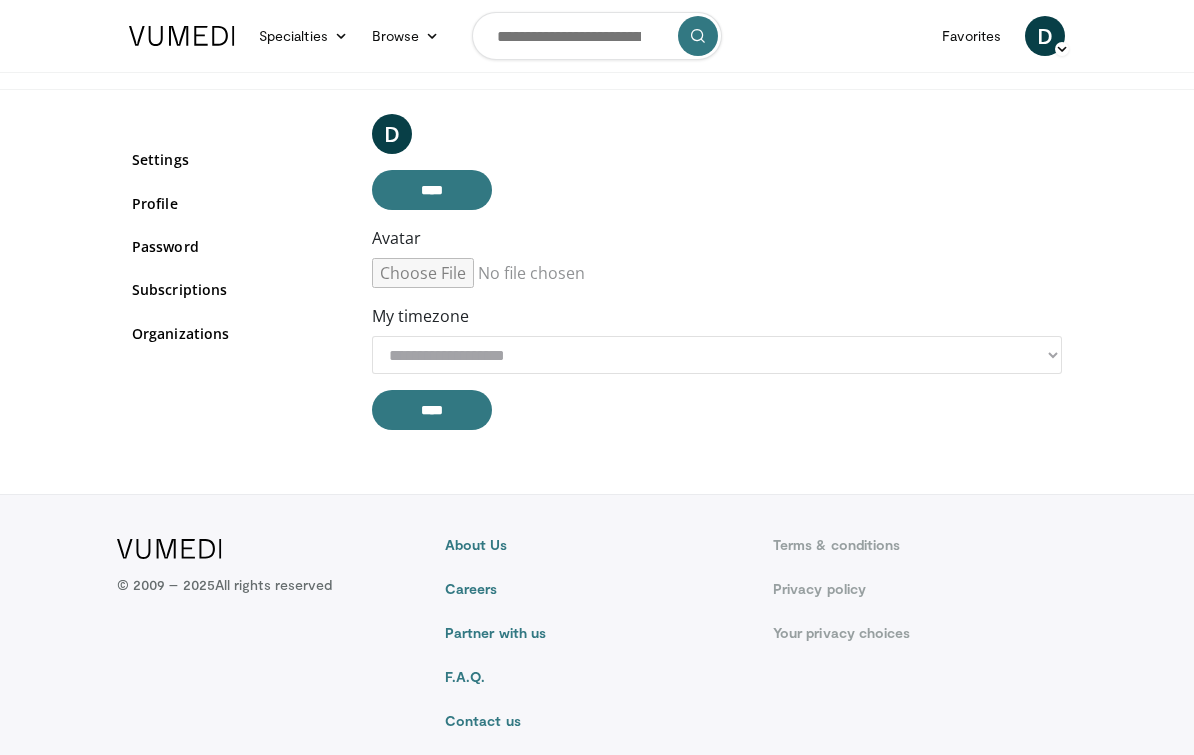 click on "Subscriptions" at bounding box center [237, 289] 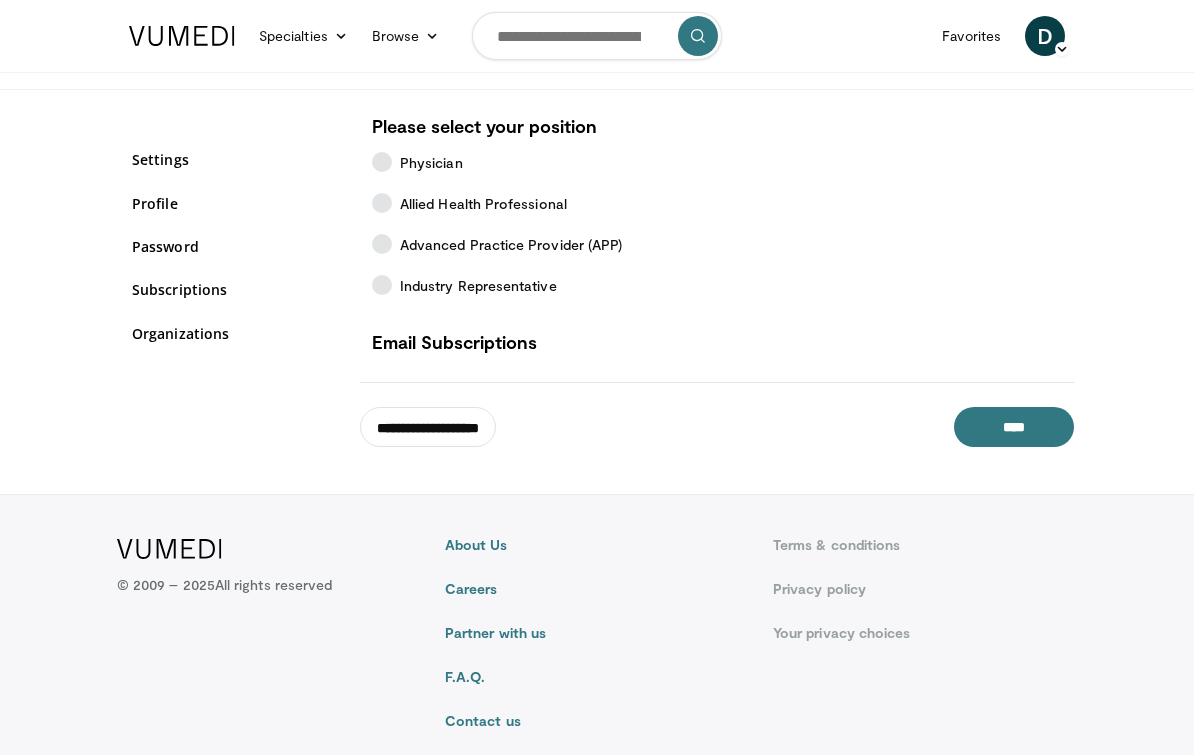 scroll, scrollTop: 0, scrollLeft: 0, axis: both 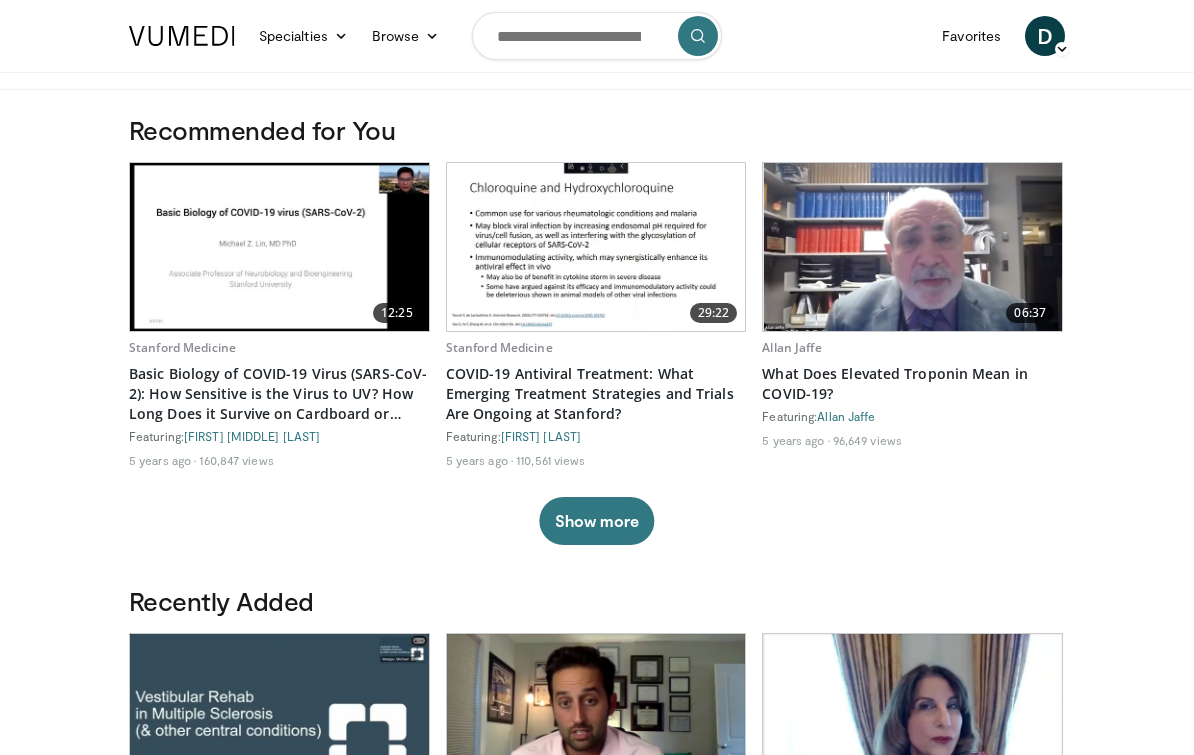 click on "Browse" at bounding box center [406, 36] 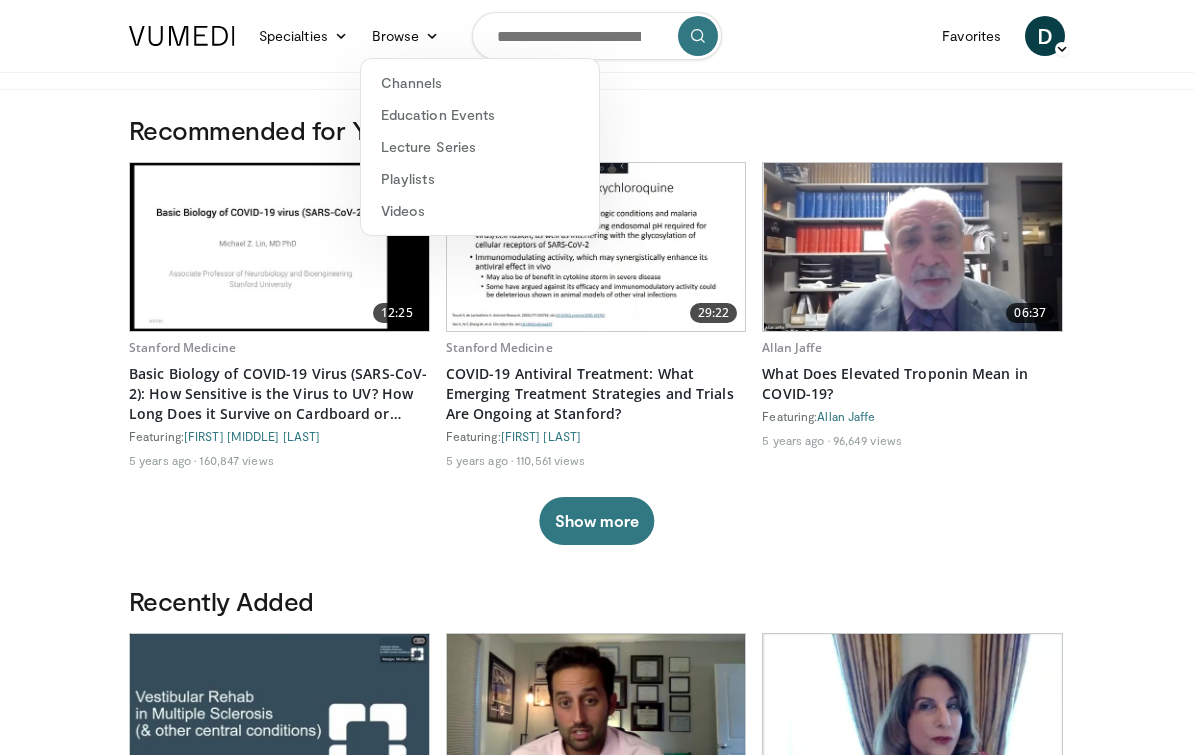 click on "Specialties" at bounding box center (303, 36) 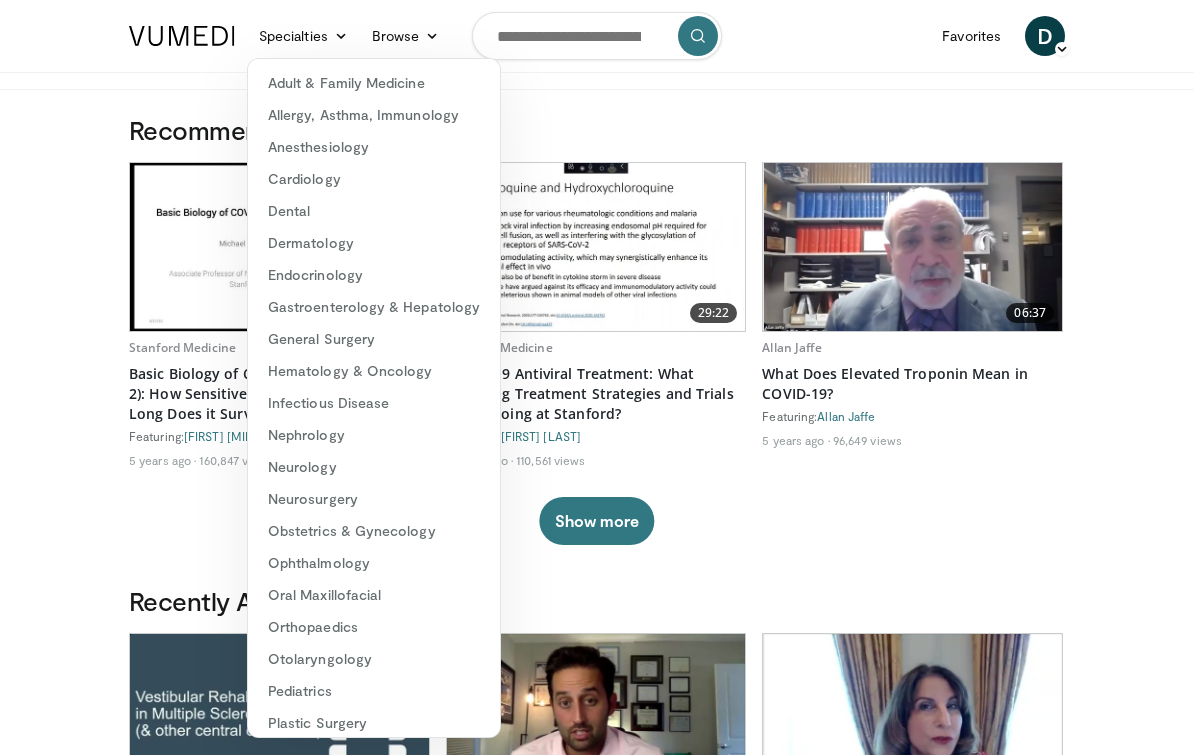 click on "Orthopaedics" at bounding box center [374, 627] 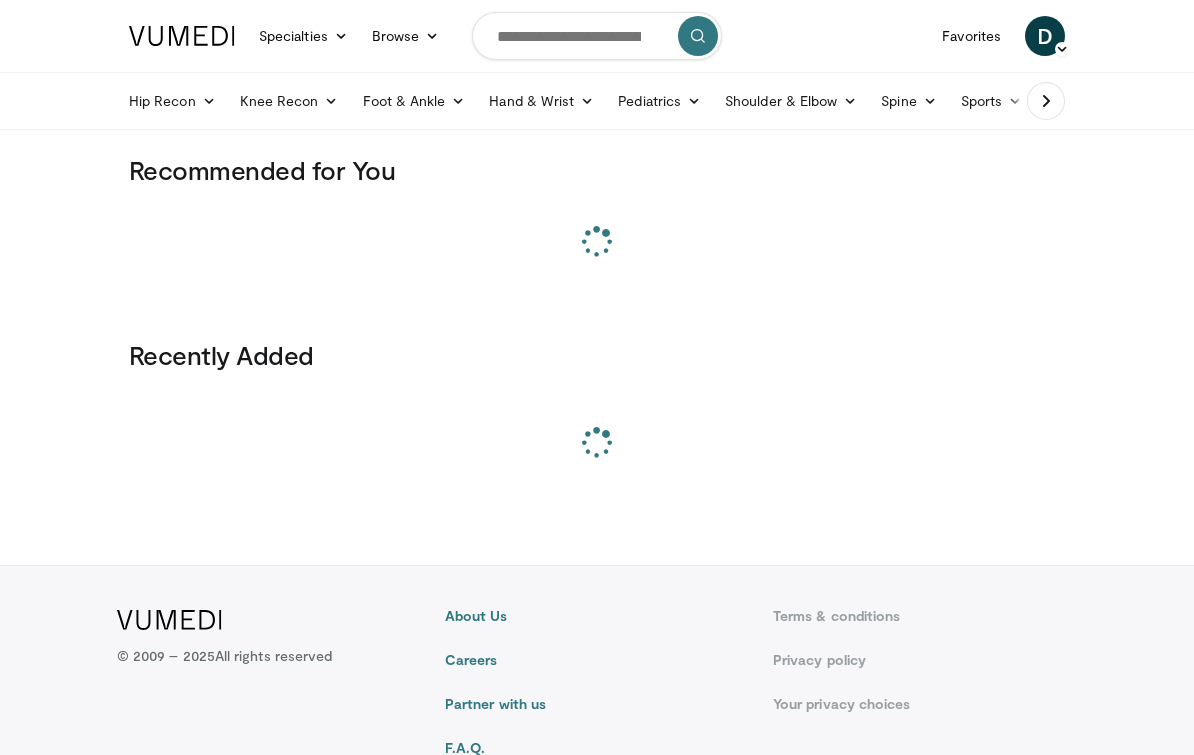 scroll, scrollTop: 0, scrollLeft: 0, axis: both 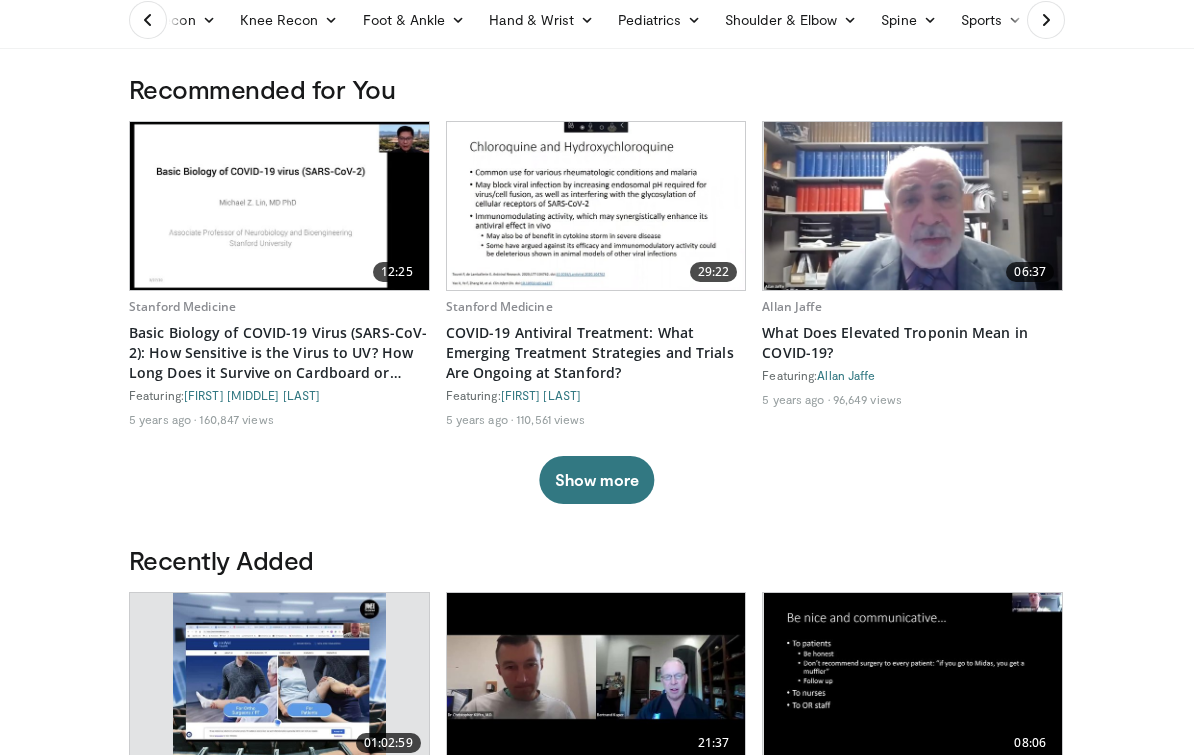 click on "Show more" at bounding box center [596, 481] 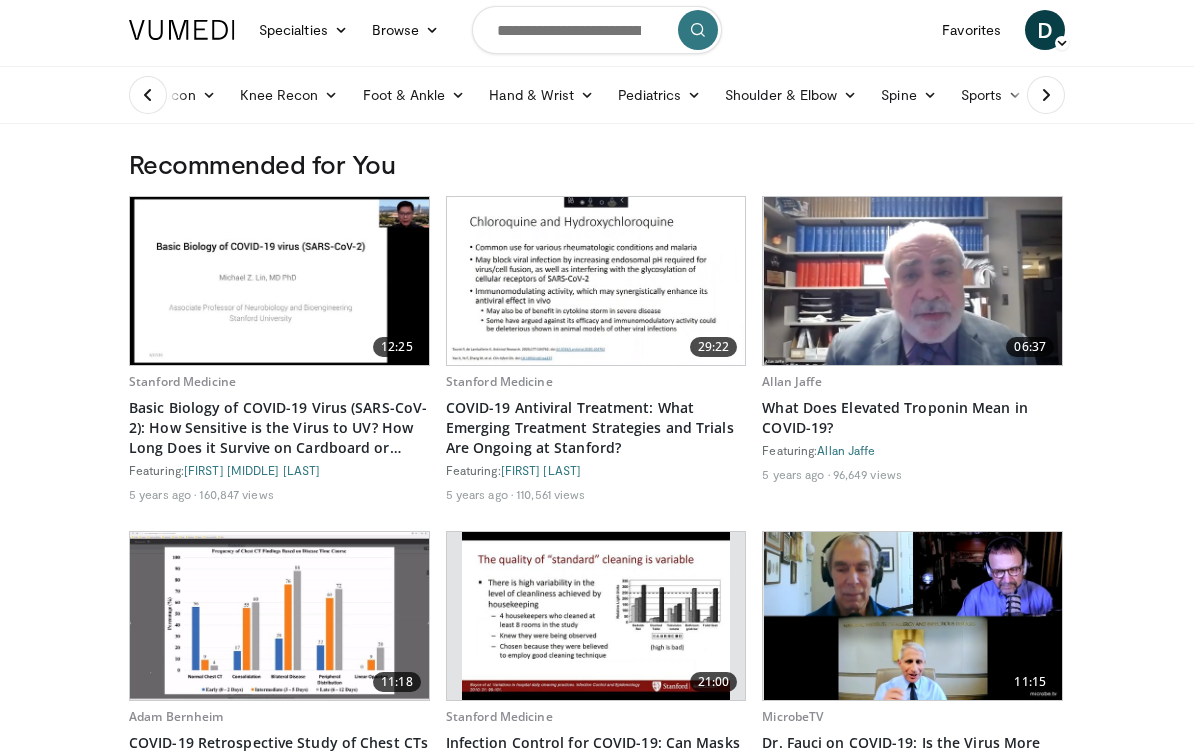 scroll, scrollTop: 0, scrollLeft: 0, axis: both 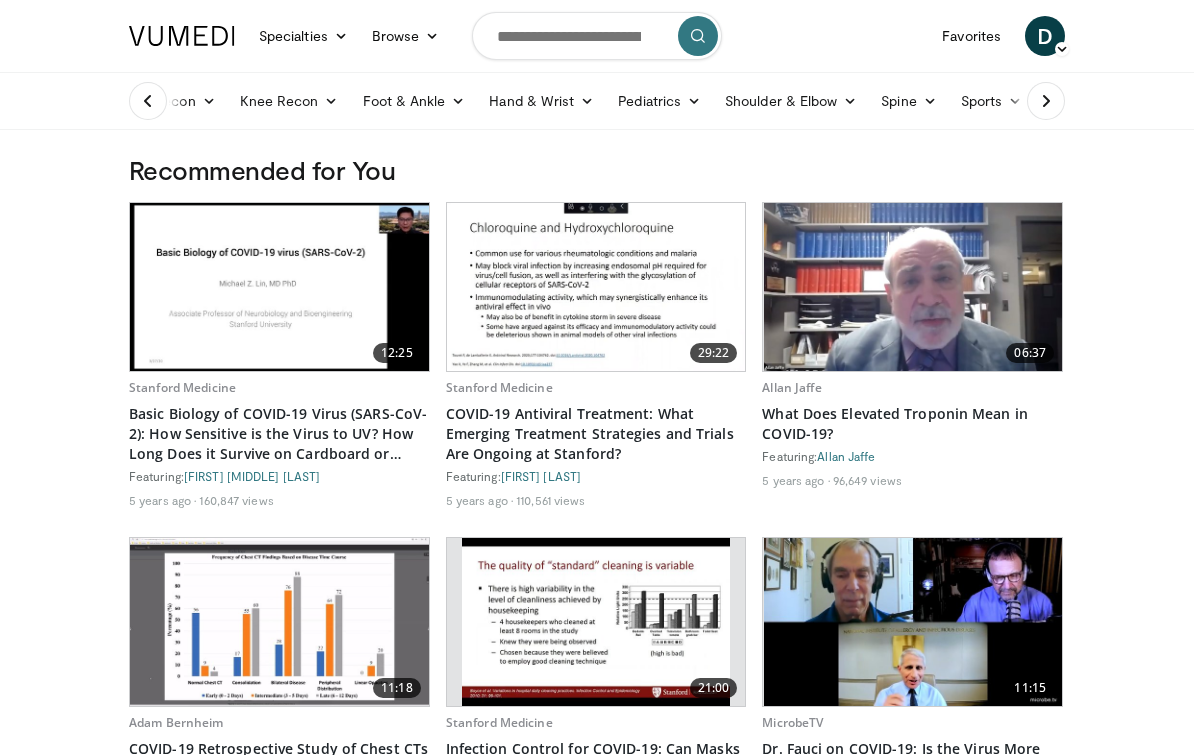 click on "Foot & Ankle" at bounding box center [414, 101] 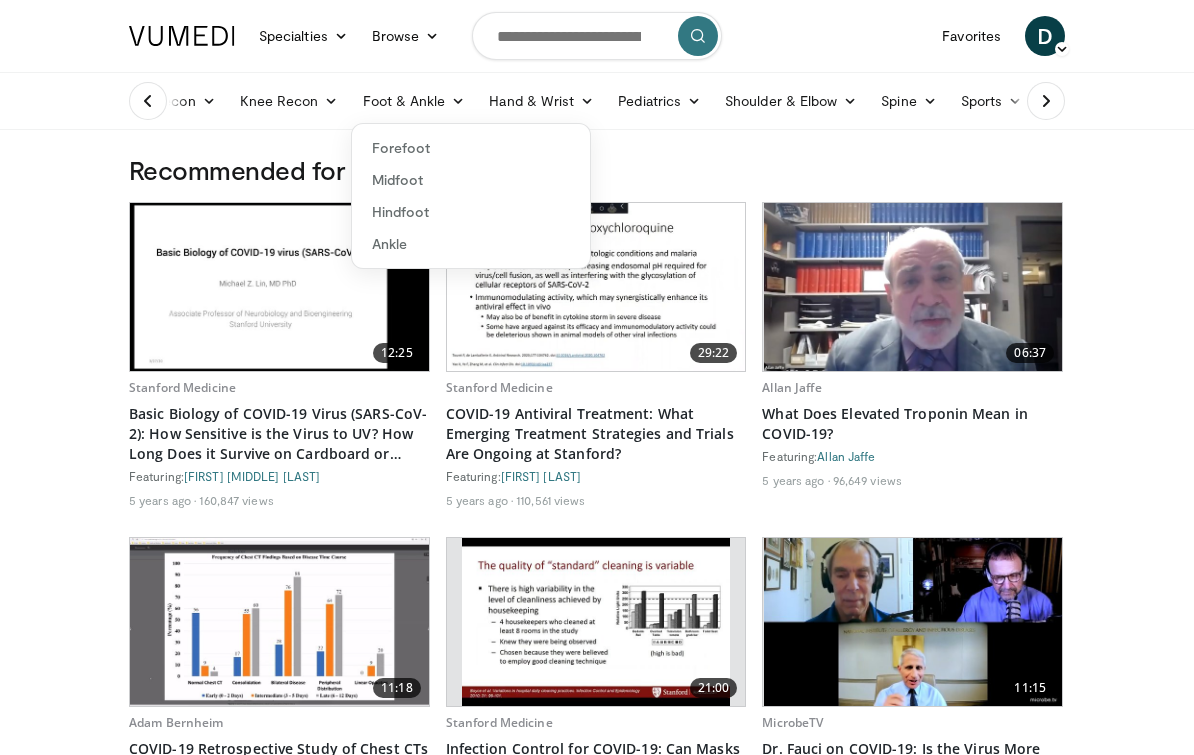 click on "Knee Recon" at bounding box center (289, 101) 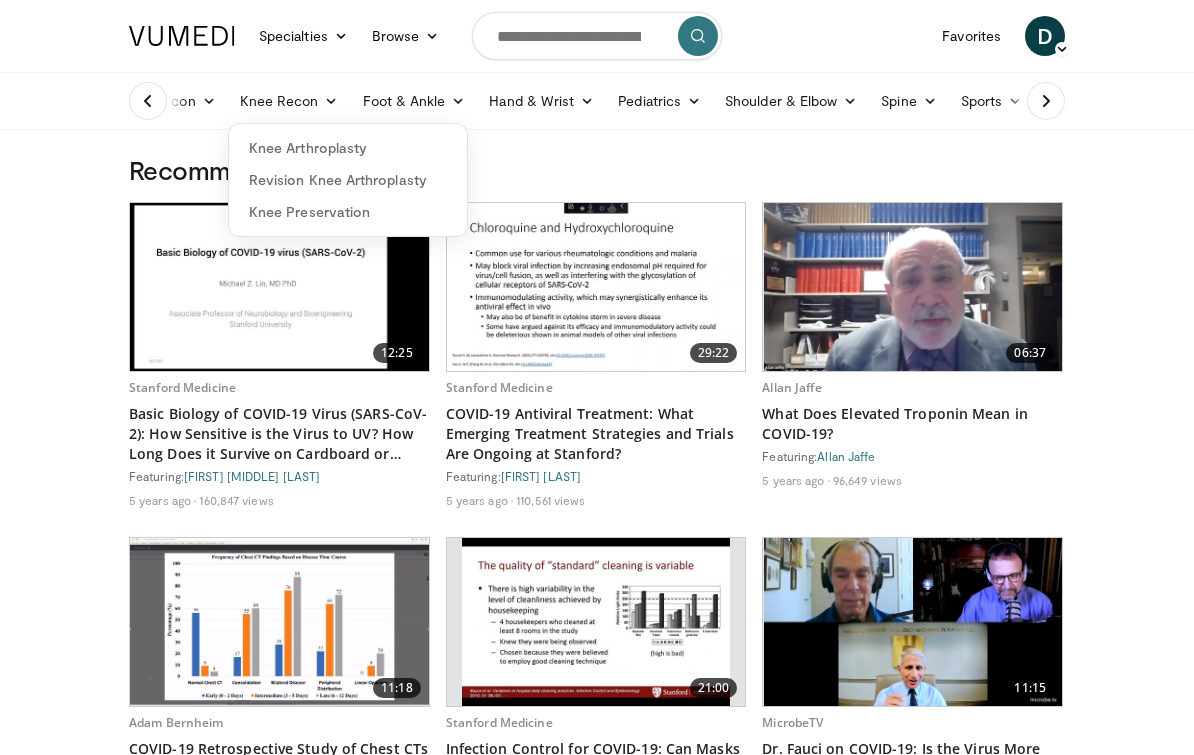 click at bounding box center [148, 101] 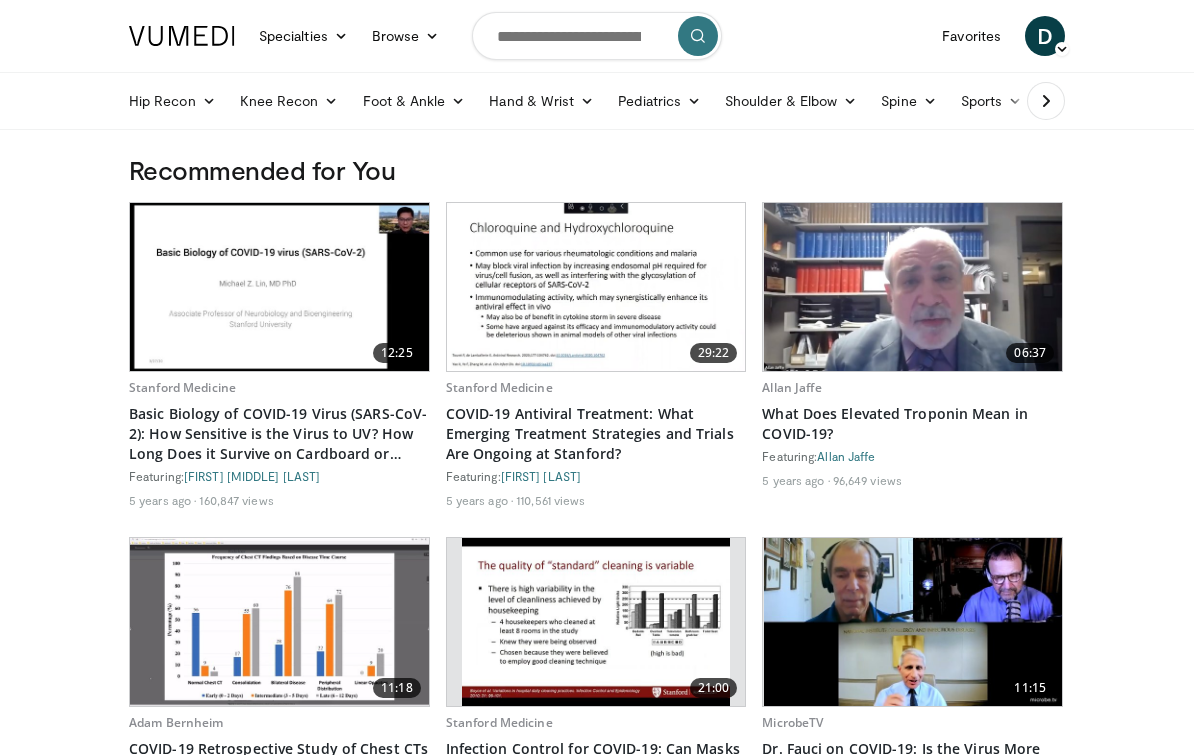 click at bounding box center [1046, 101] 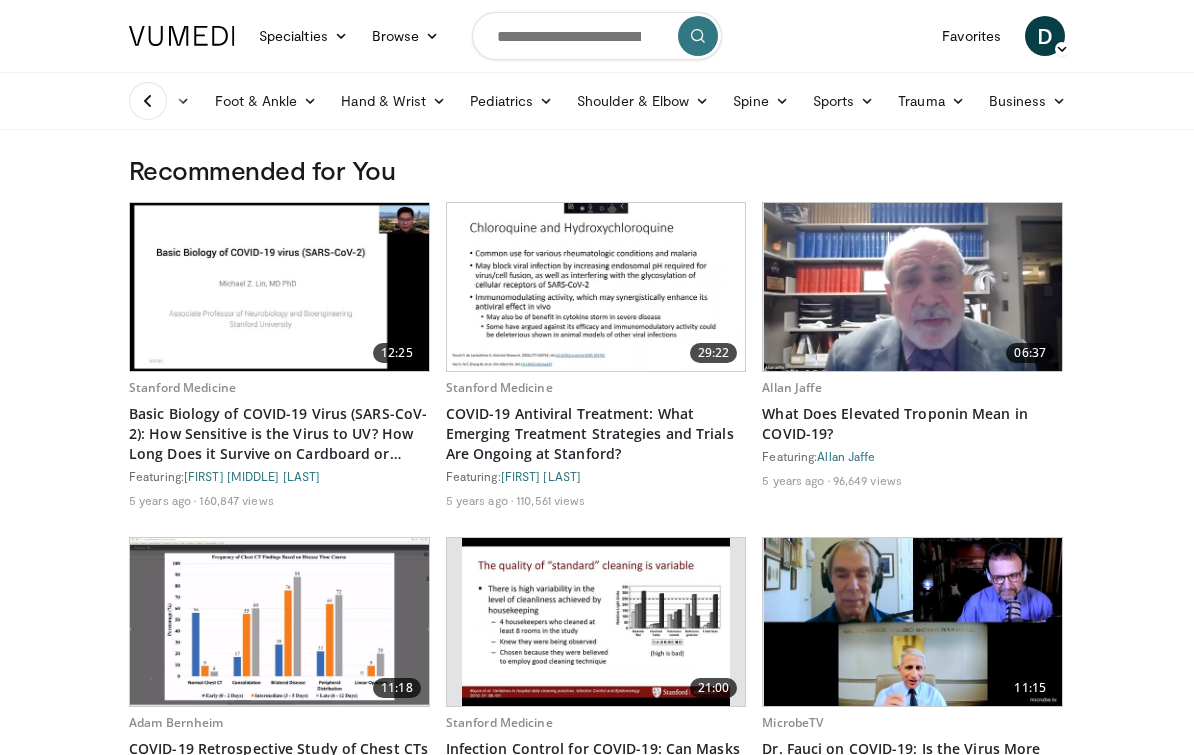 click on "Sports" at bounding box center [844, 101] 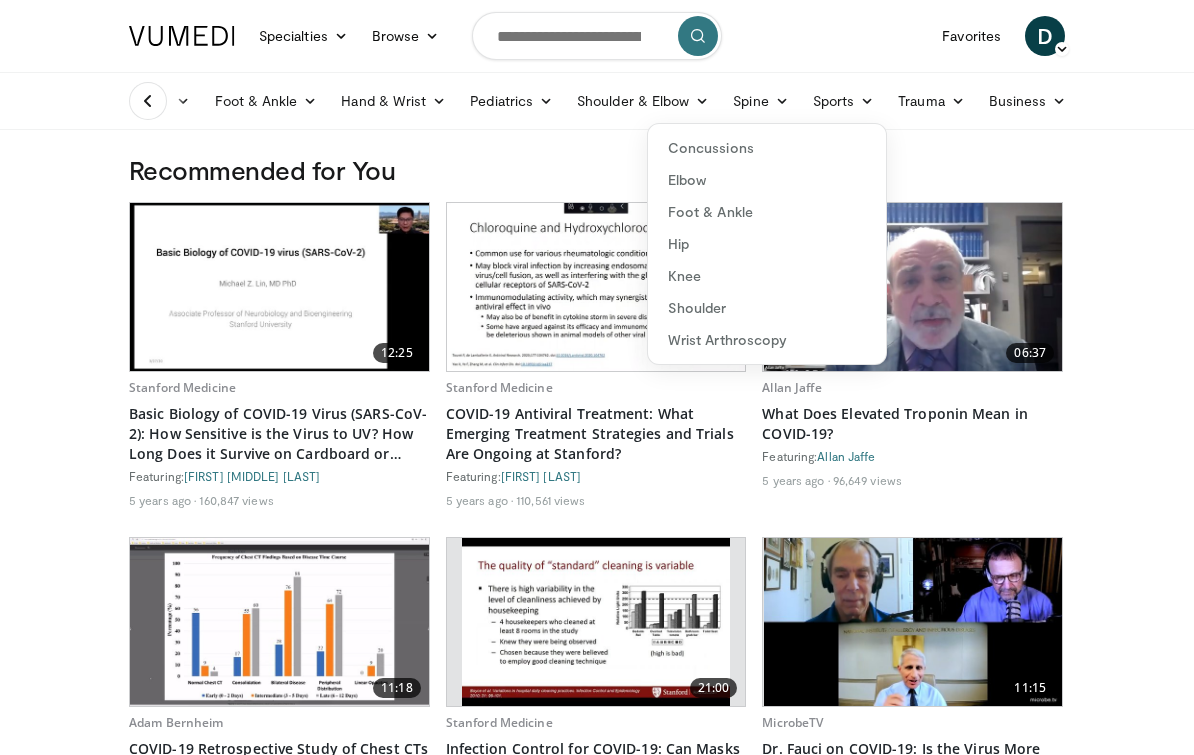 click on "Trauma" at bounding box center (931, 101) 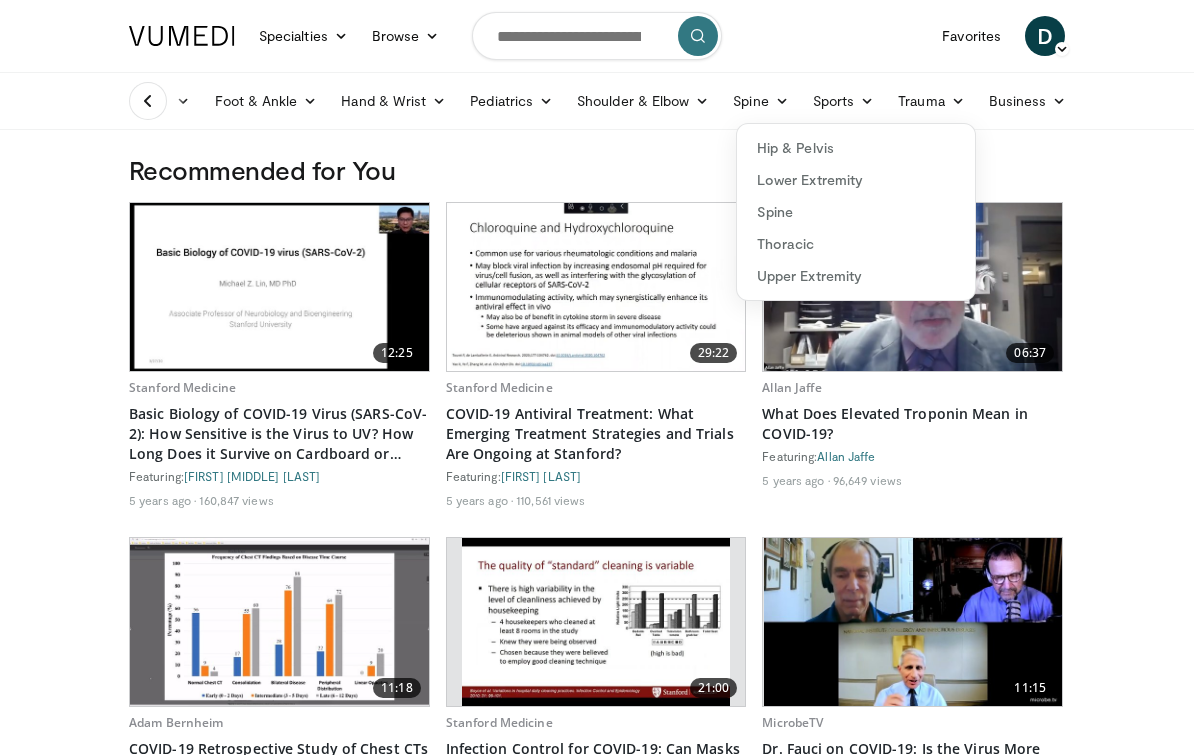 click on "Business" at bounding box center [1028, 101] 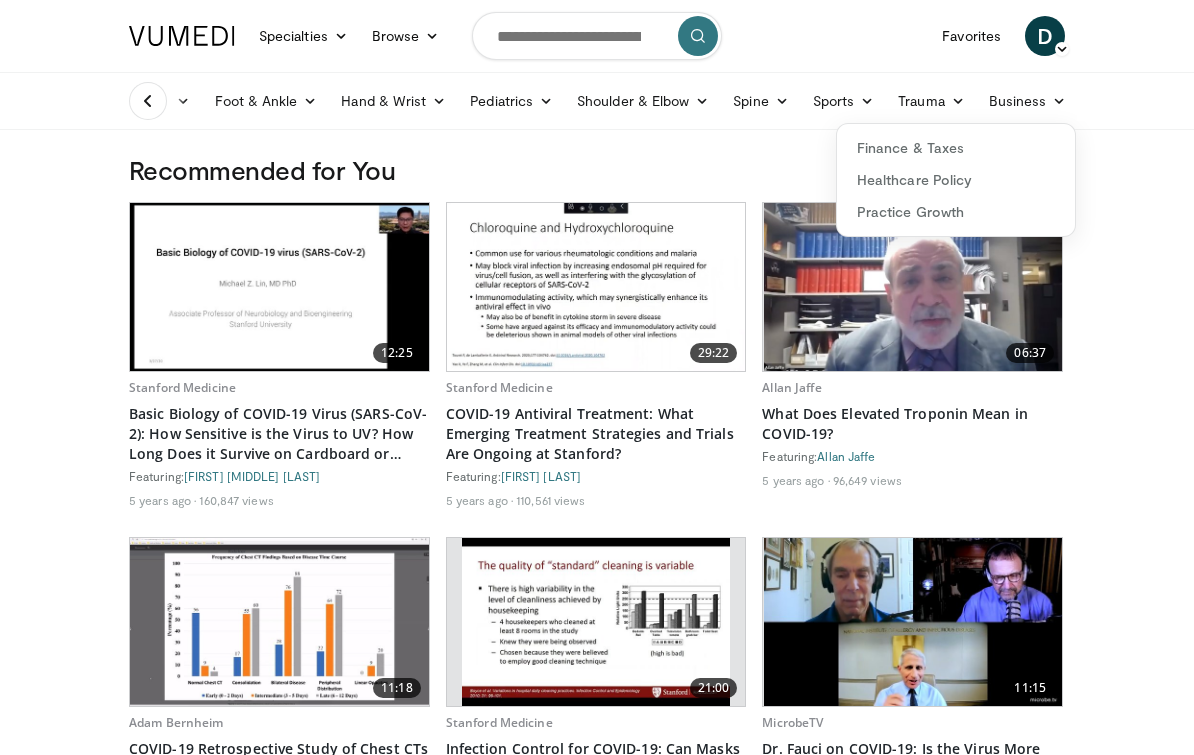 click on "Trauma" at bounding box center [931, 101] 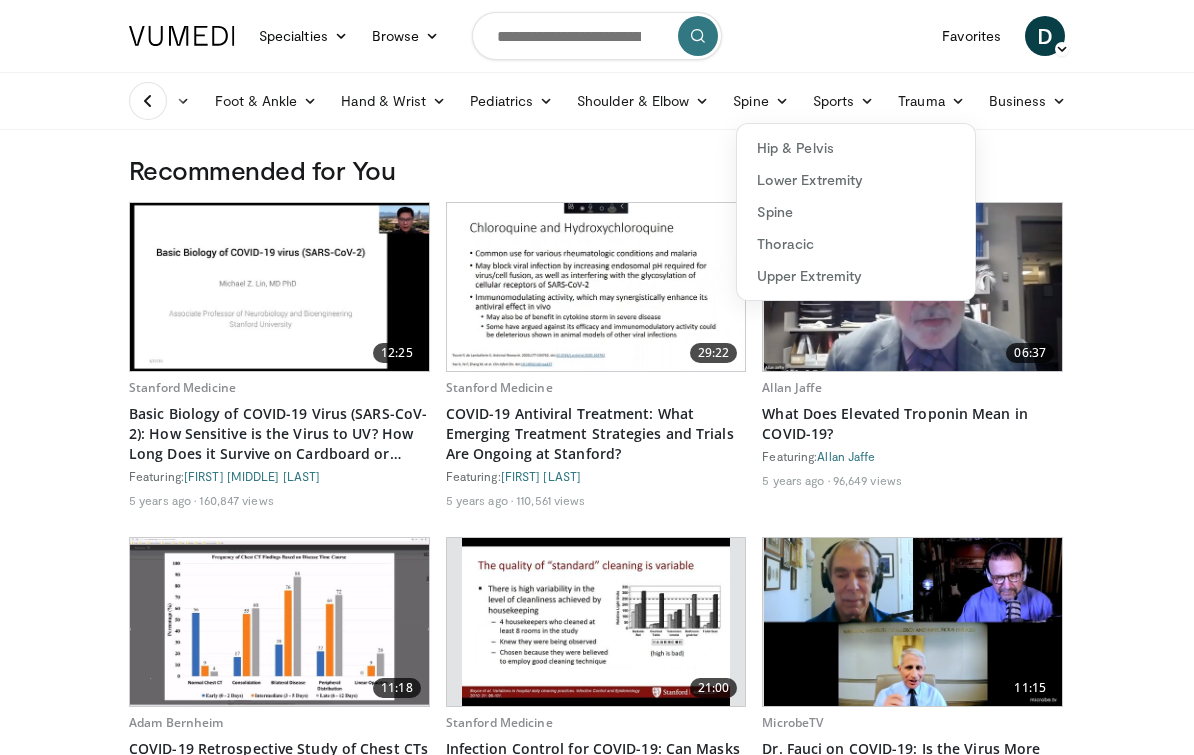 click on "Sports" at bounding box center [844, 101] 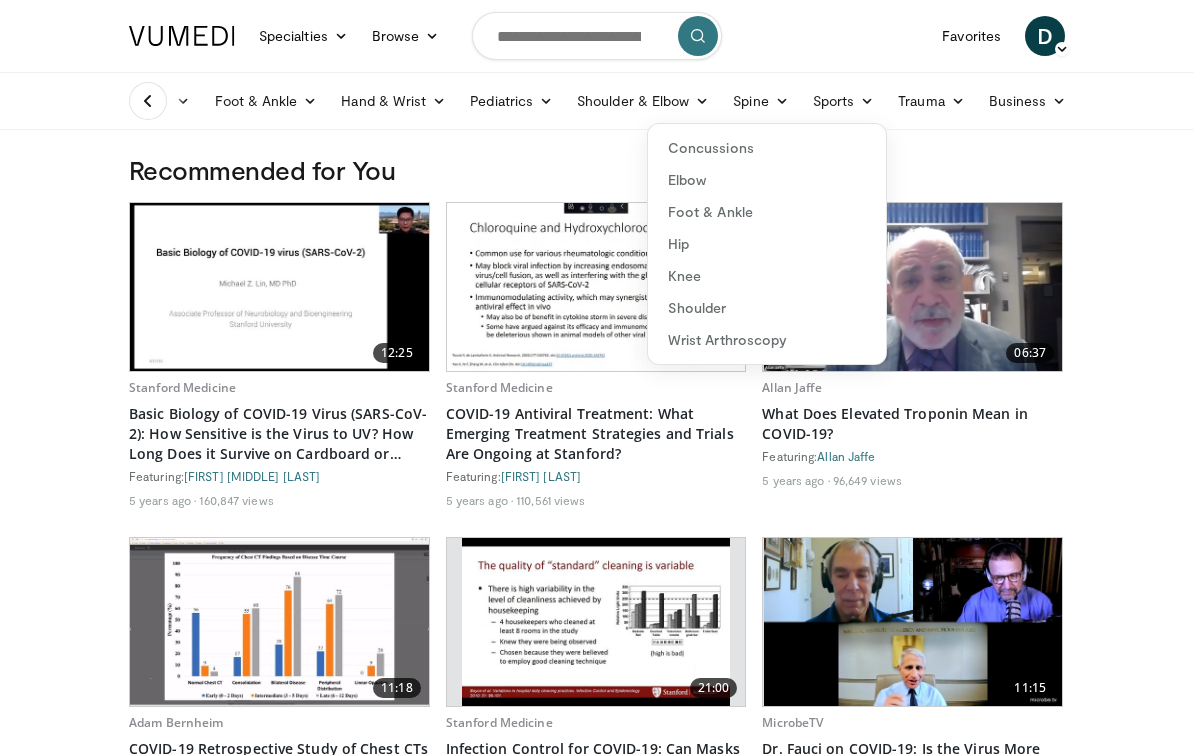 click on "Shoulder" at bounding box center (767, 308) 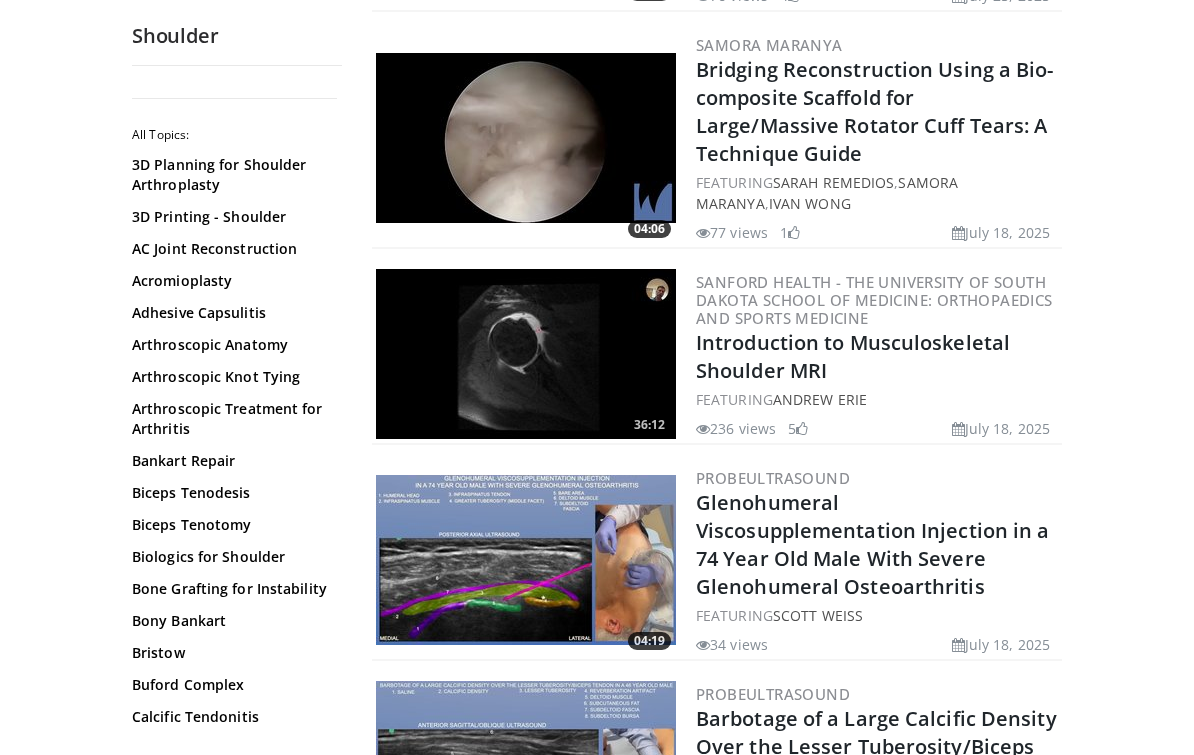 scroll, scrollTop: 851, scrollLeft: 0, axis: vertical 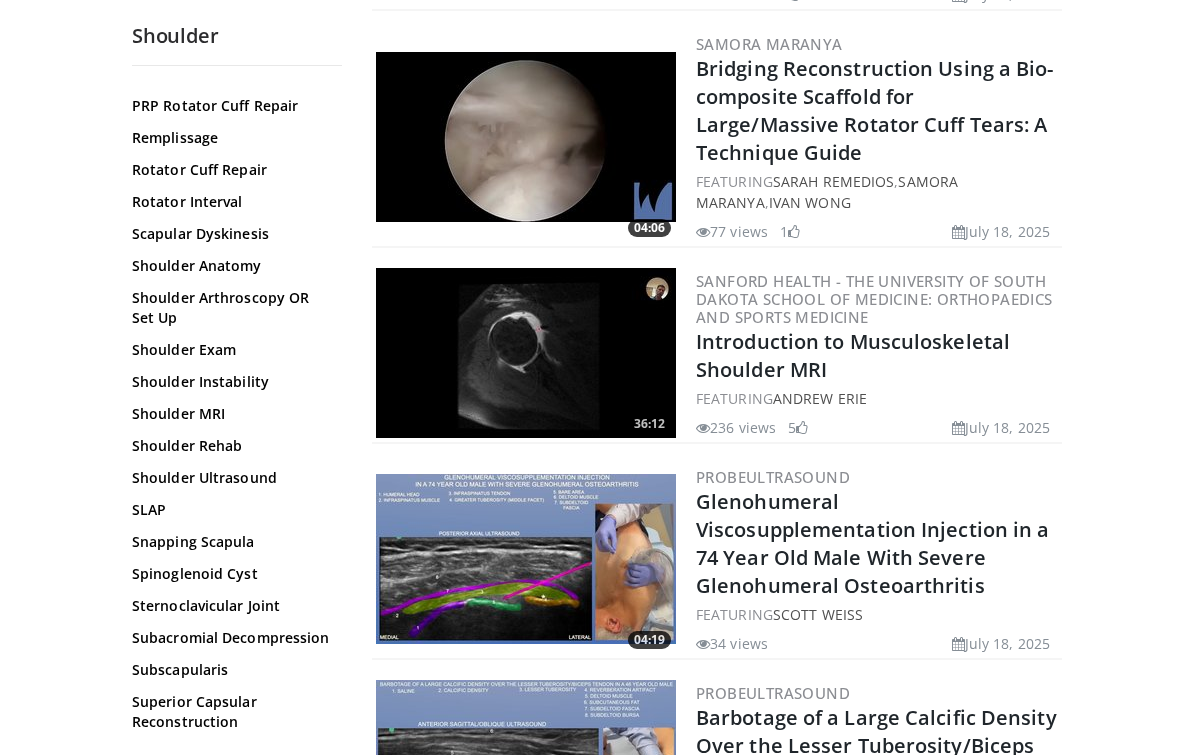click on "Shoulder Rehab" at bounding box center [232, 446] 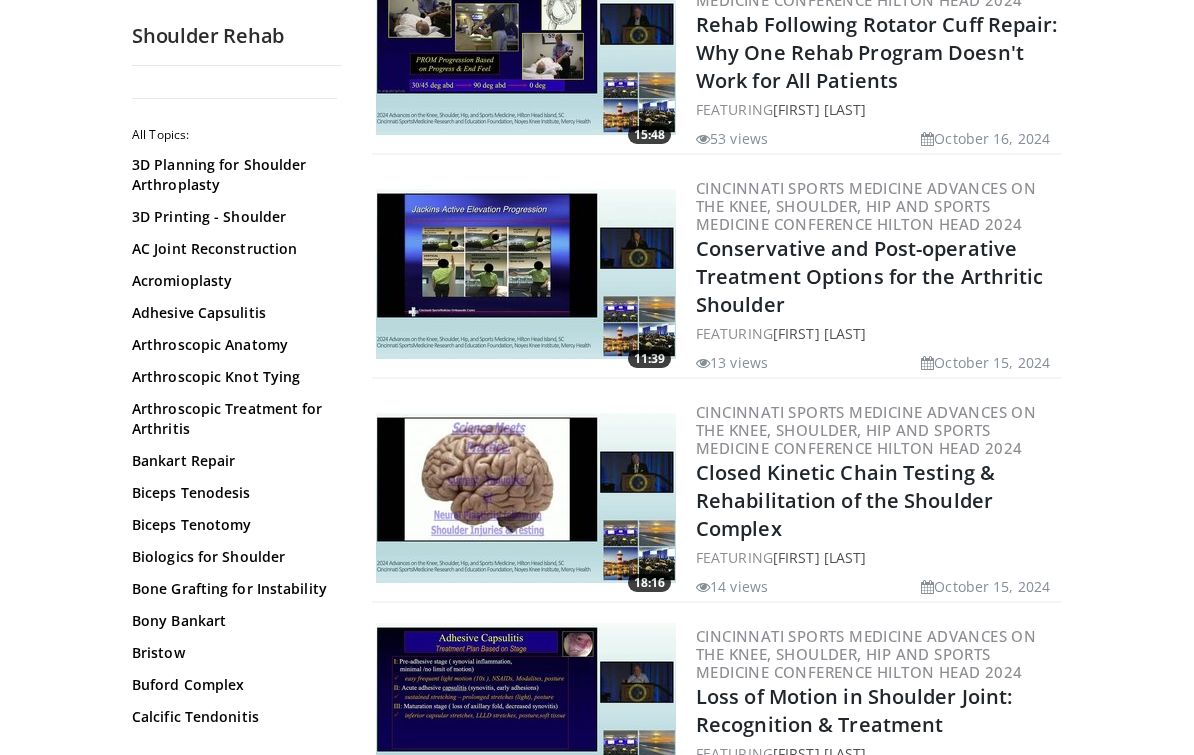 scroll, scrollTop: 3022, scrollLeft: 0, axis: vertical 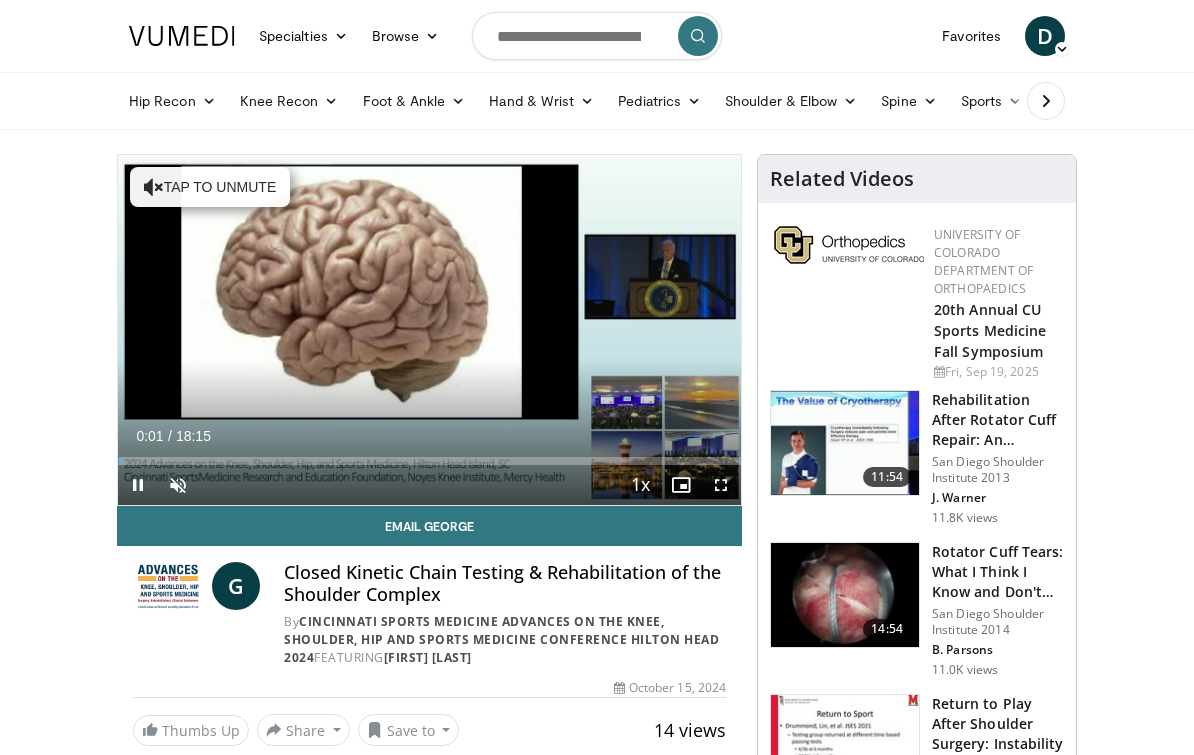 click on "Loaded :  0.91%" at bounding box center (429, 461) 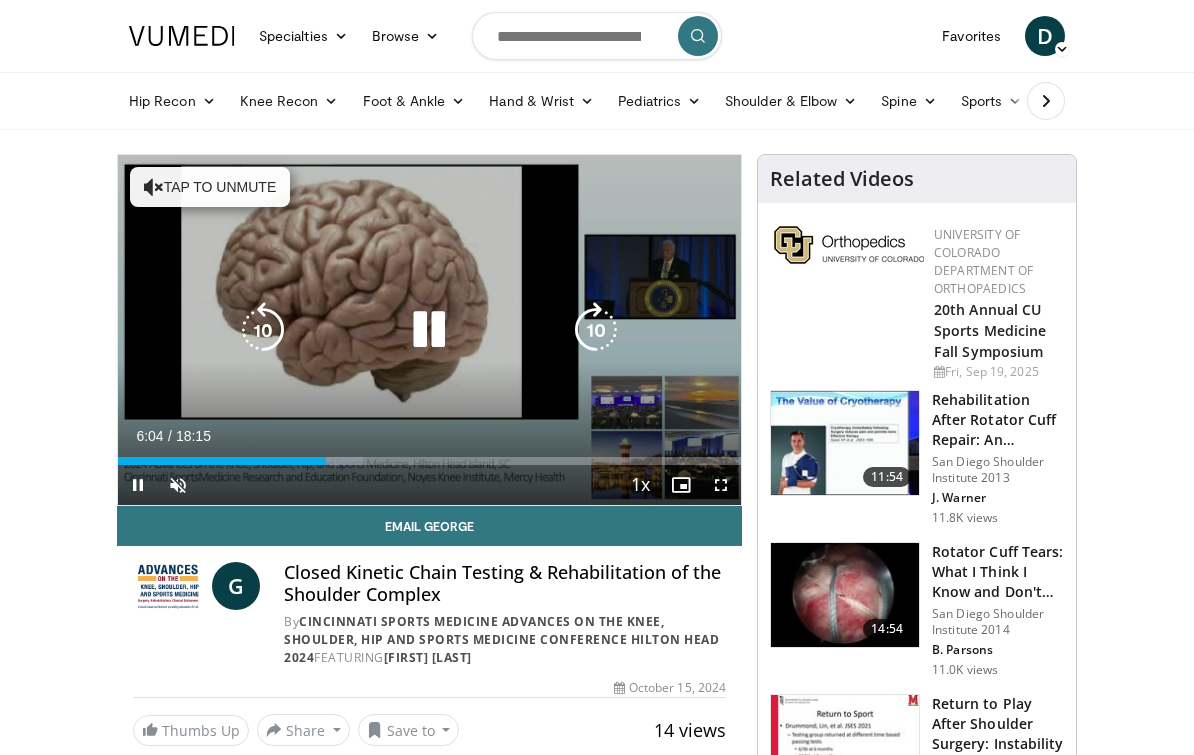 click on "Loaded :  39.30%" at bounding box center (429, 461) 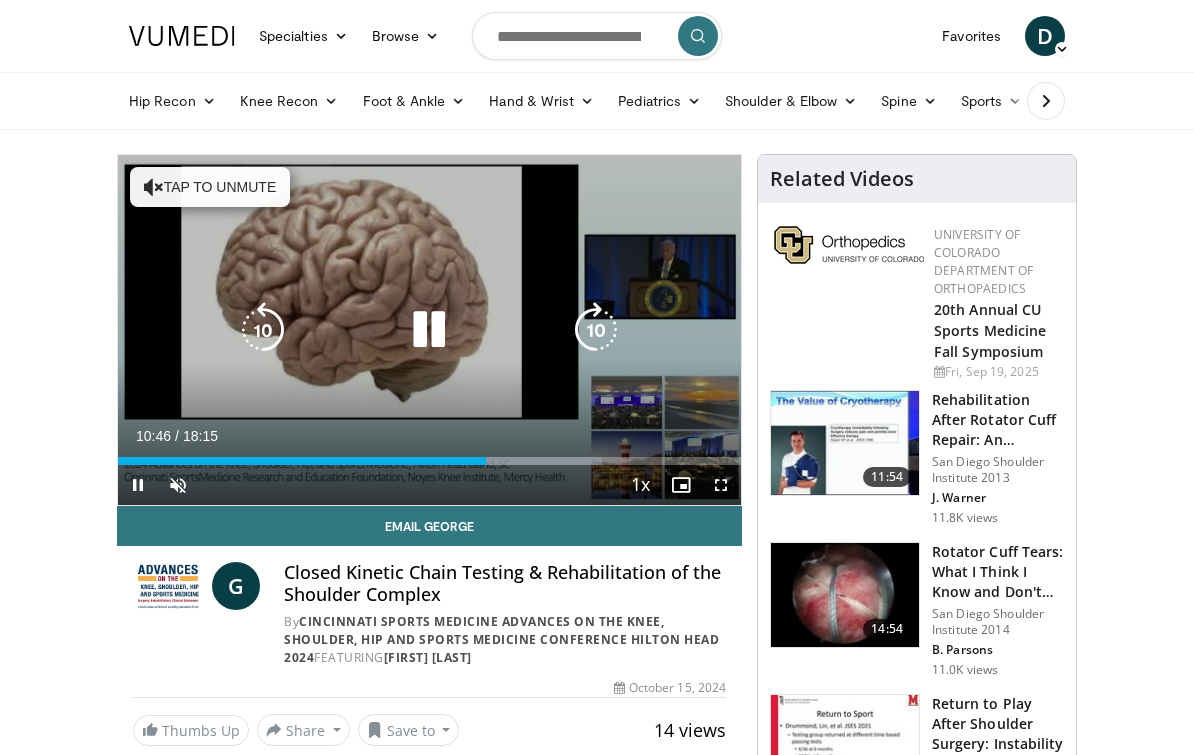 click at bounding box center [537, 461] 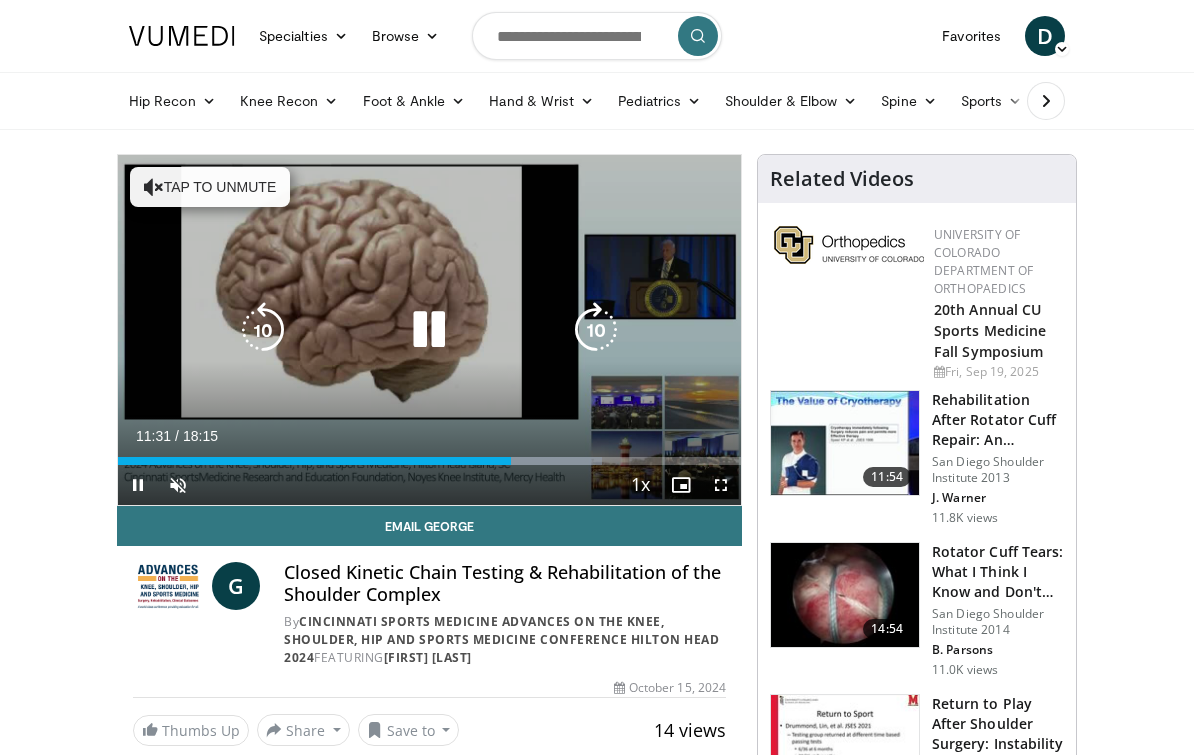 click at bounding box center (537, 461) 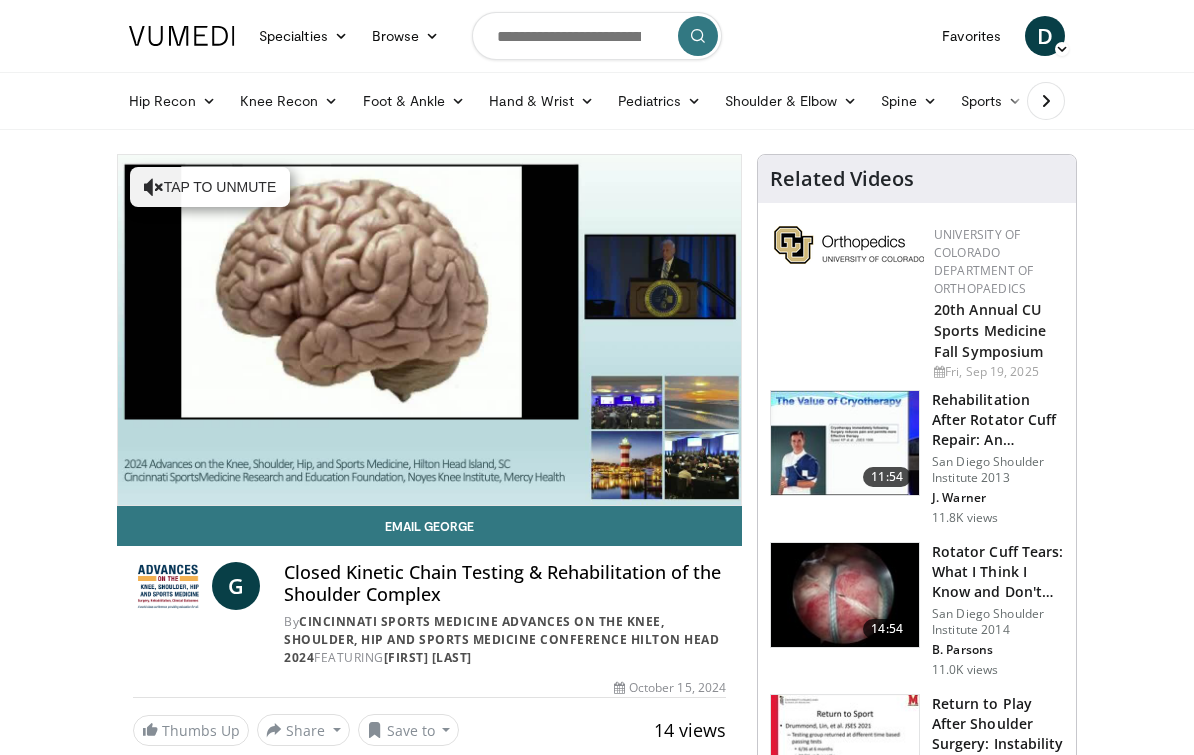 click on "Foot & Ankle" at bounding box center (414, 101) 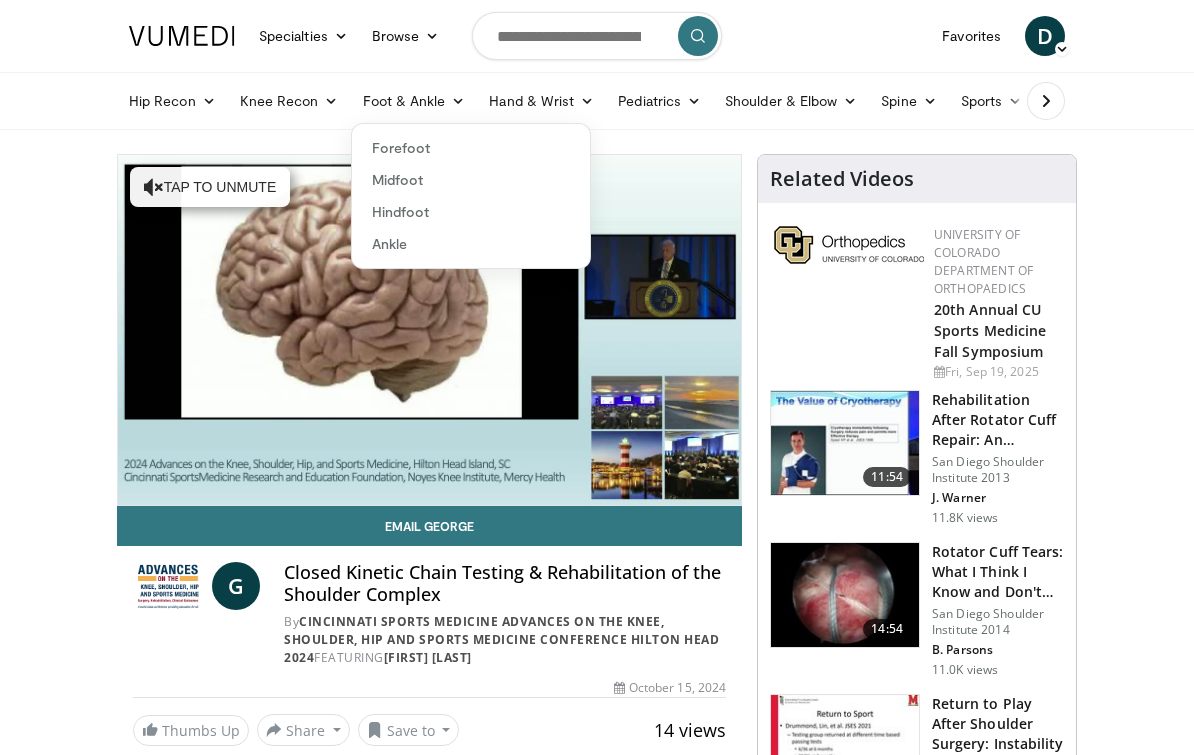 click on "Knee Recon" at bounding box center (289, 101) 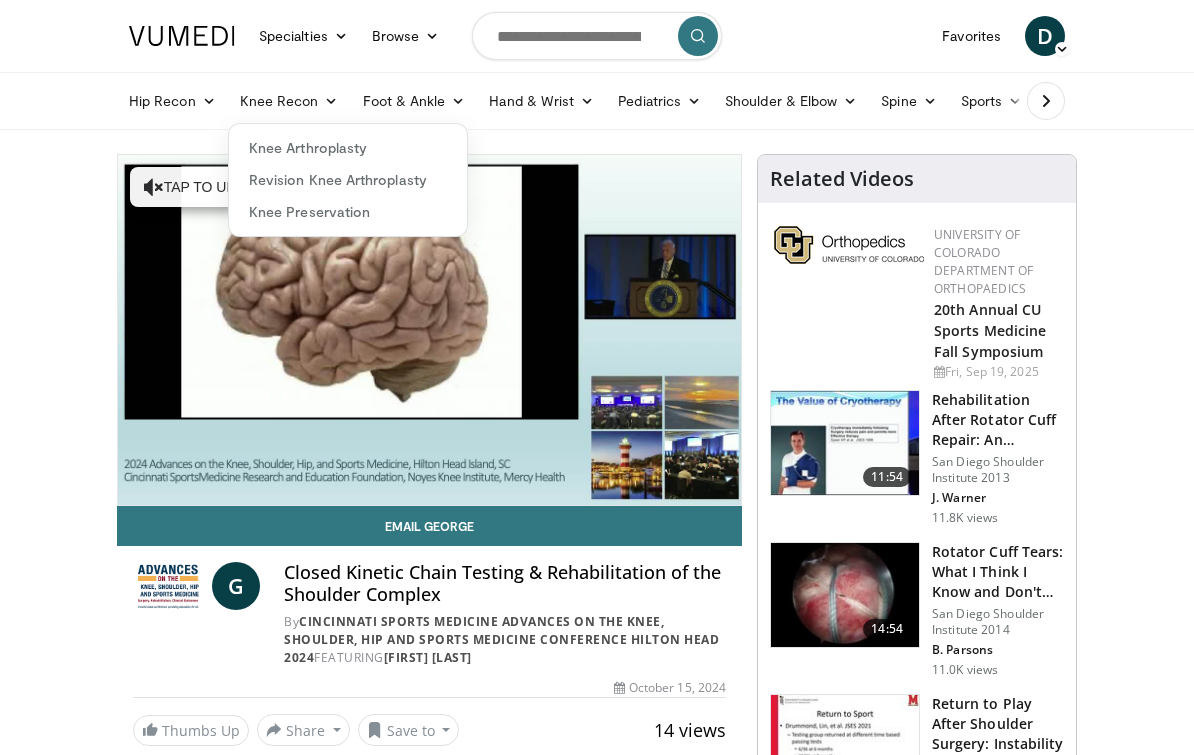 click on "Hand & Wrist" at bounding box center (541, 101) 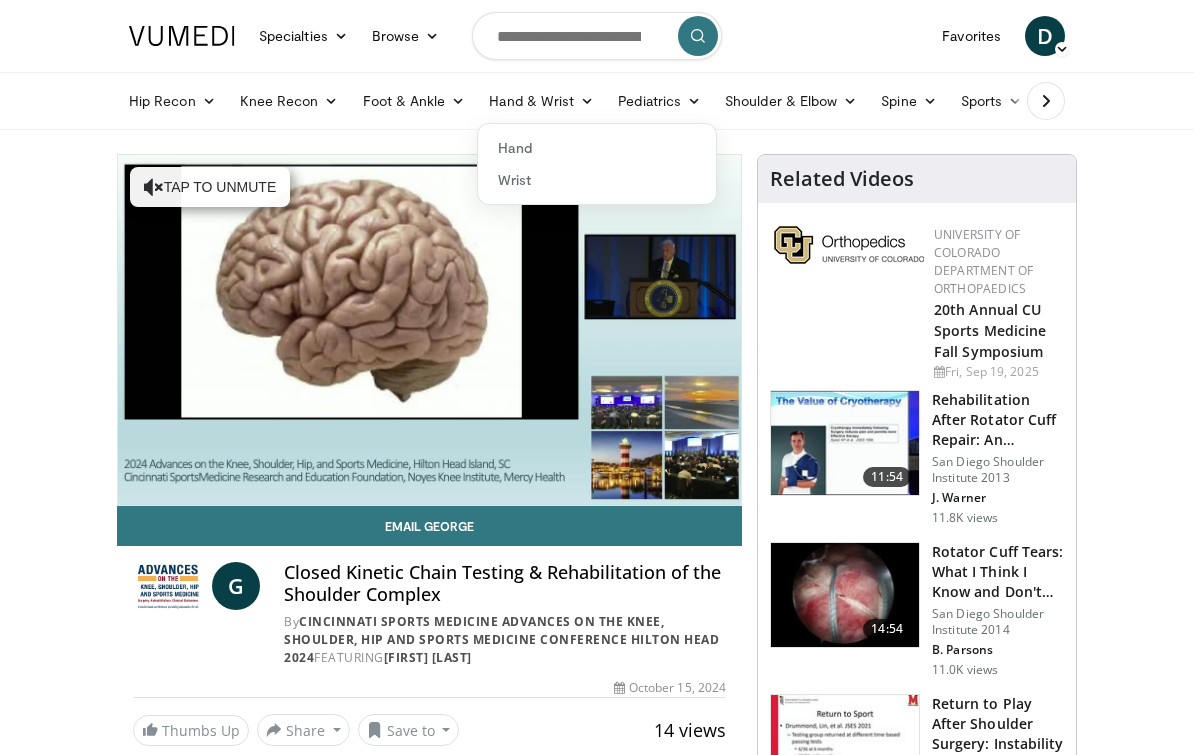 click on "Pediatrics" at bounding box center [659, 101] 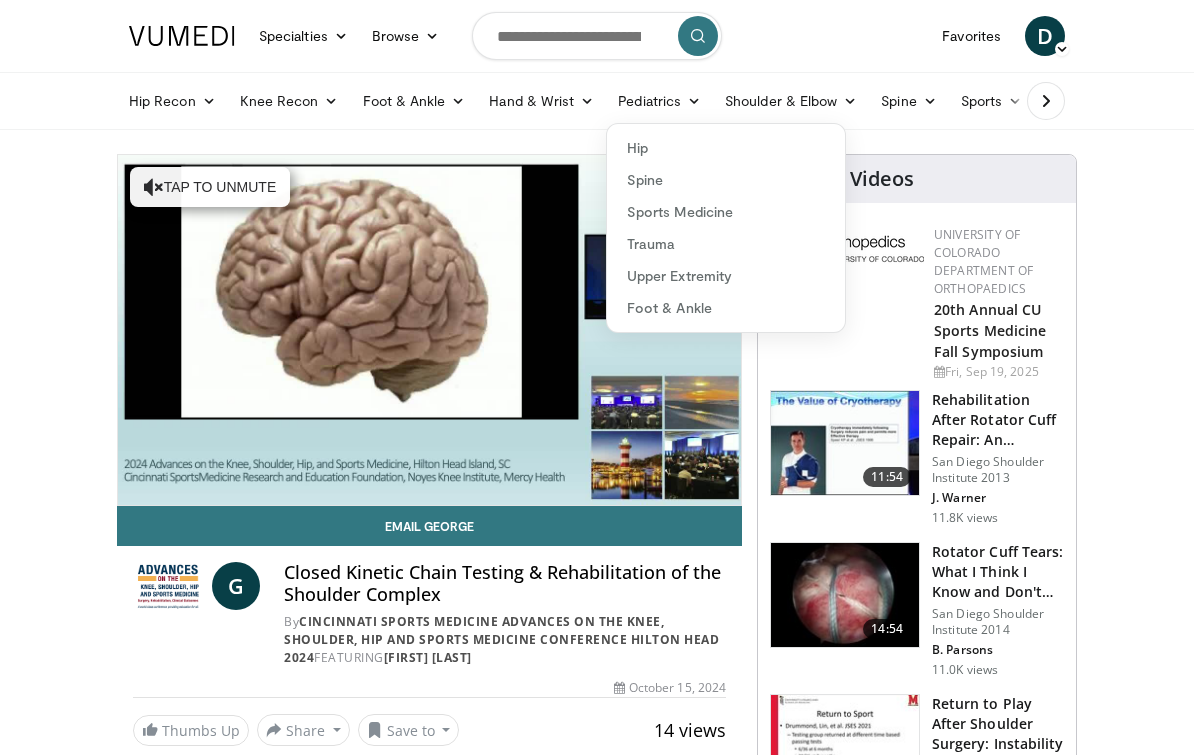 click on "Shoulder & Elbow" at bounding box center (791, 101) 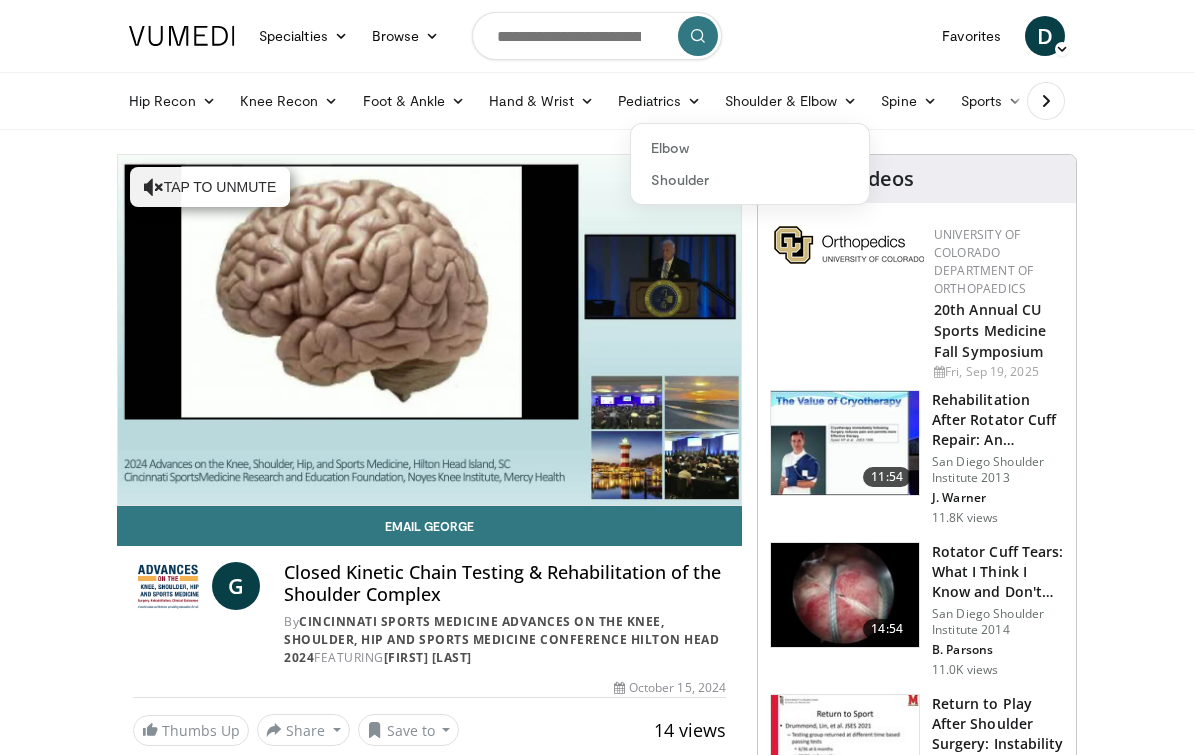 click on "Sports" at bounding box center [992, 101] 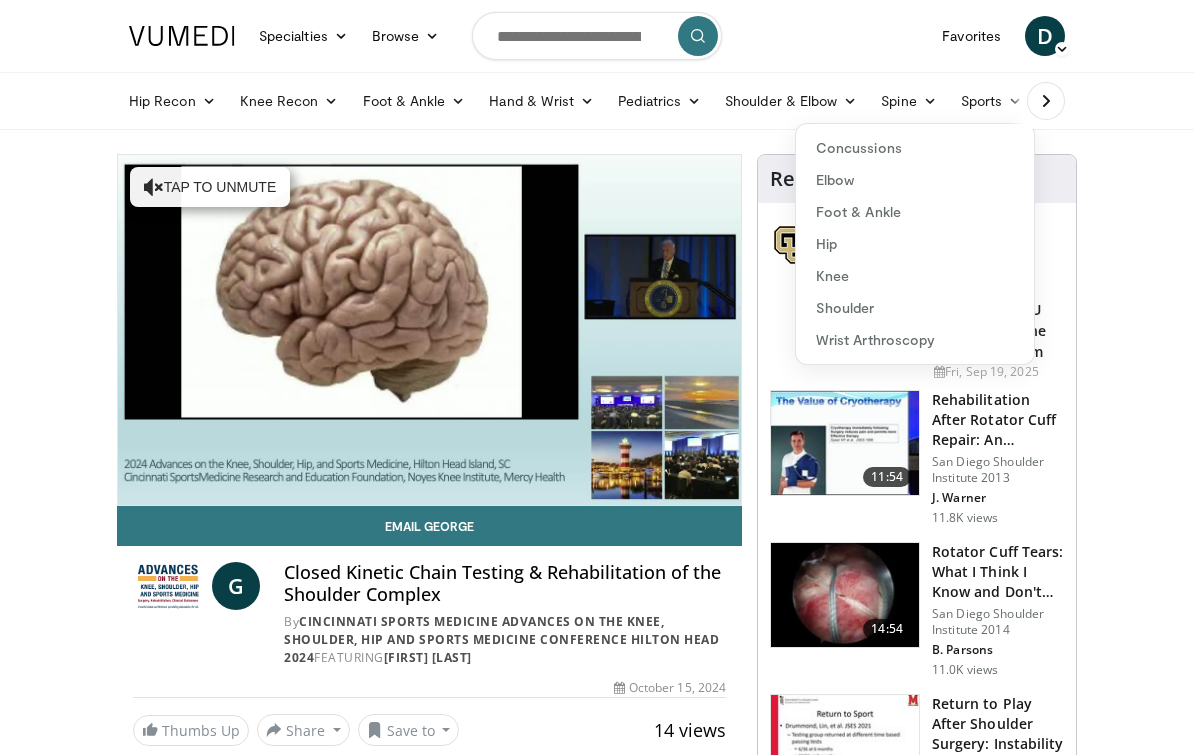 scroll, scrollTop: 1, scrollLeft: 0, axis: vertical 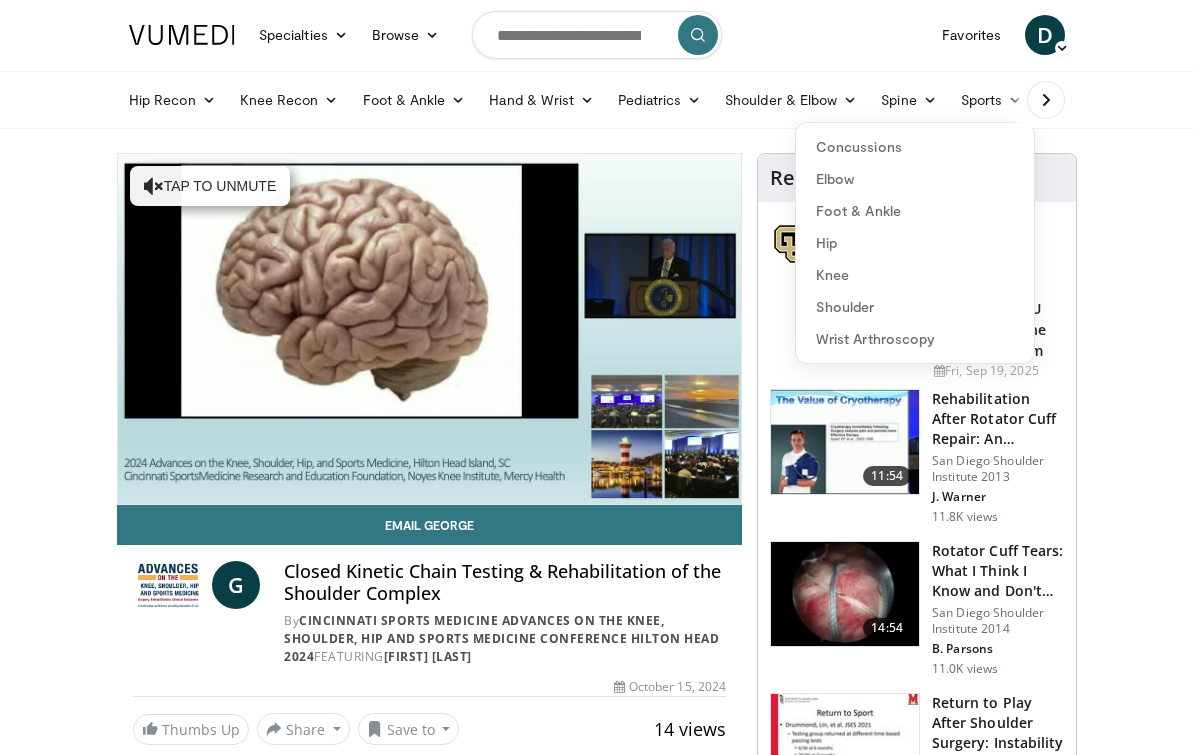 click on "Specialties" at bounding box center (303, 35) 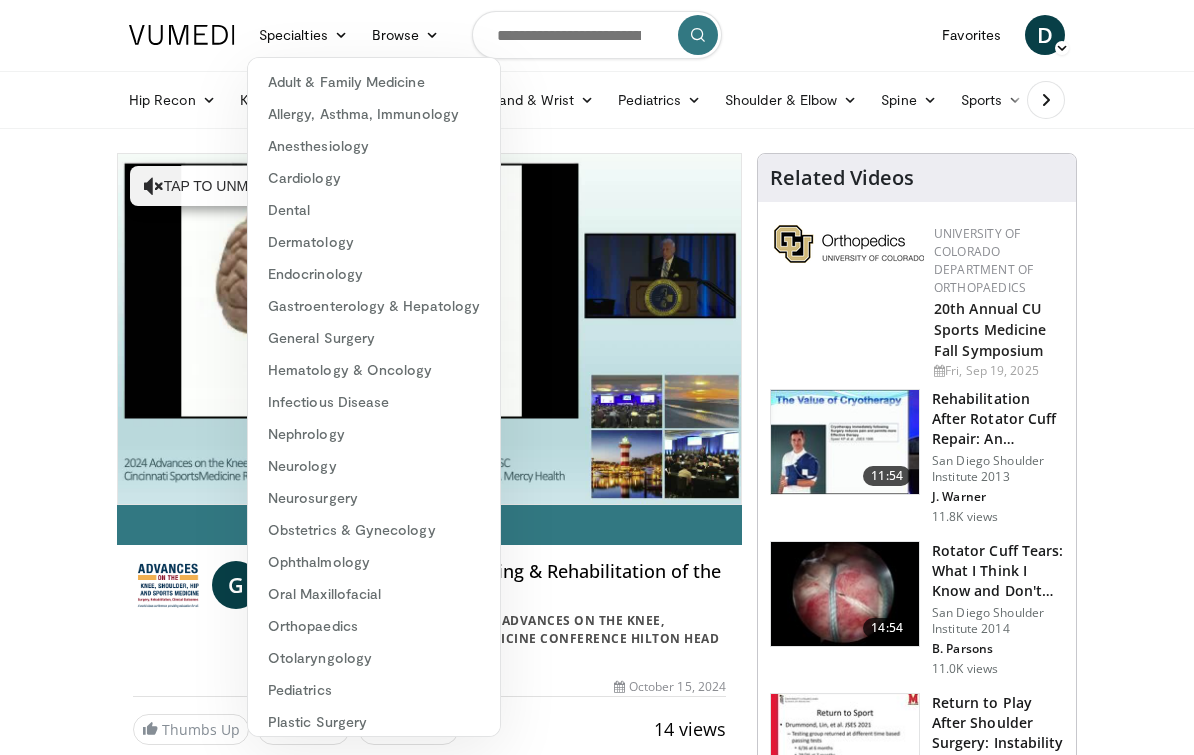 click on "Browse" at bounding box center (406, 35) 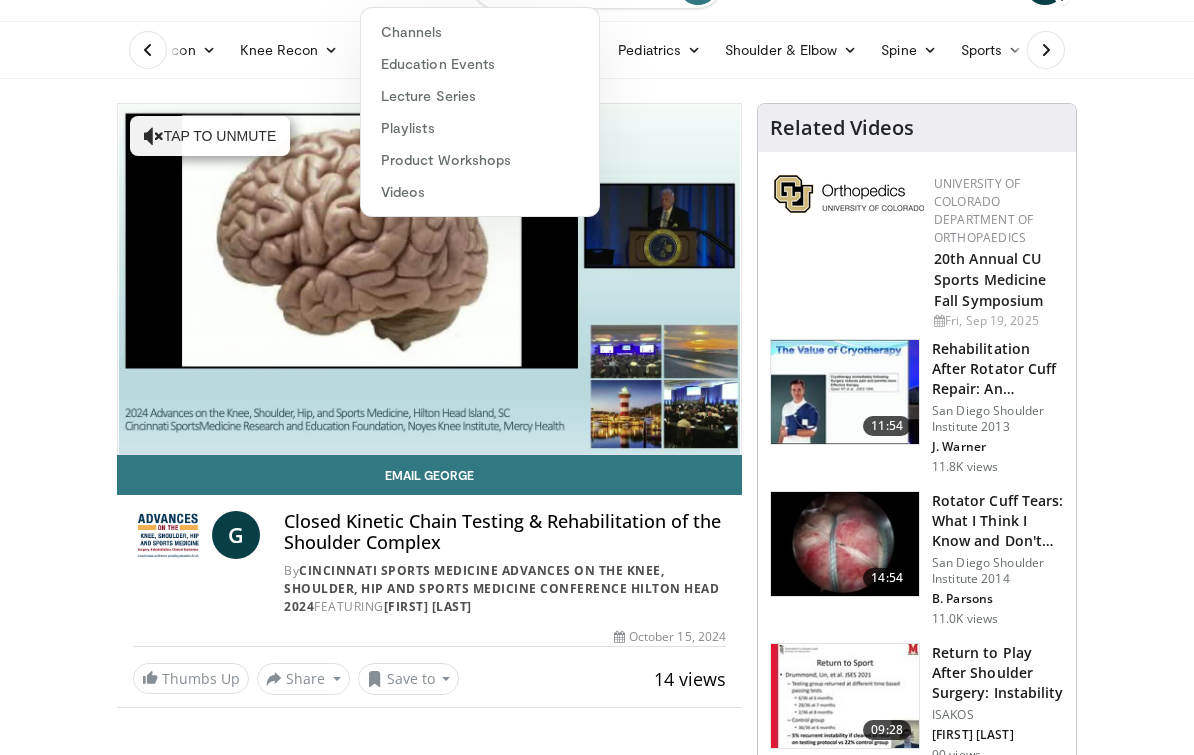 scroll, scrollTop: 0, scrollLeft: 0, axis: both 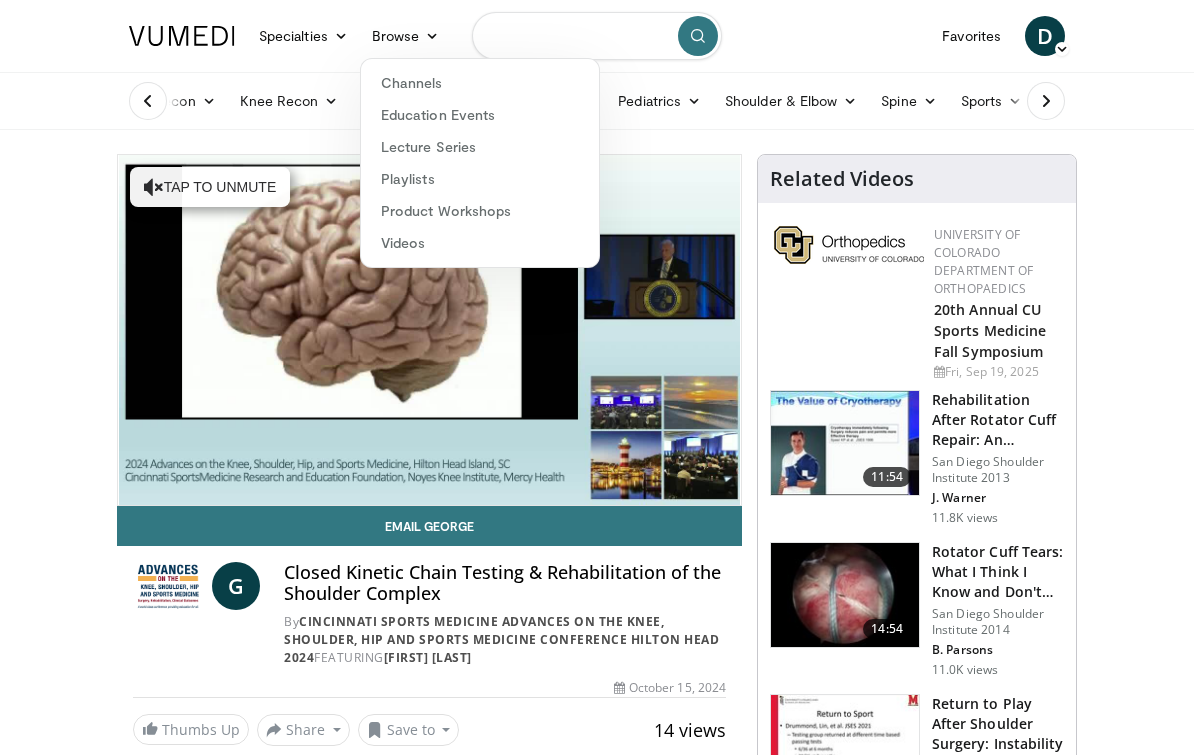 click at bounding box center (597, 36) 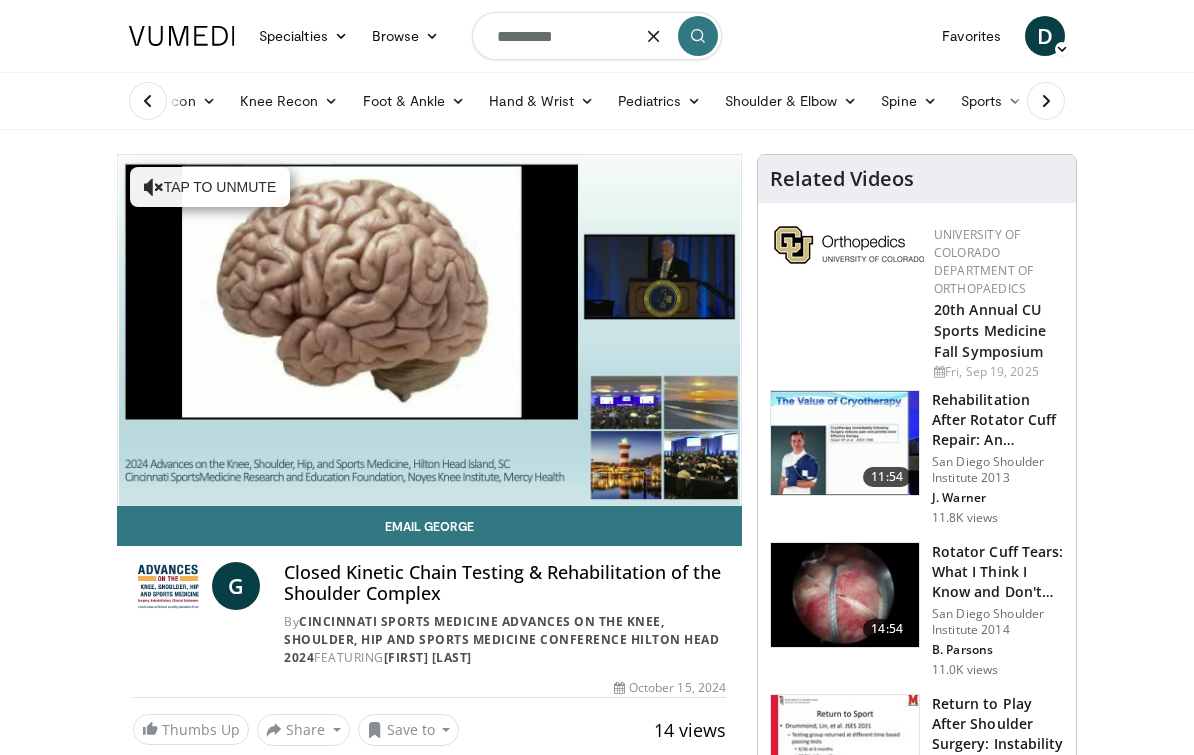 type on "********" 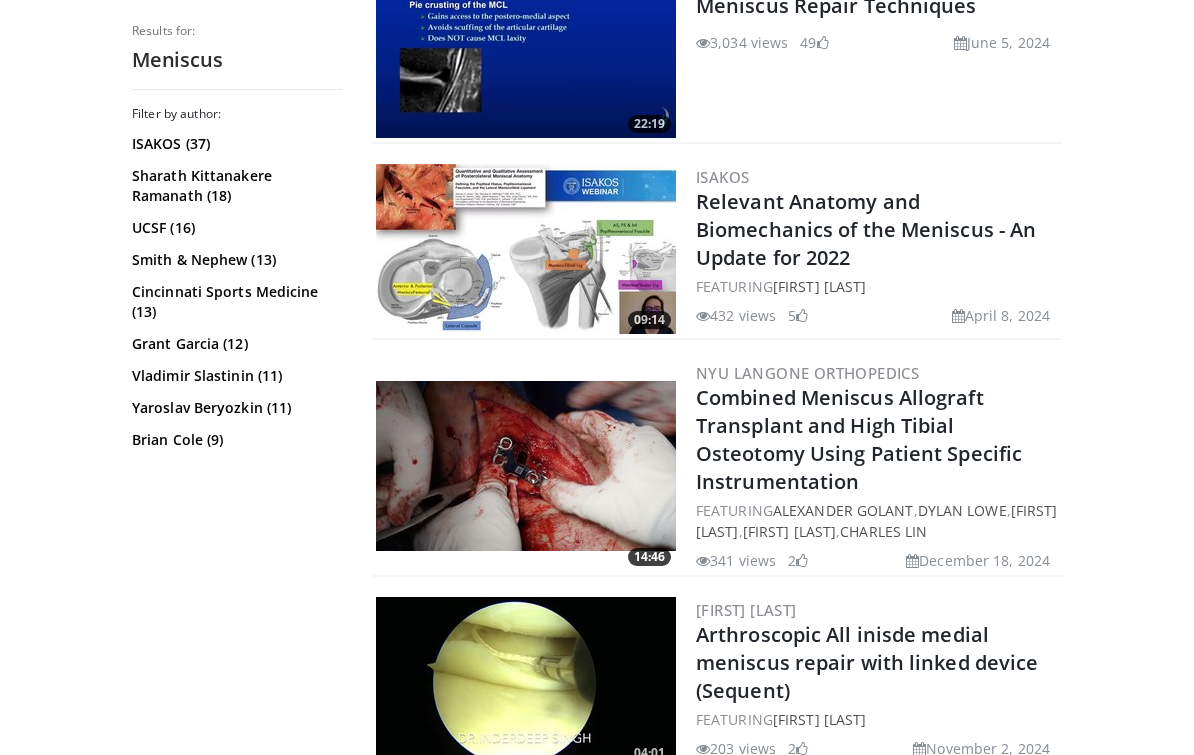 scroll, scrollTop: 3914, scrollLeft: 0, axis: vertical 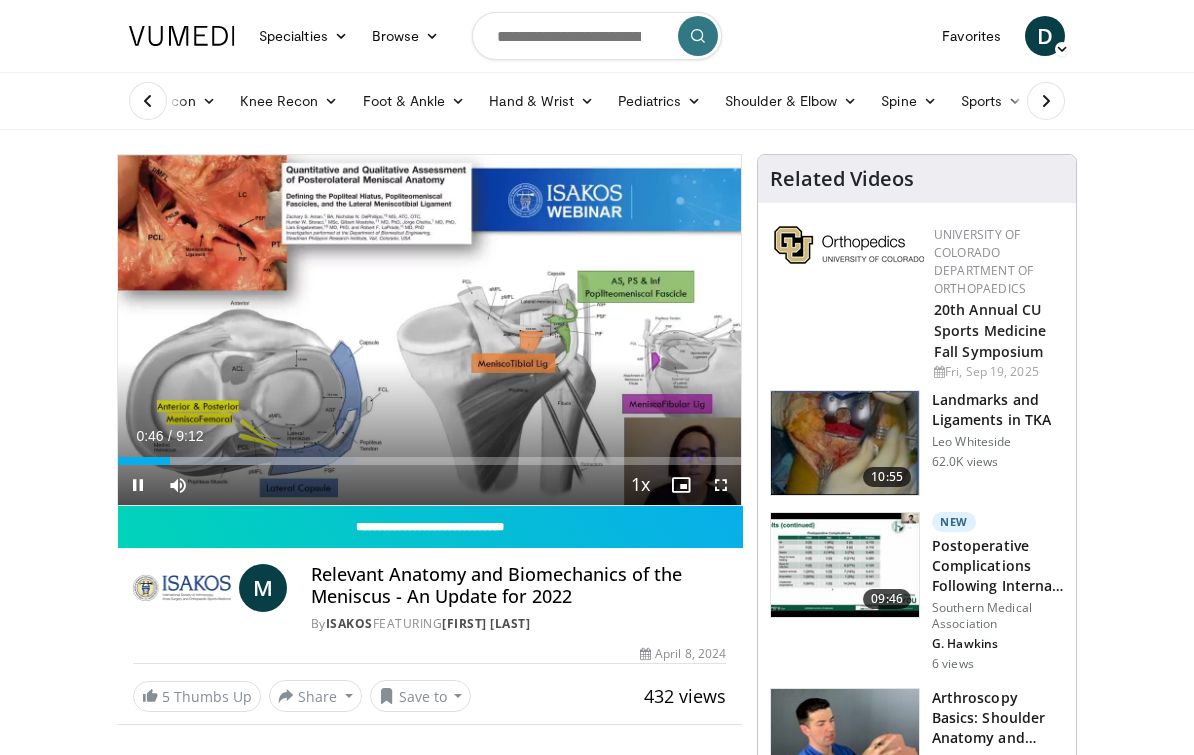 click on "Loaded :  38.00%" at bounding box center (429, 455) 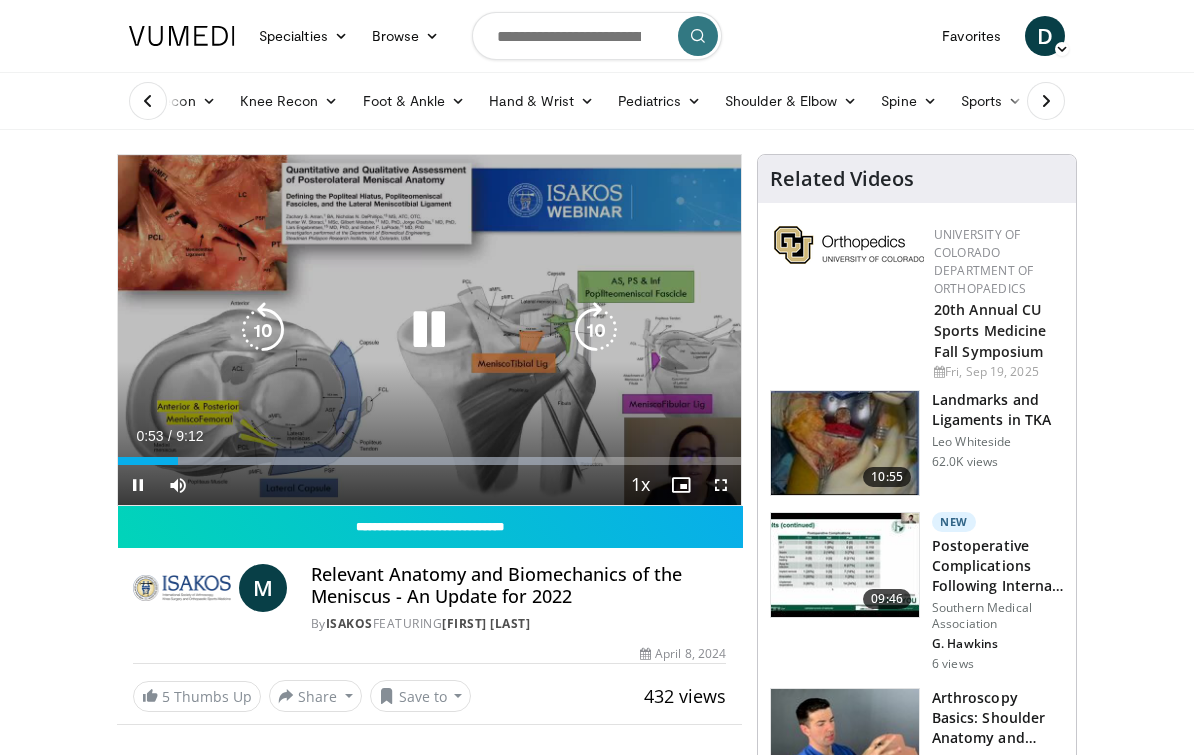 click at bounding box center (355, 461) 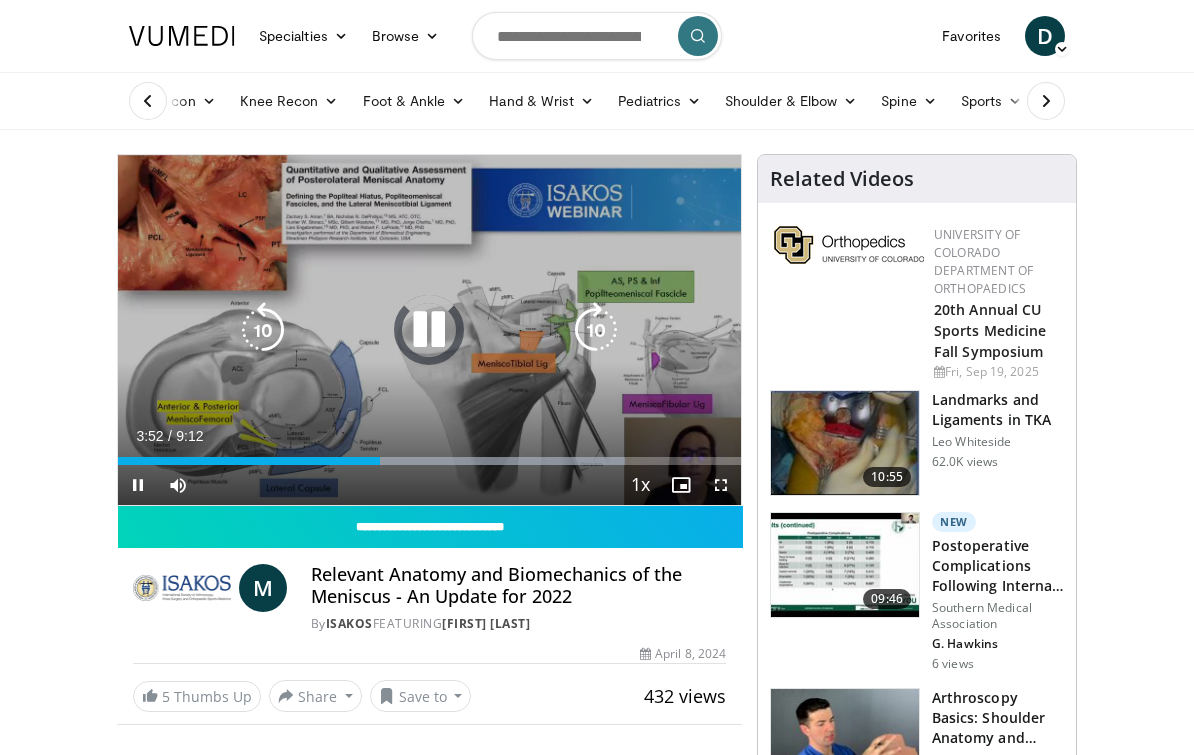 click at bounding box center [371, 461] 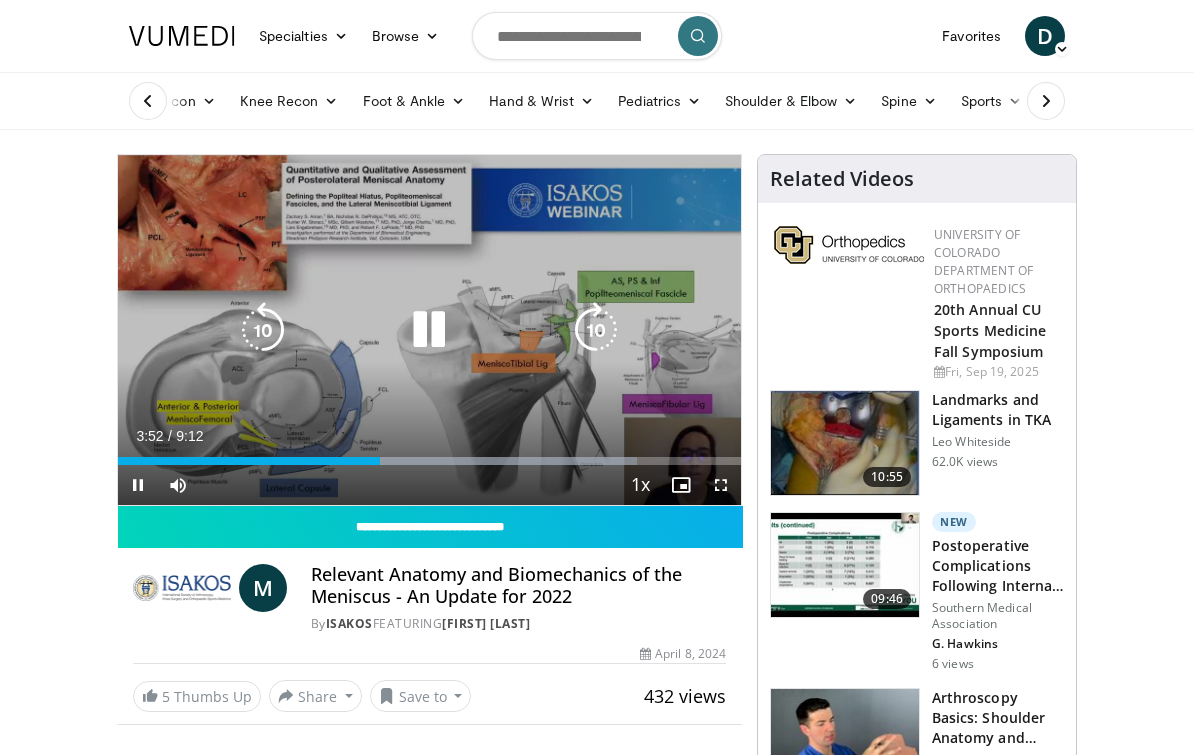 click at bounding box center (377, 461) 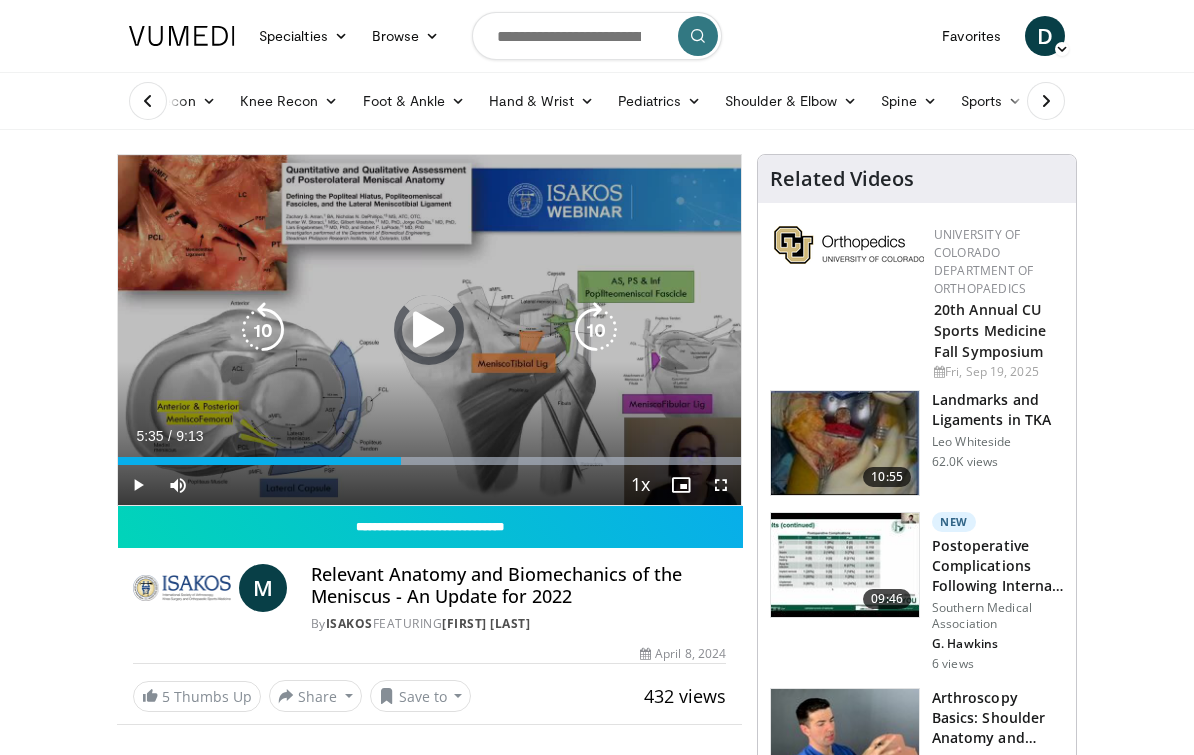 click at bounding box center [429, 461] 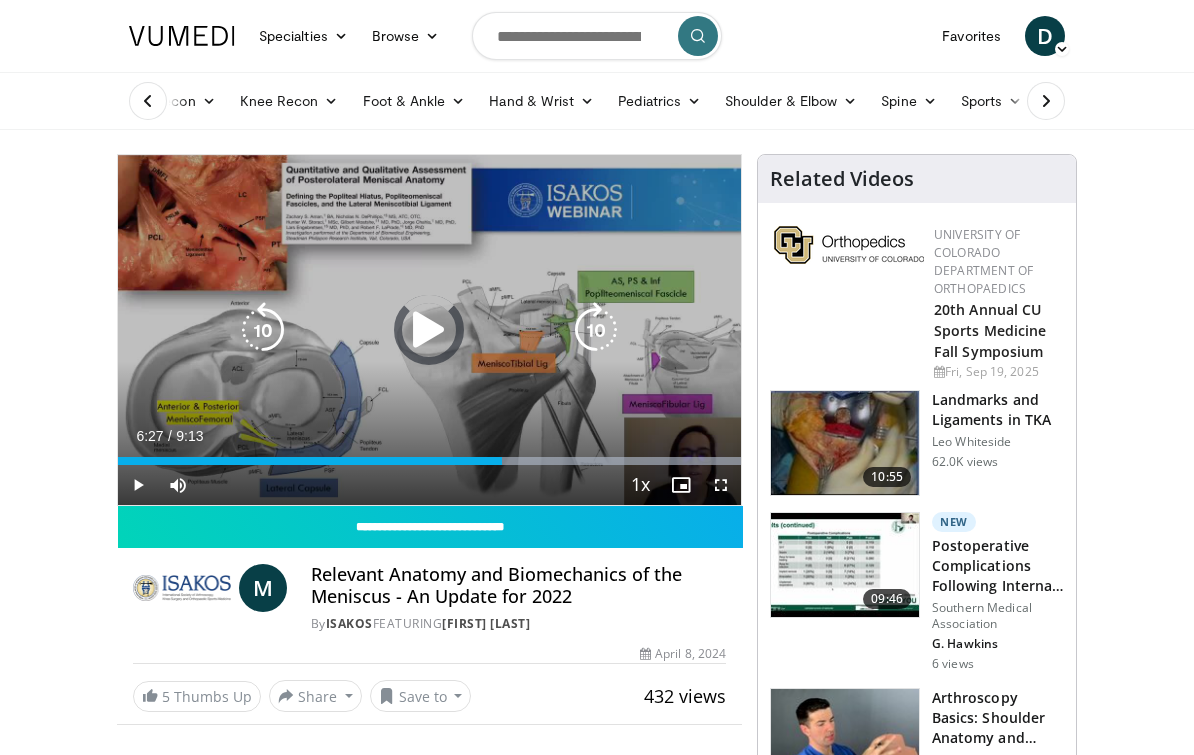 click at bounding box center [429, 461] 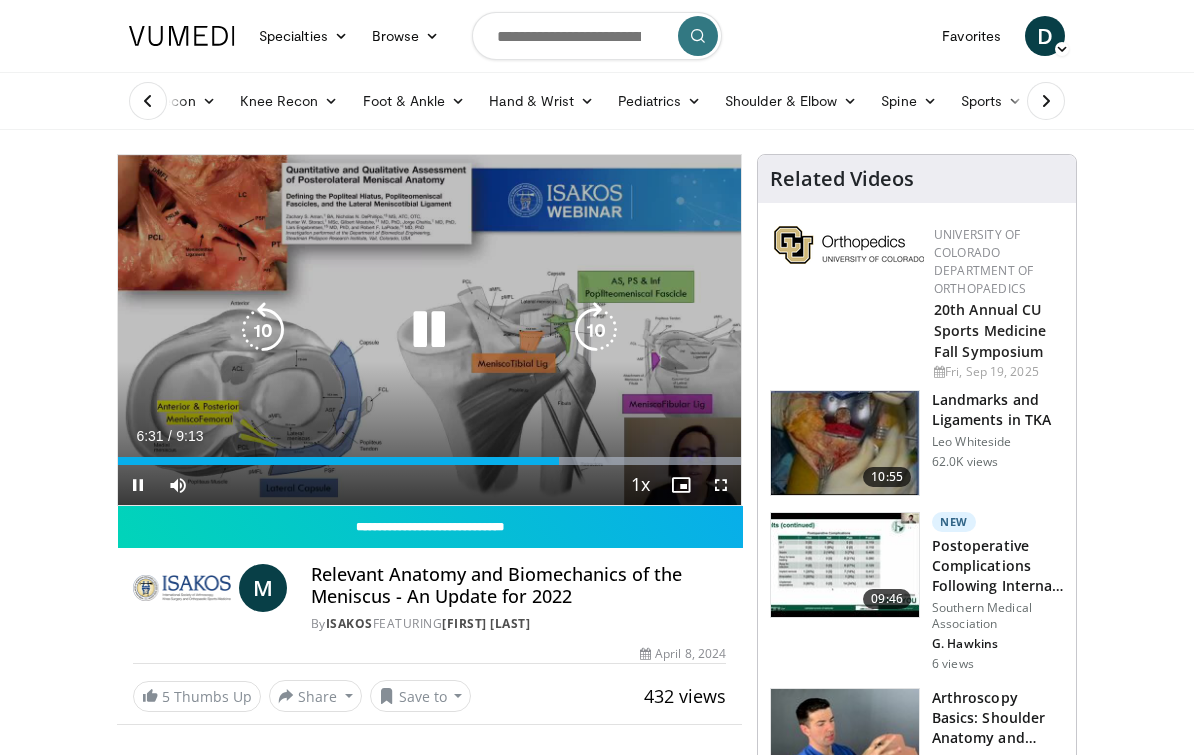 click at bounding box center [429, 461] 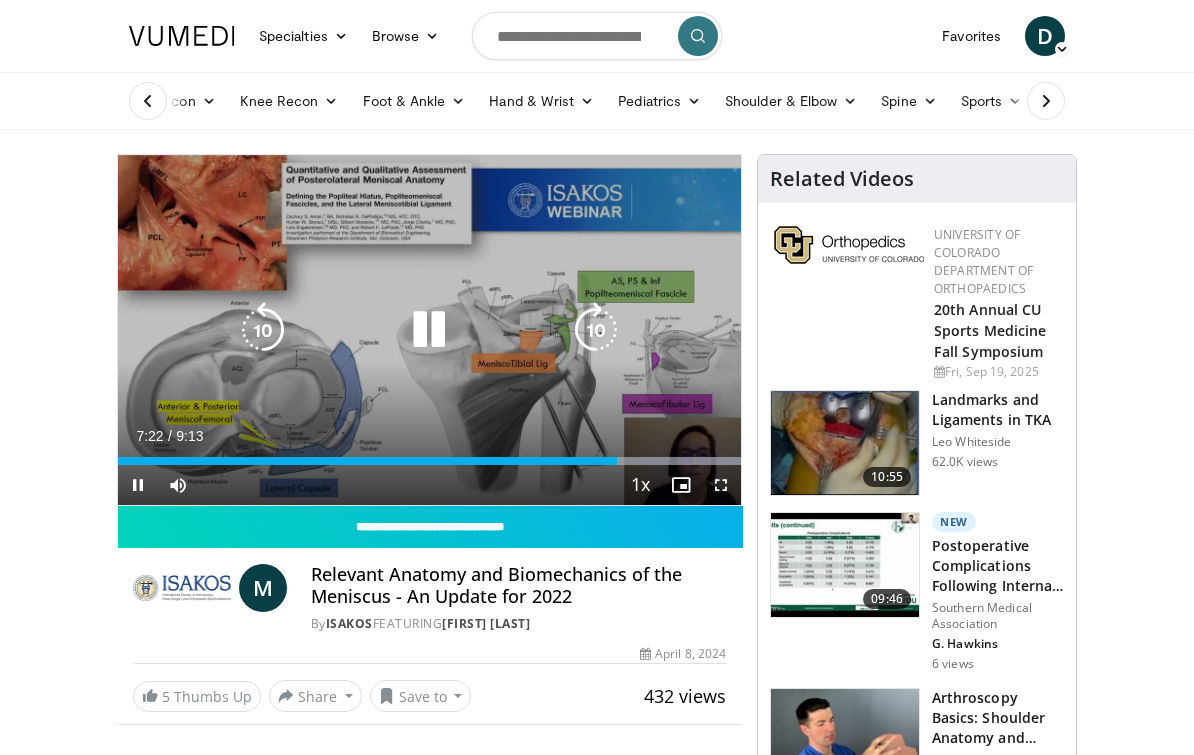 click at bounding box center (429, 461) 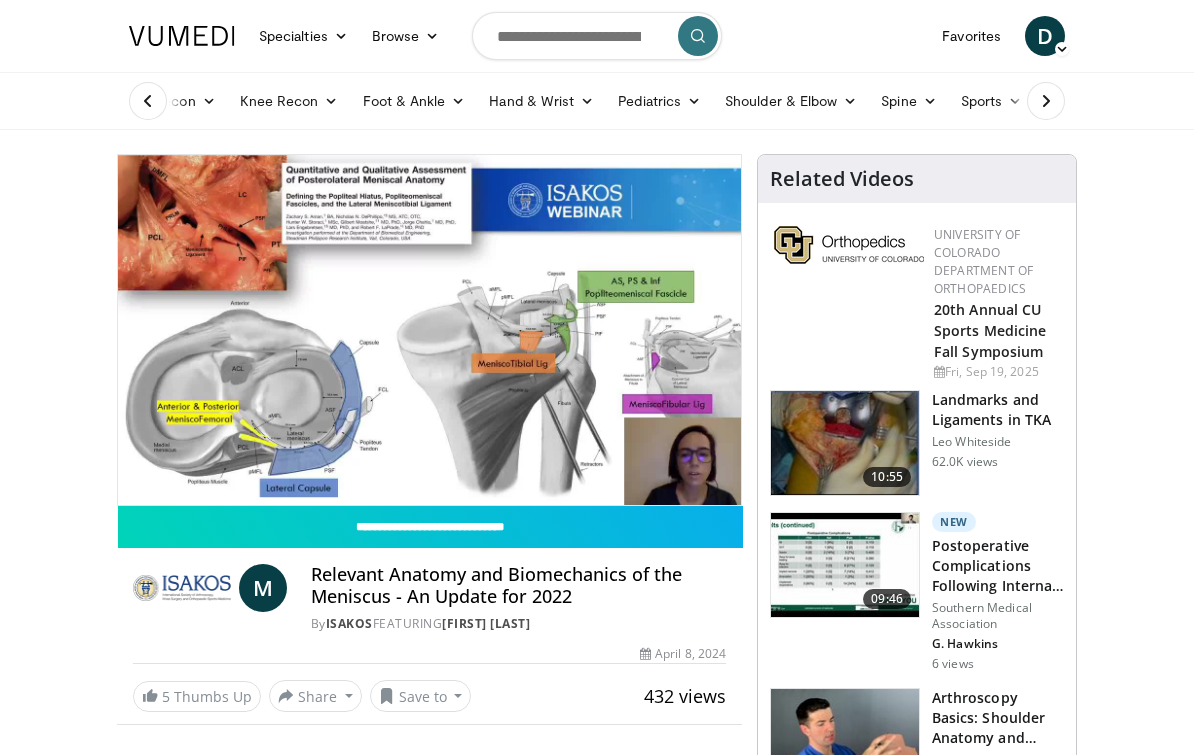 click on "10 seconds
Tap to unmute" at bounding box center (429, 330) 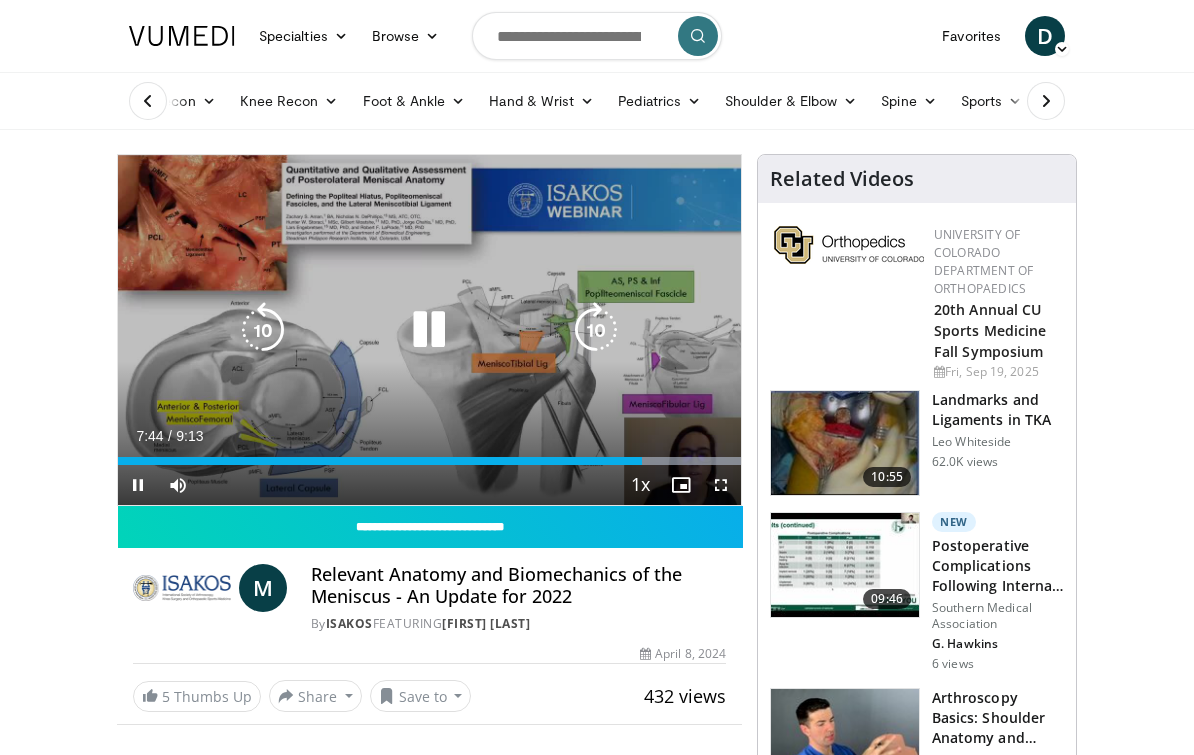 click at bounding box center (429, 461) 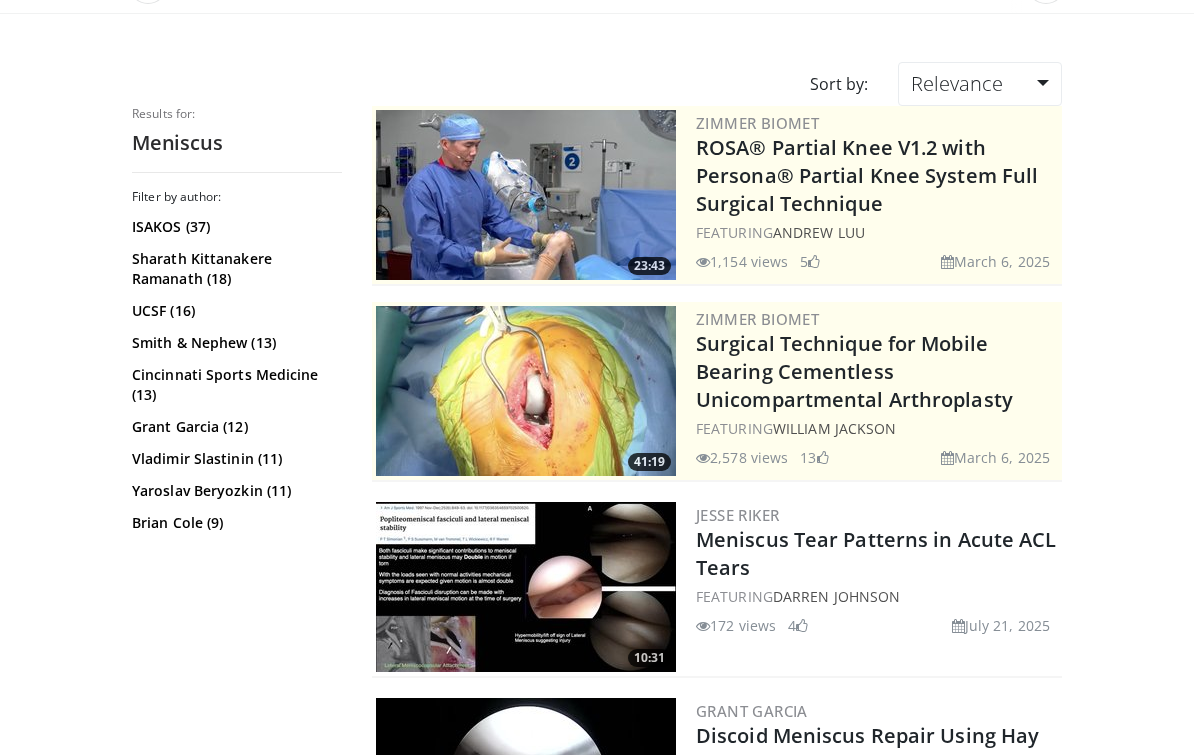 scroll, scrollTop: 0, scrollLeft: 0, axis: both 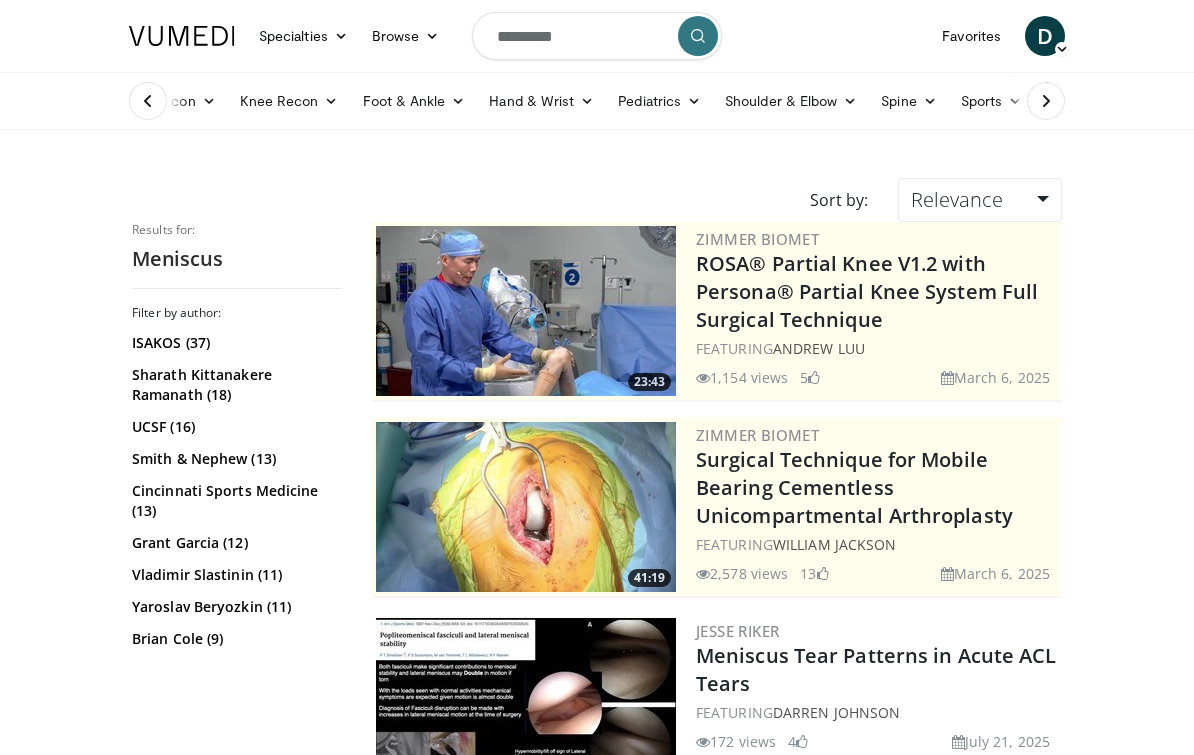 click on "Relevance" at bounding box center [957, 199] 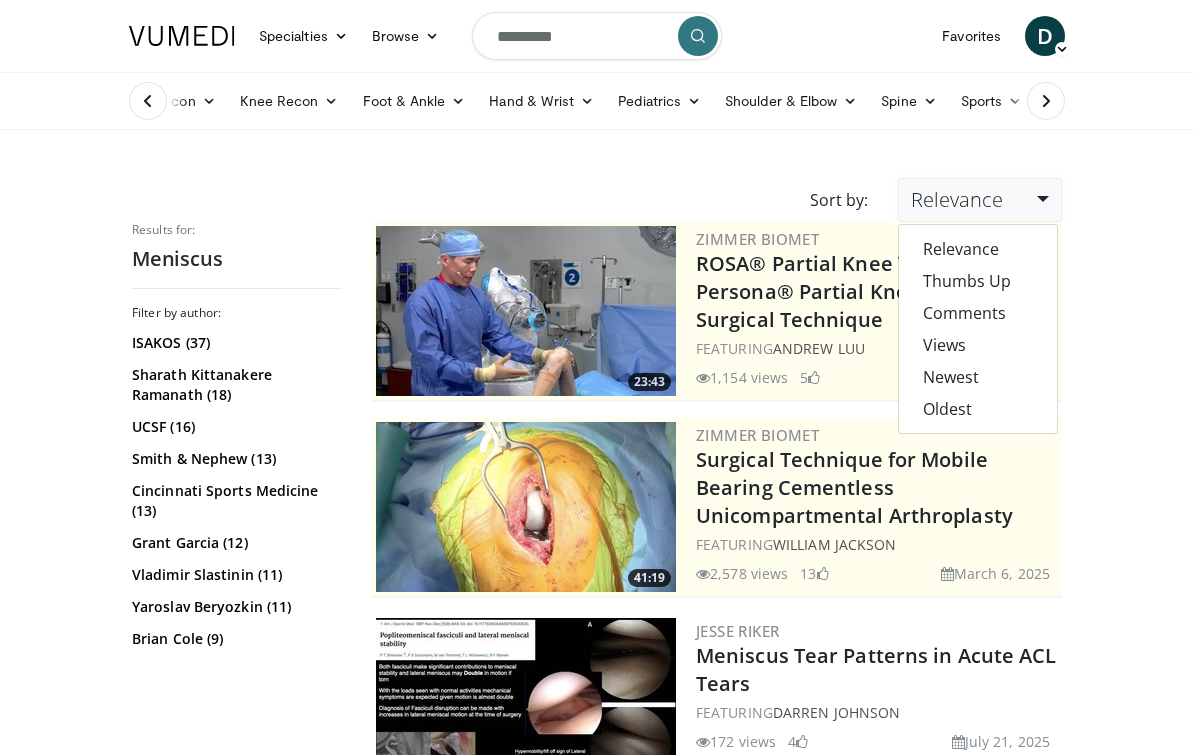 click on "Views" at bounding box center (978, 345) 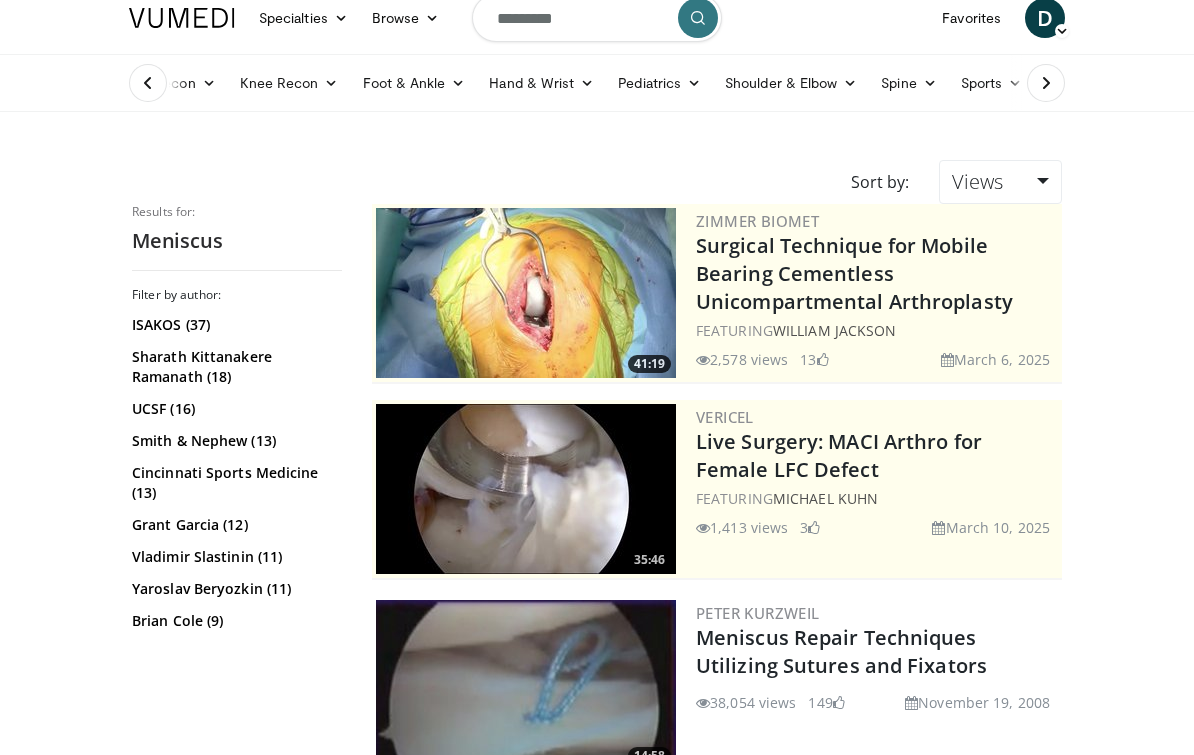 scroll, scrollTop: 0, scrollLeft: 0, axis: both 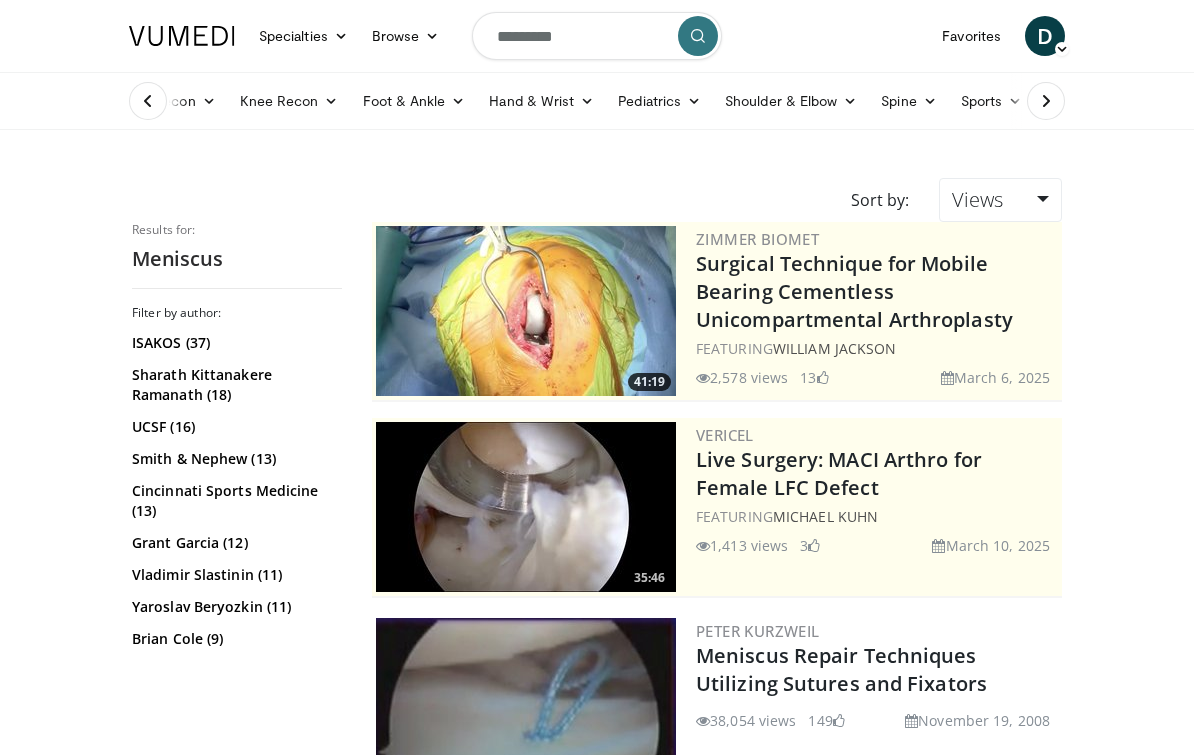 click on "********" at bounding box center [597, 36] 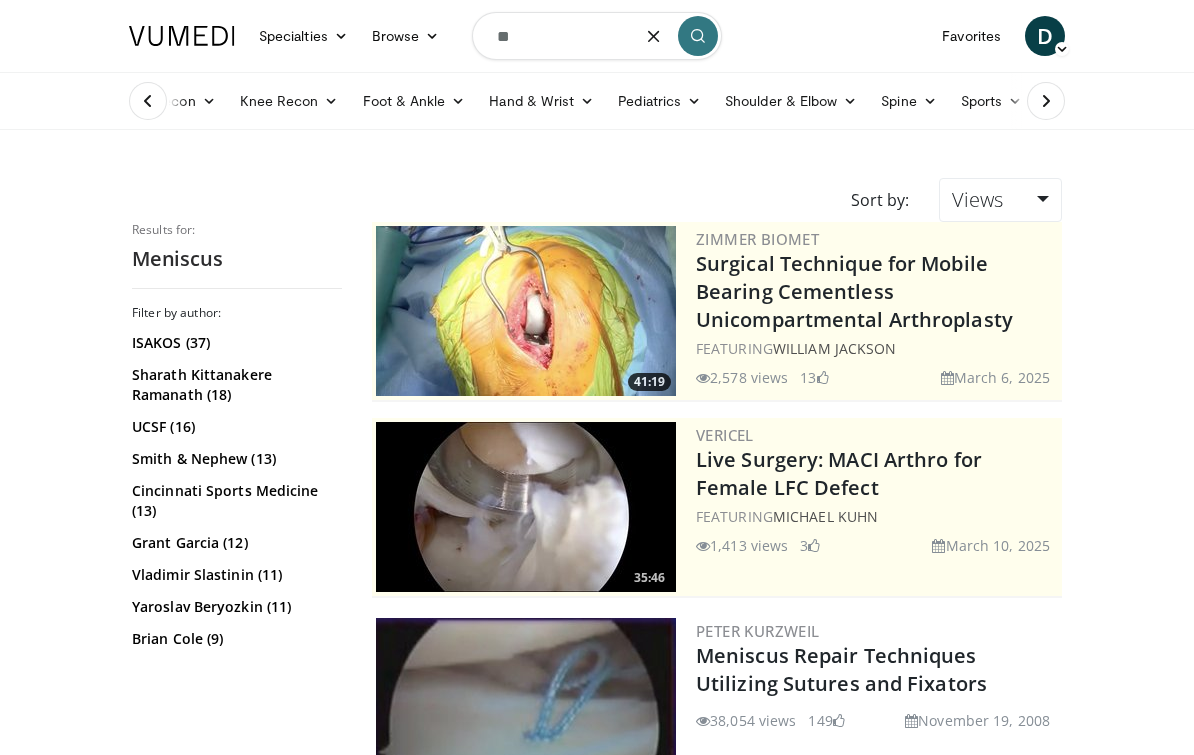 type on "*" 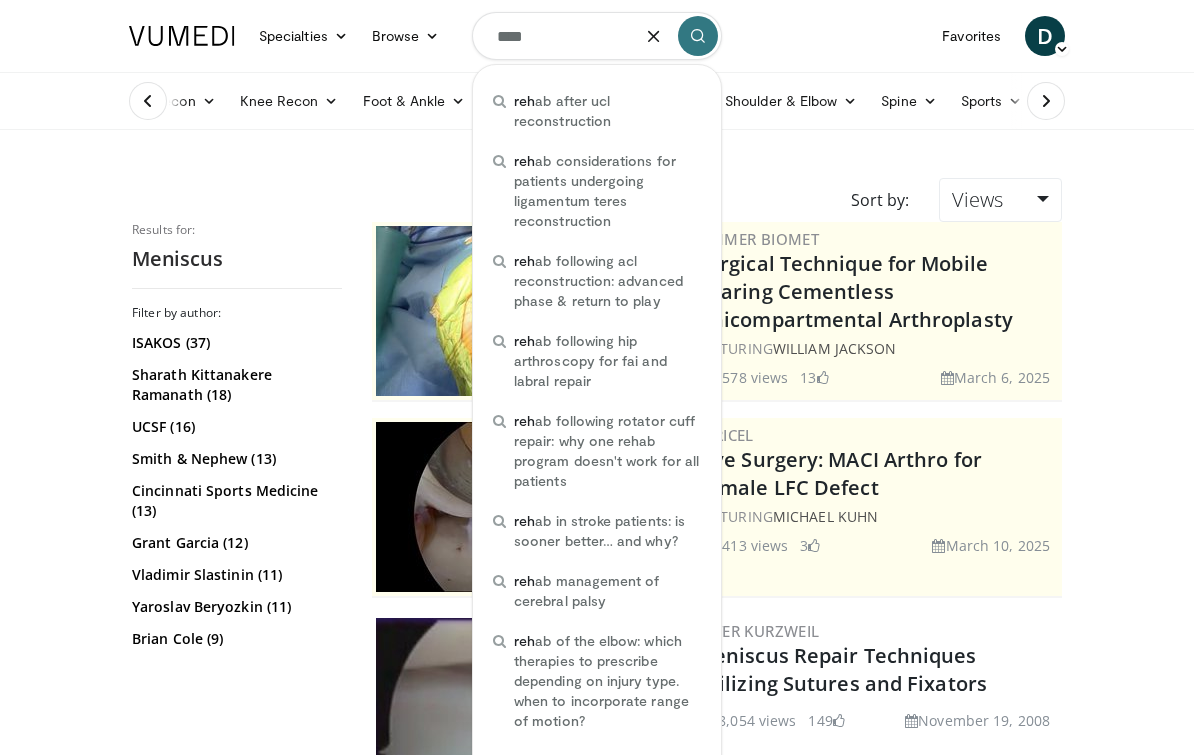 type on "*****" 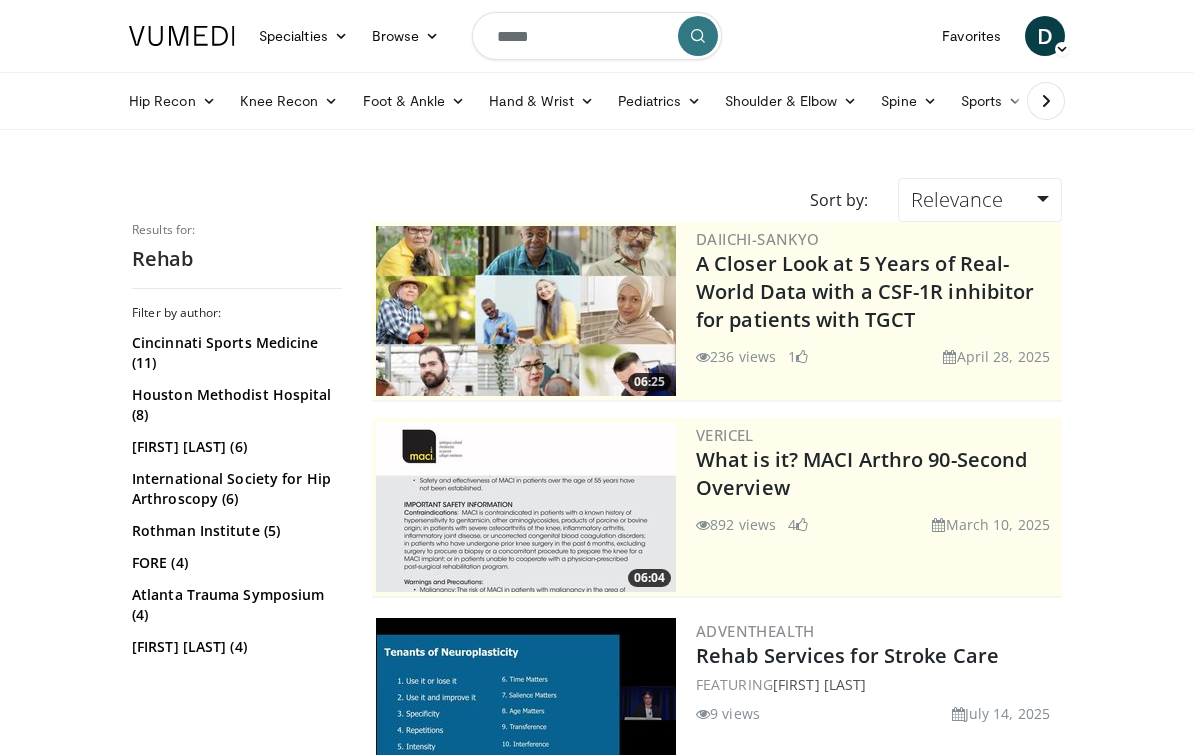 scroll, scrollTop: 0, scrollLeft: 0, axis: both 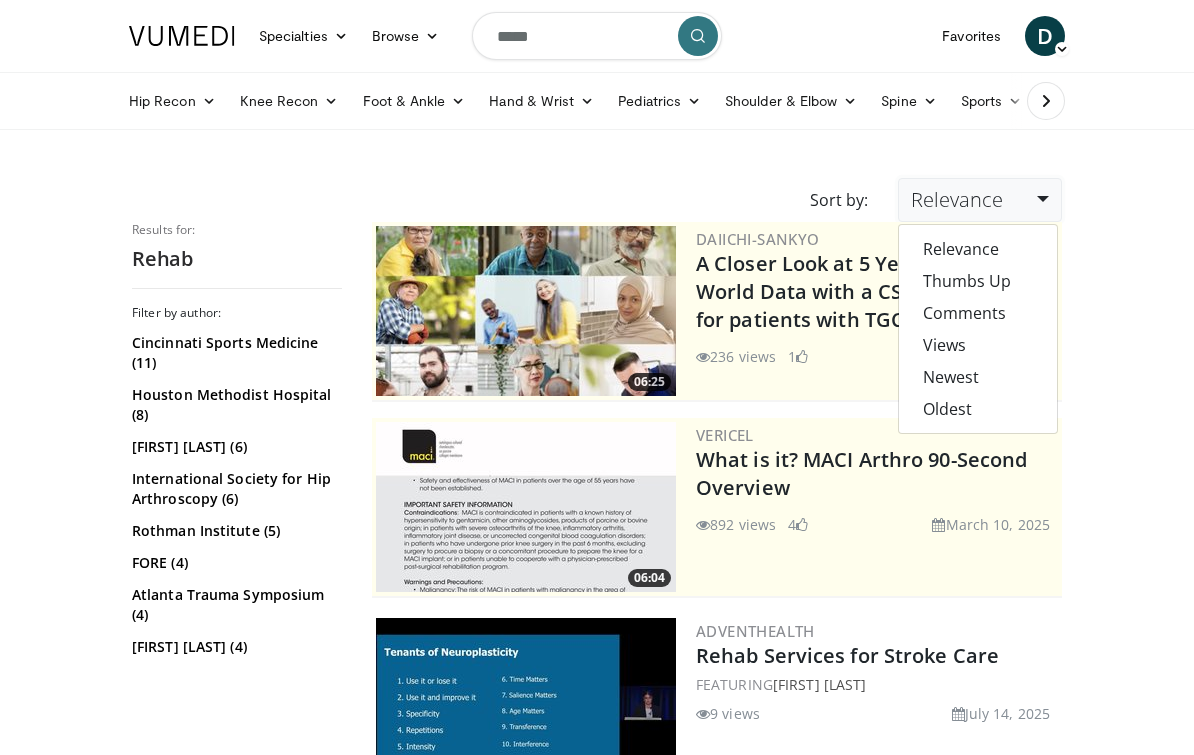 click on "Views" at bounding box center (978, 345) 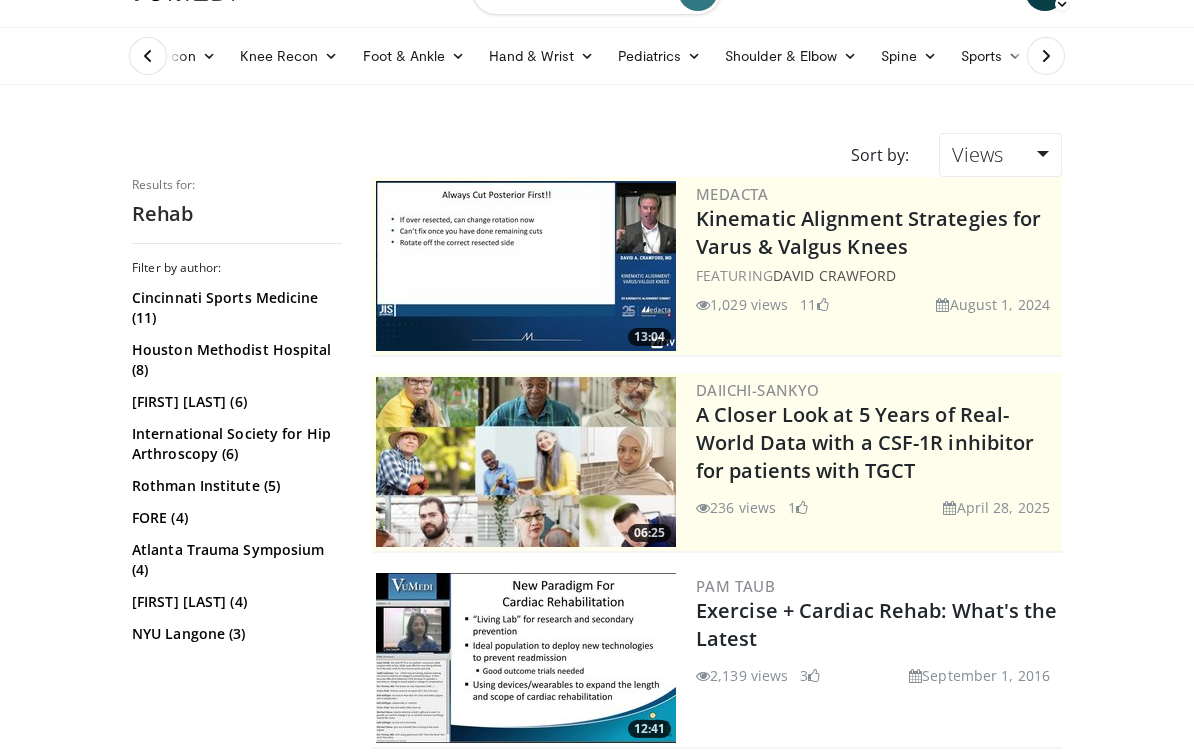 scroll, scrollTop: 1, scrollLeft: 0, axis: vertical 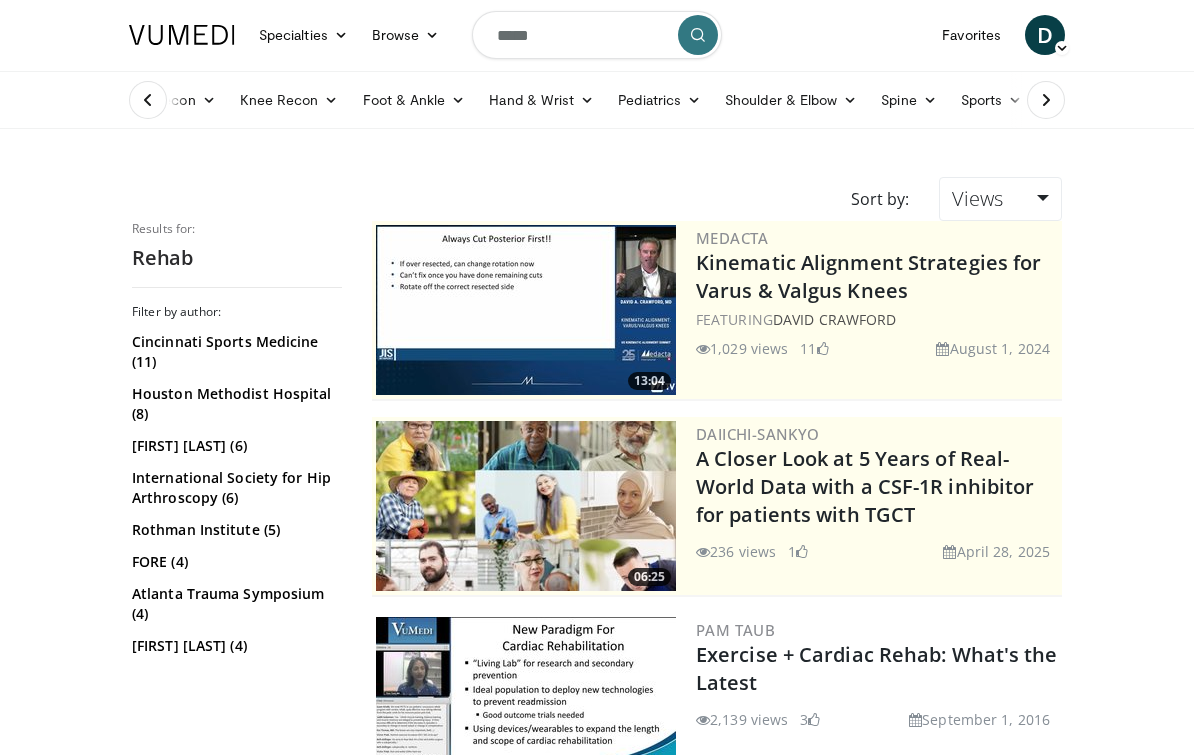 click at bounding box center [526, 310] 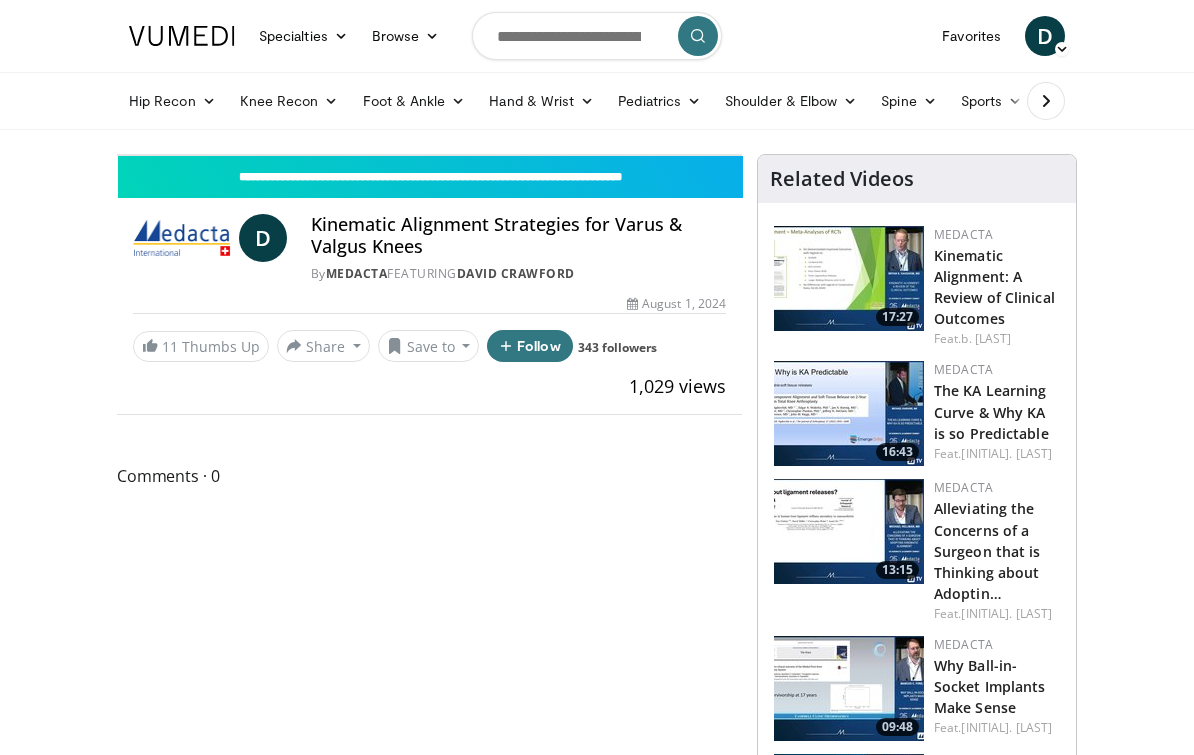 scroll, scrollTop: 0, scrollLeft: 0, axis: both 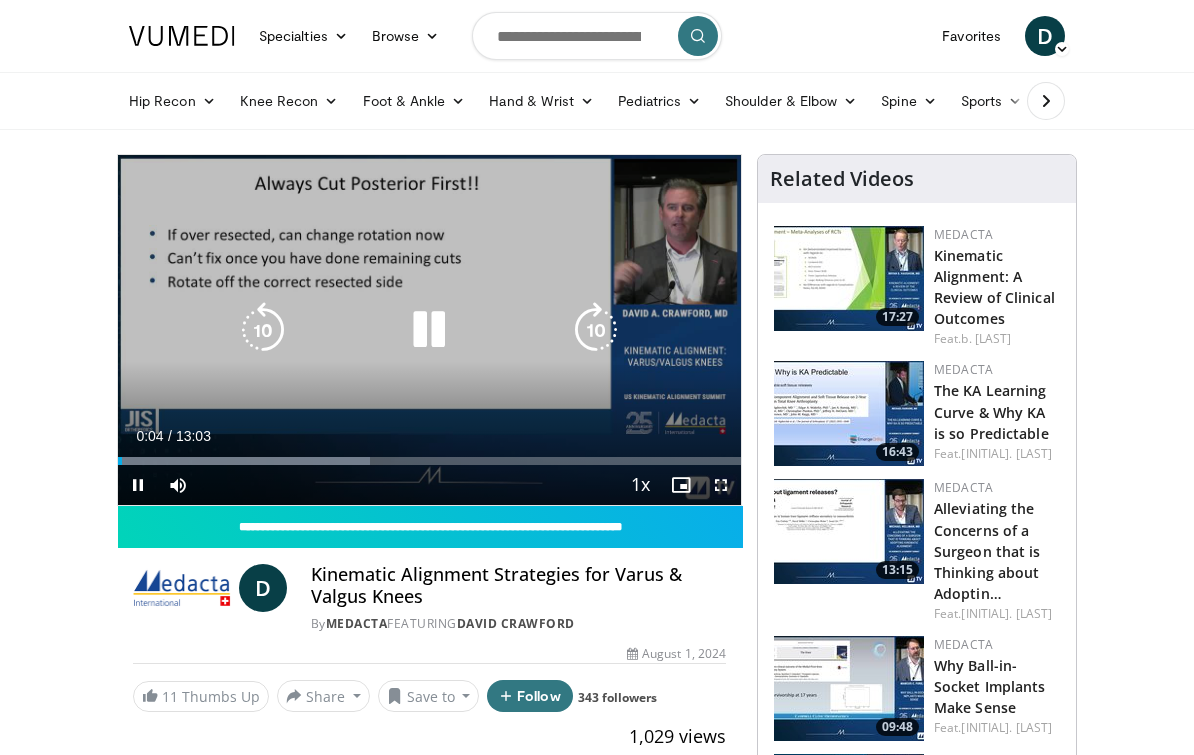 click at bounding box center (596, 330) 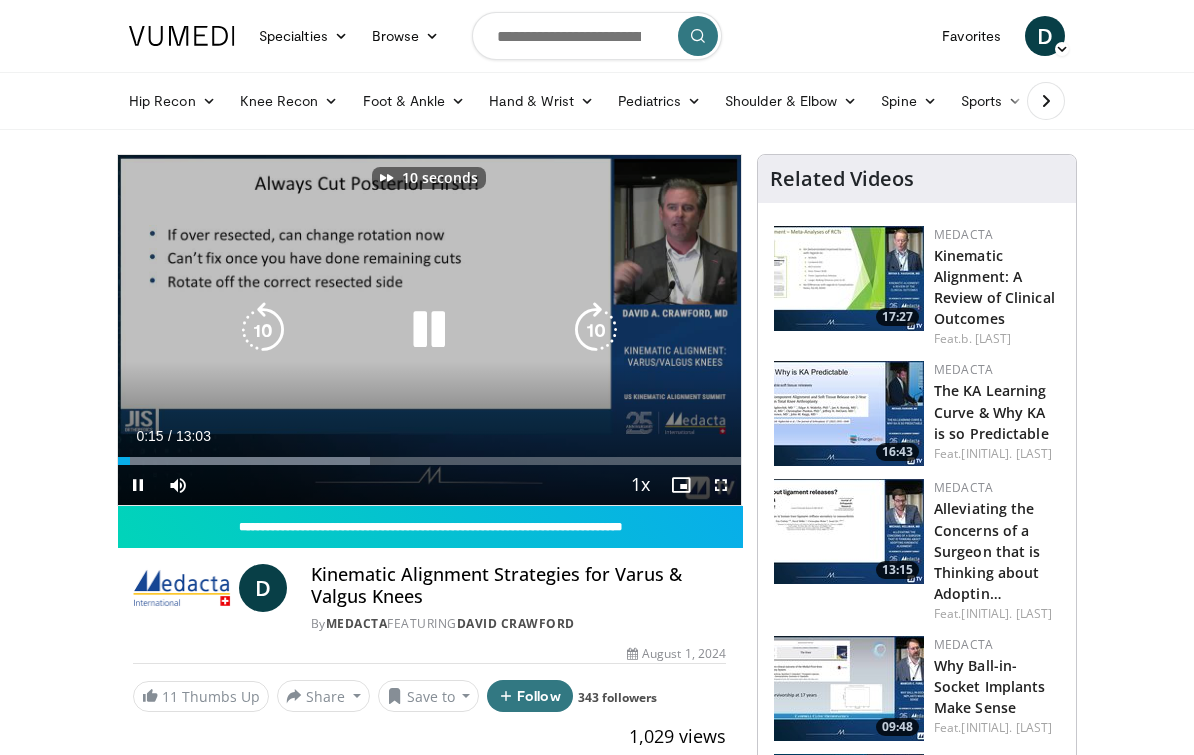 click at bounding box center [596, 330] 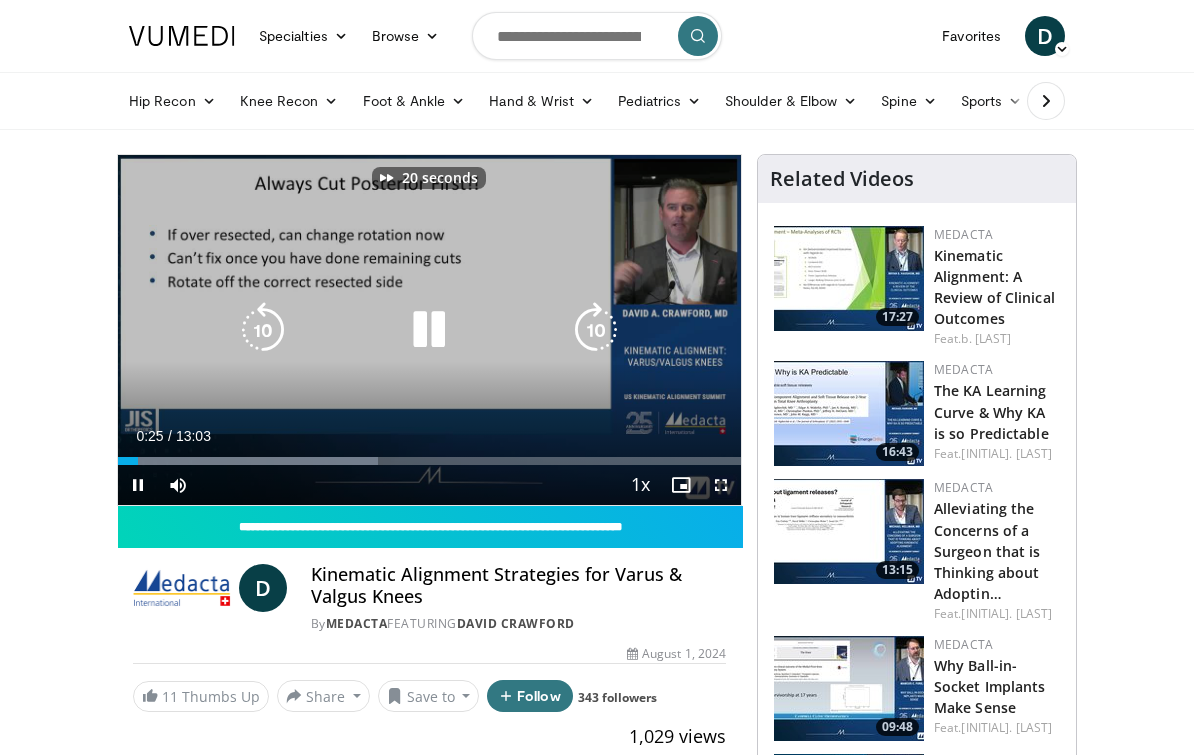 click at bounding box center (596, 330) 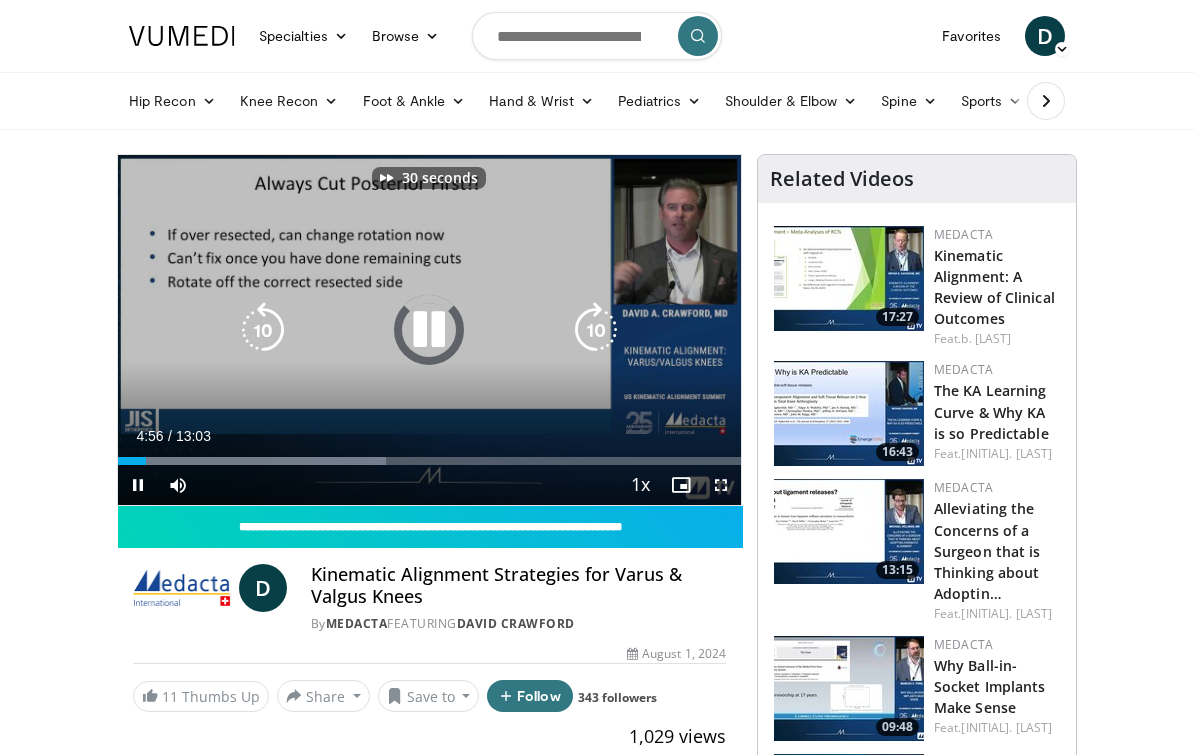 click at bounding box center (252, 461) 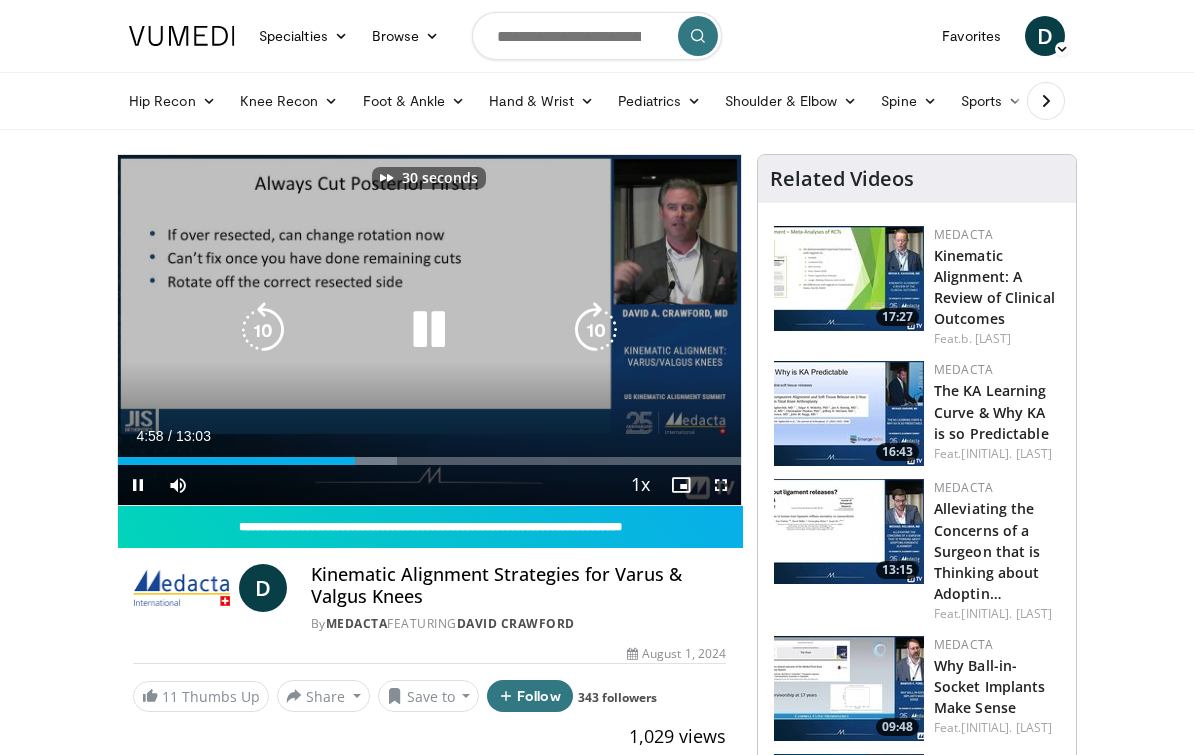 click on "Loaded :  44.72%" at bounding box center [429, 461] 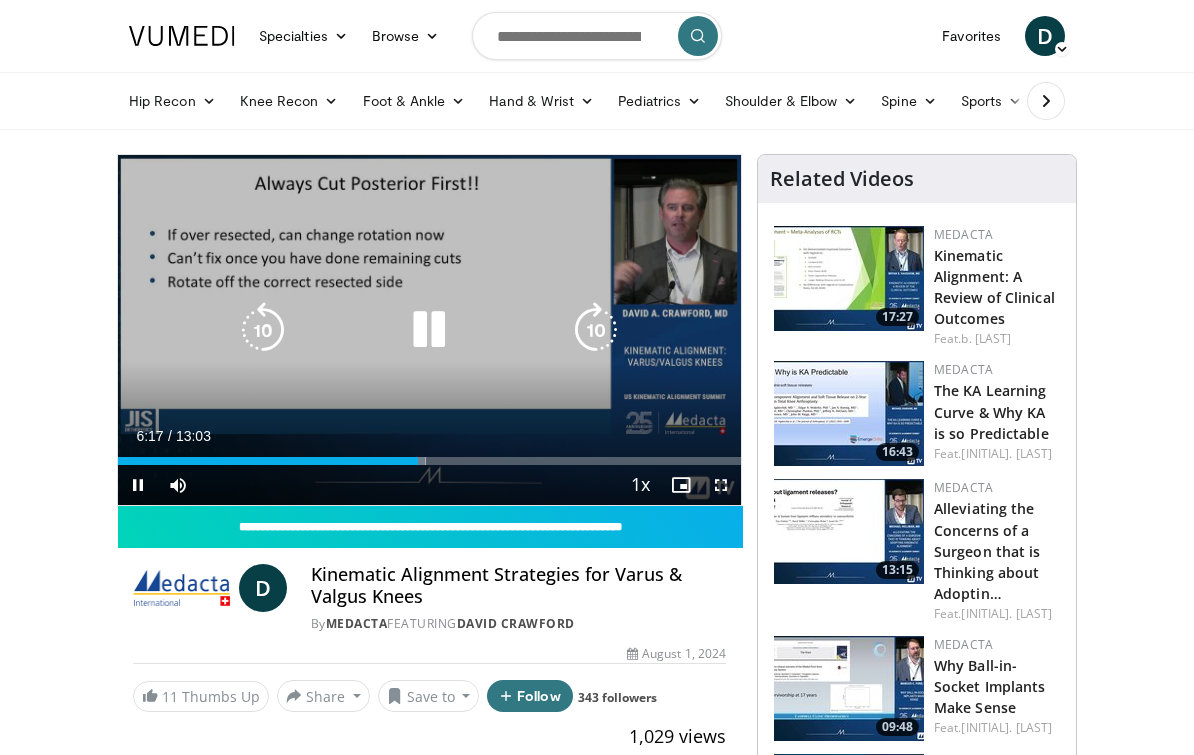 click on "Loaded :  49.36%" at bounding box center (429, 461) 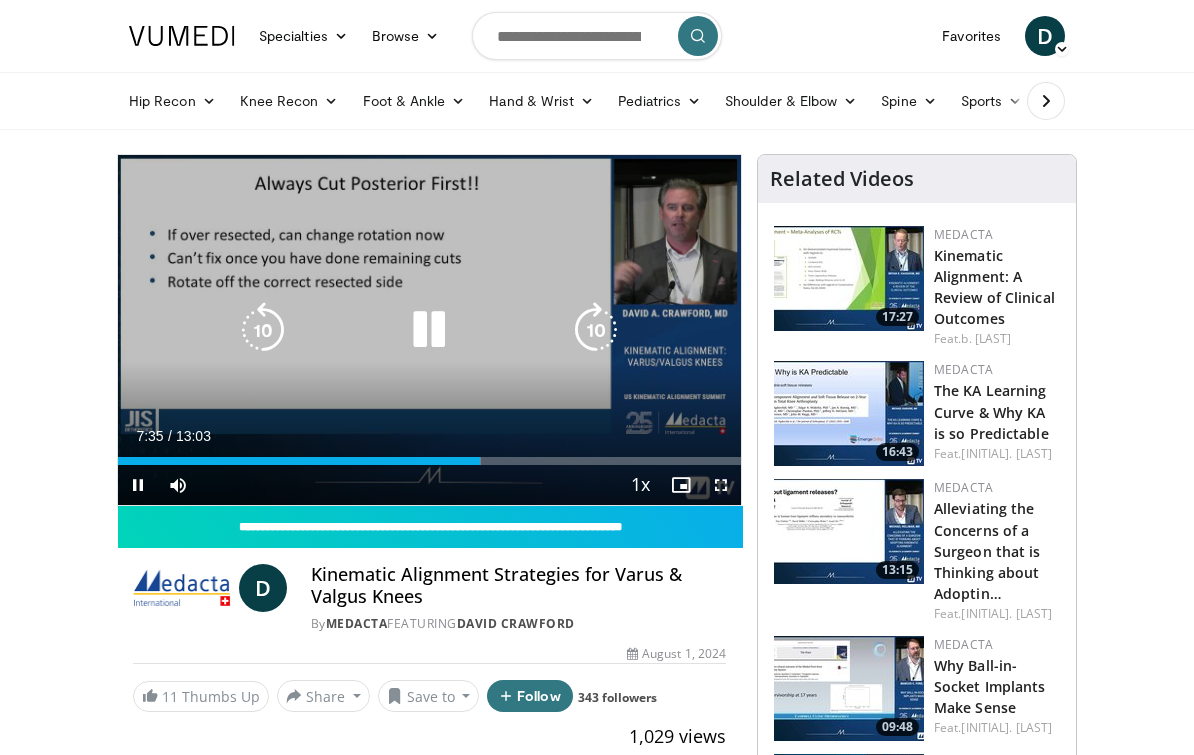 click on "Loaded :  58.24%" at bounding box center (429, 461) 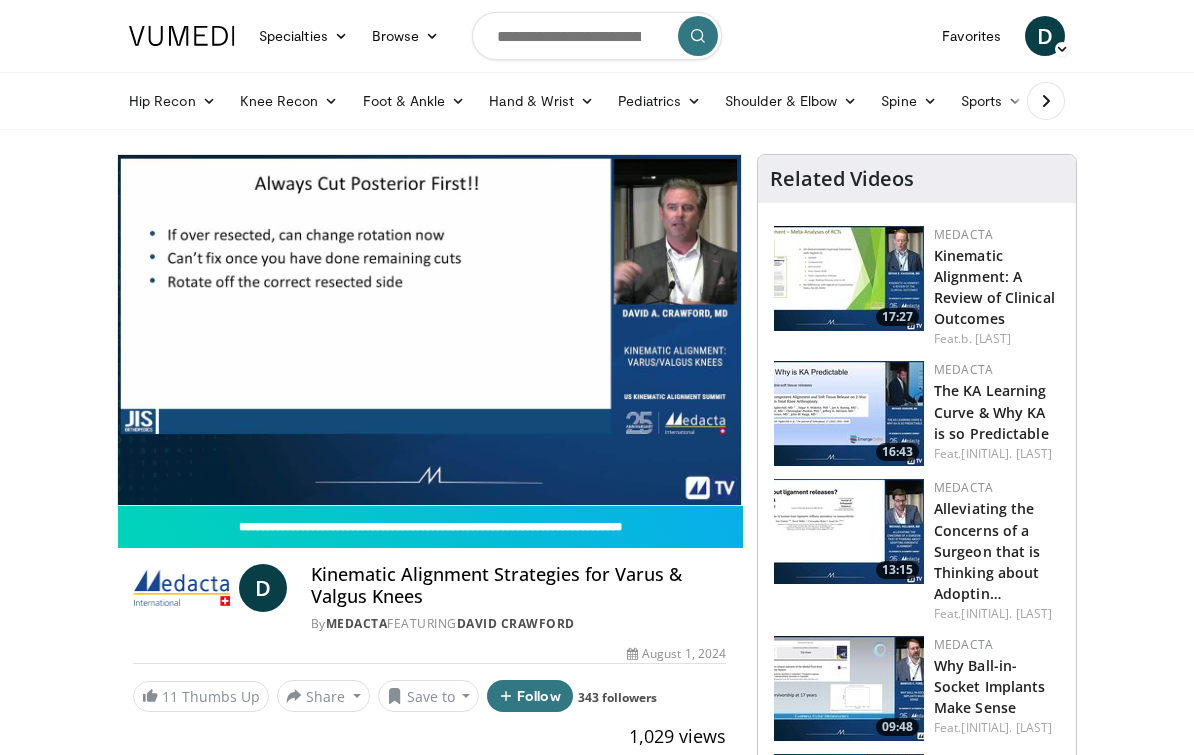 click on "Specialties" at bounding box center [303, 36] 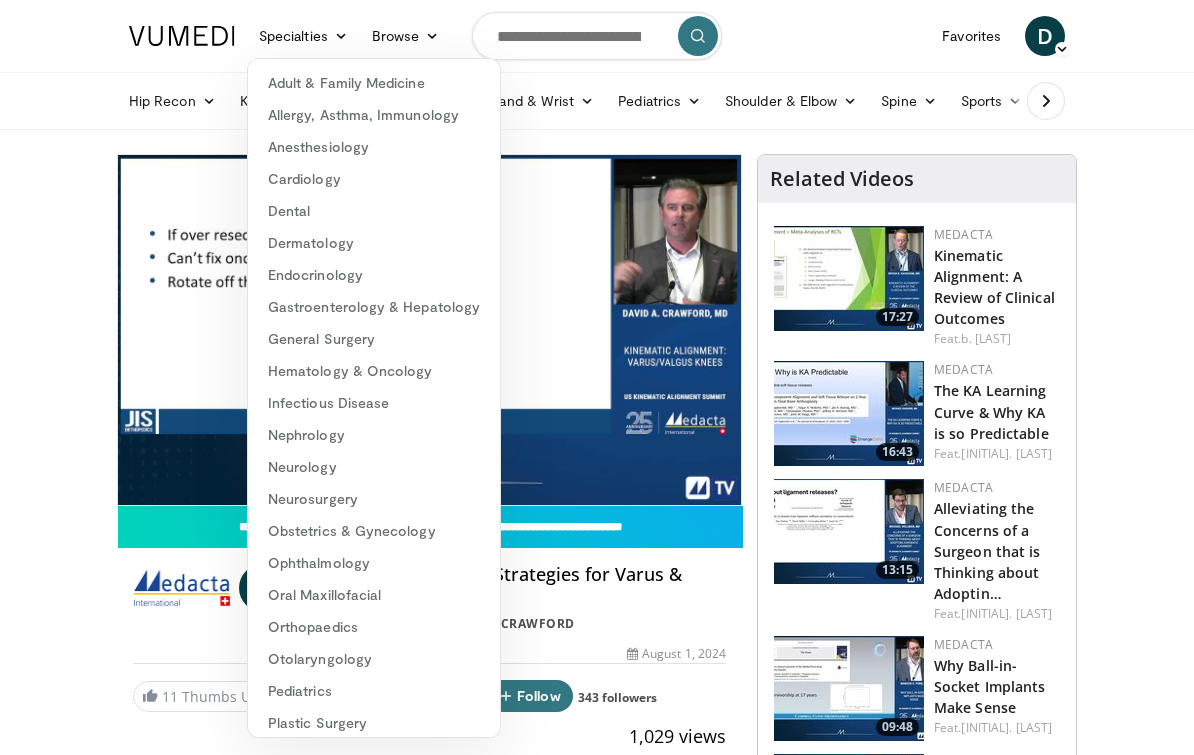 scroll, scrollTop: 0, scrollLeft: 0, axis: both 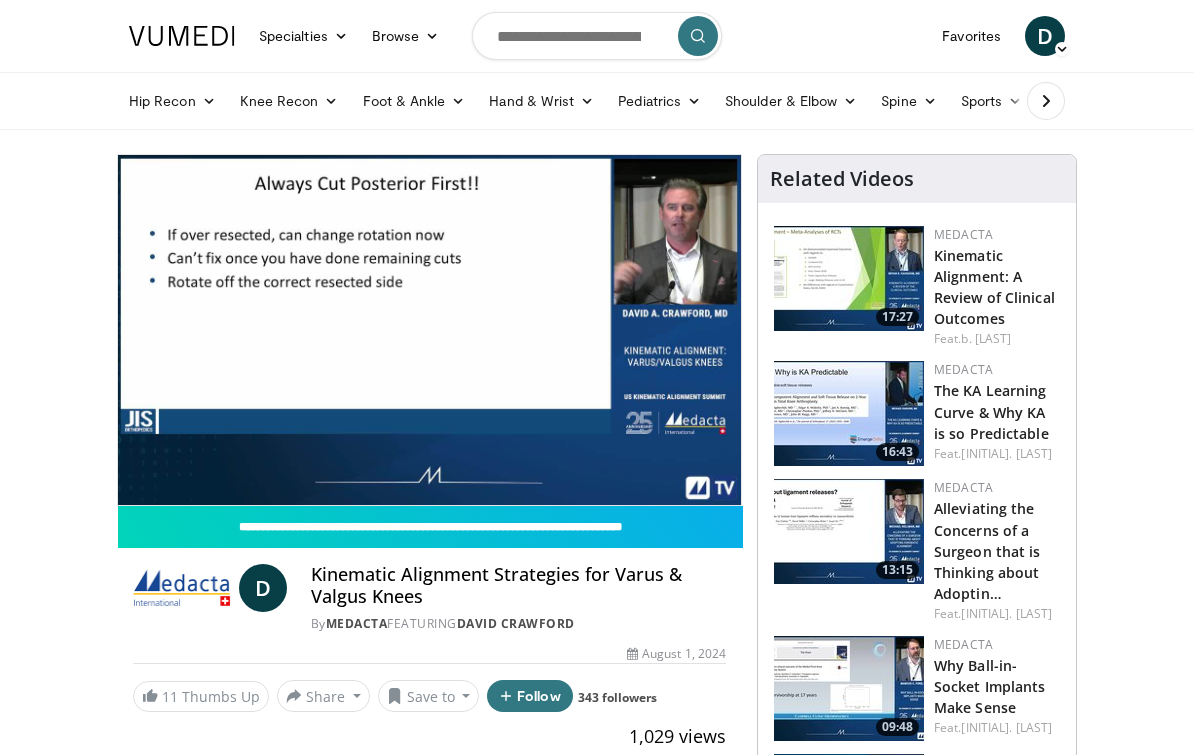 click at bounding box center (182, 36) 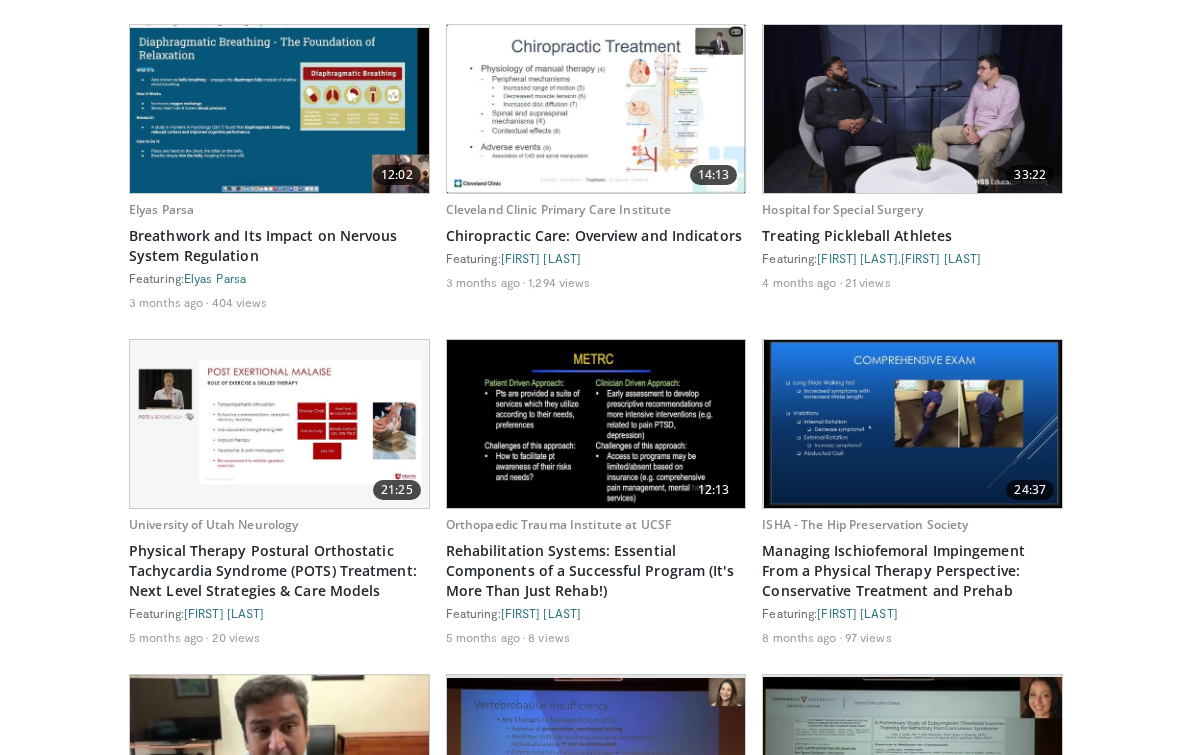 scroll, scrollTop: 9691, scrollLeft: 0, axis: vertical 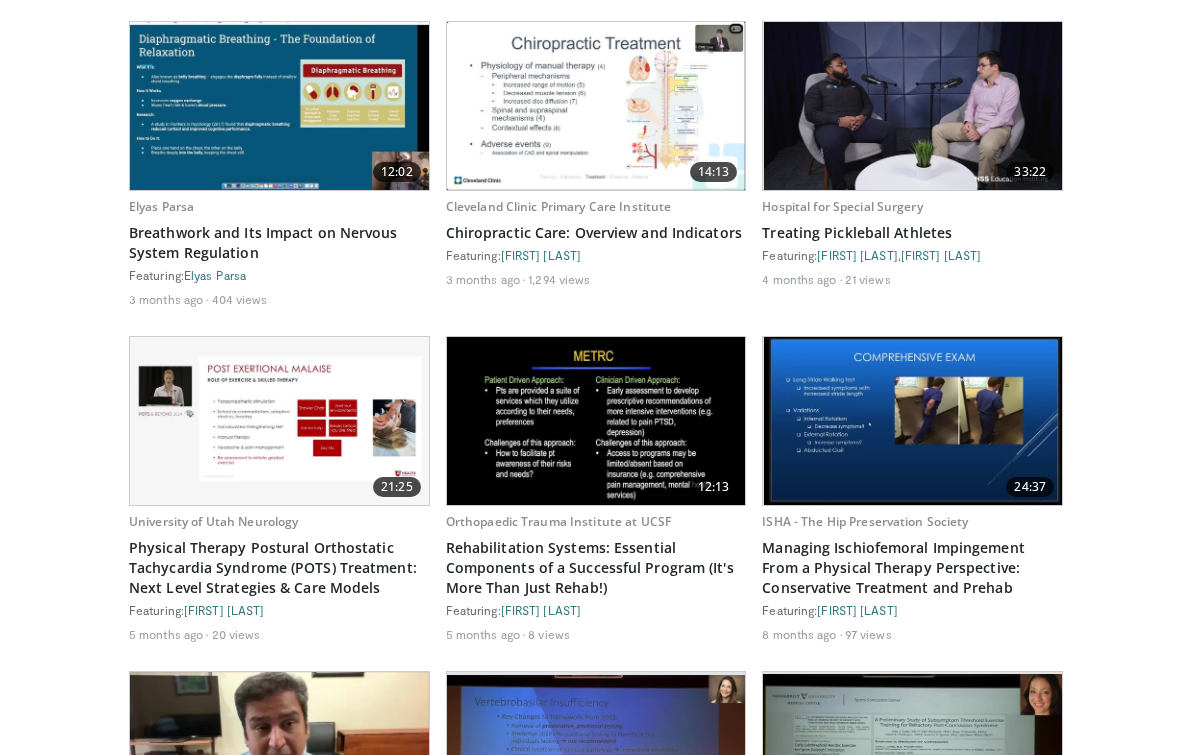 click at bounding box center [913, 422] 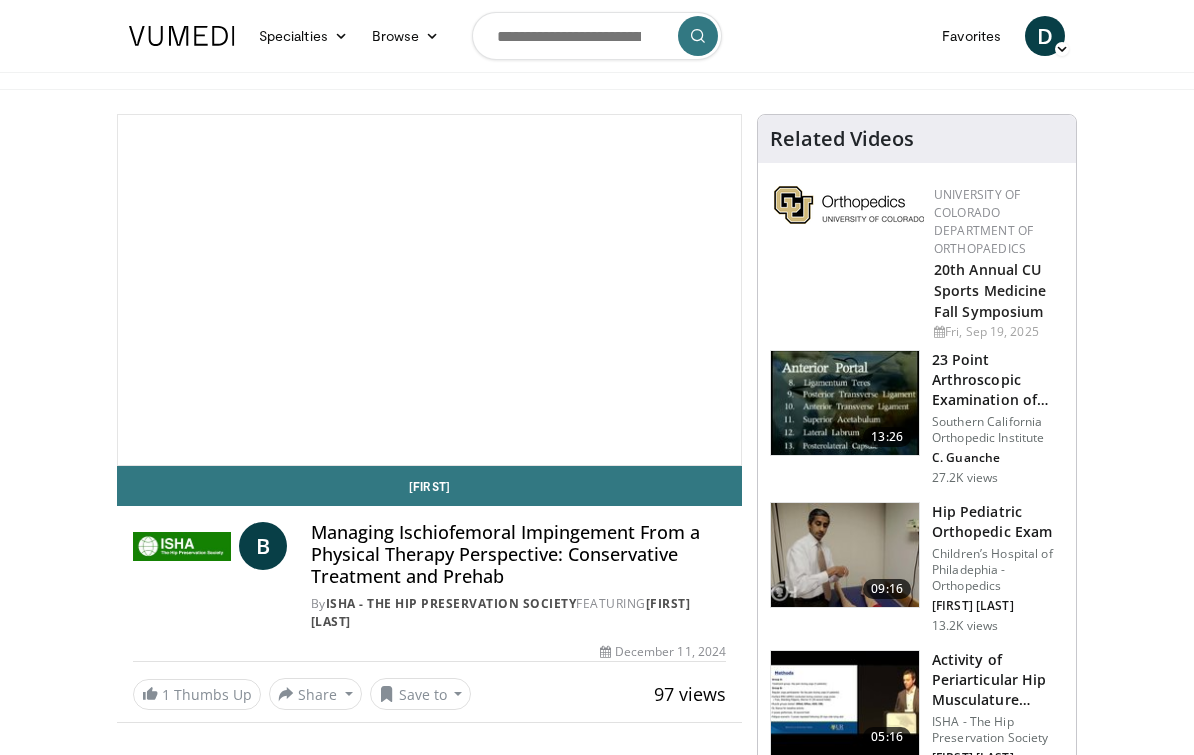 scroll, scrollTop: 0, scrollLeft: 0, axis: both 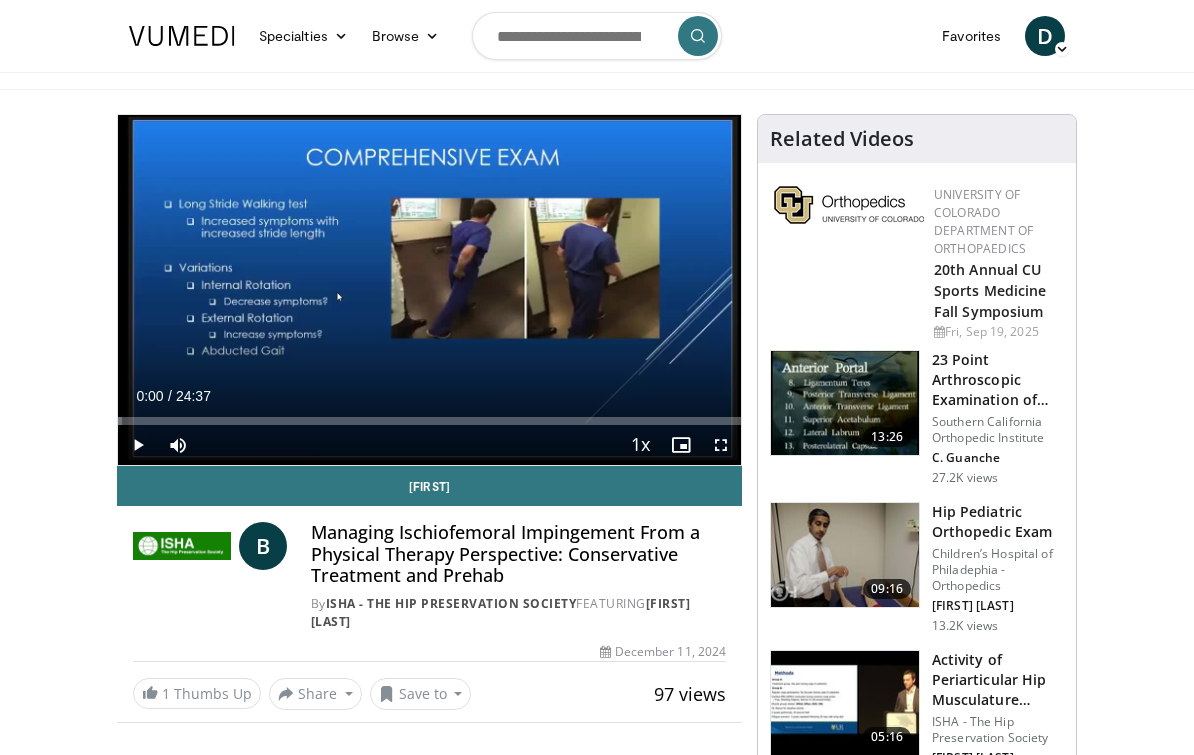 click on "Loaded :  0.66%" at bounding box center (429, 421) 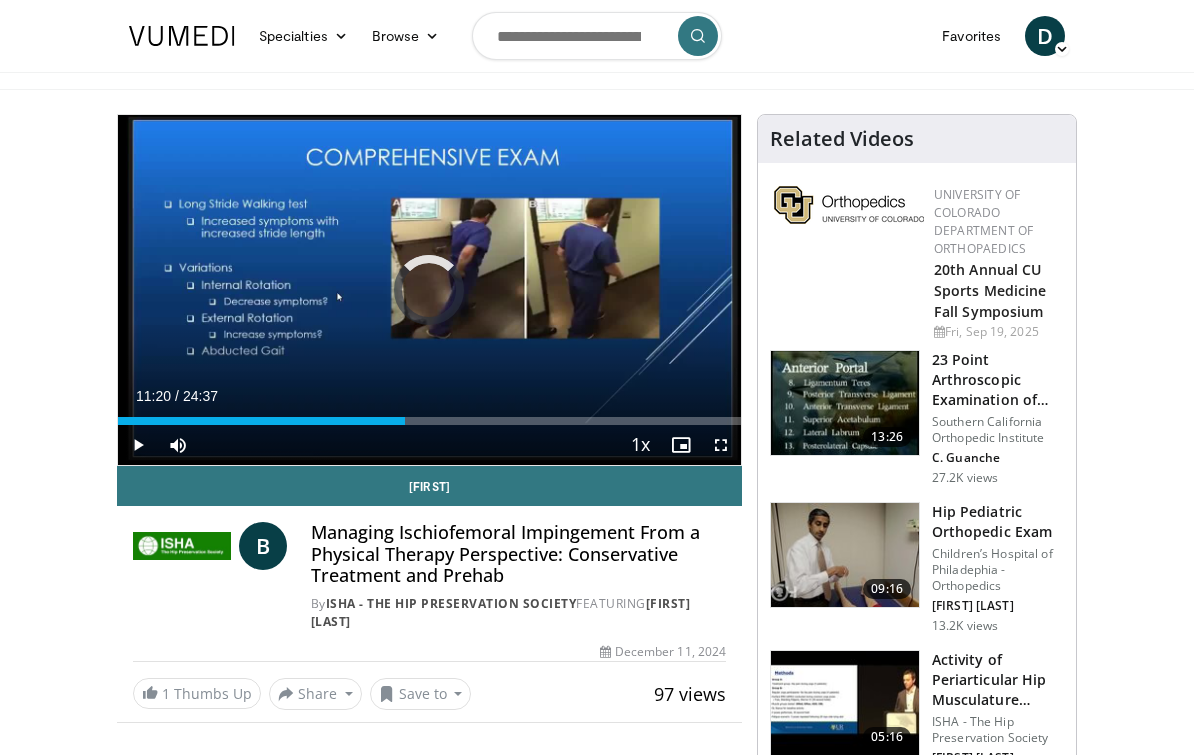click on "Loaded :  46.03%" at bounding box center (429, 421) 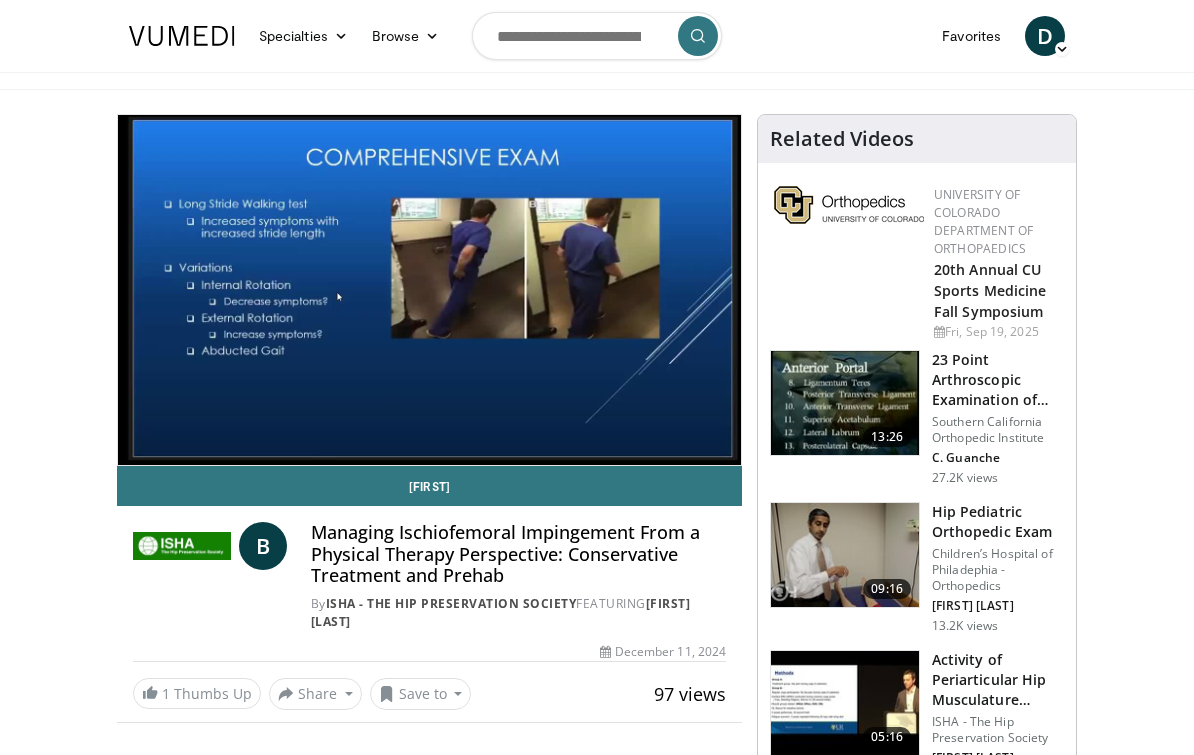 click at bounding box center (182, 546) 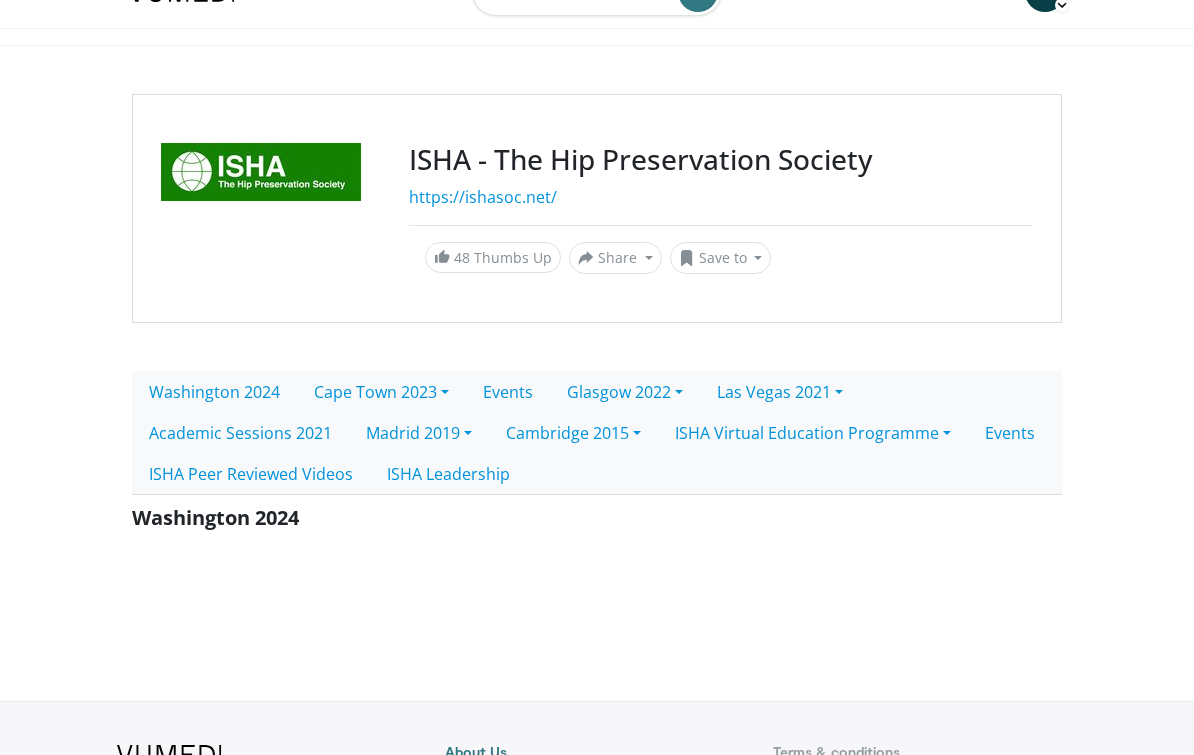 scroll, scrollTop: 0, scrollLeft: 0, axis: both 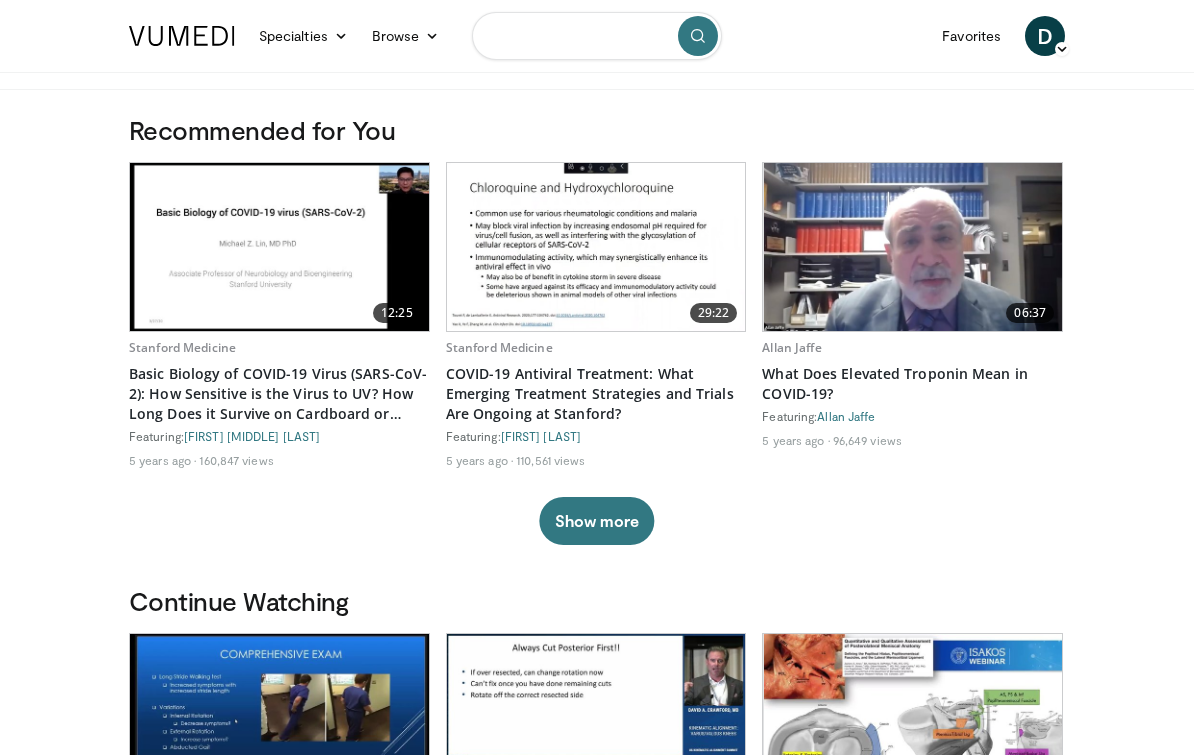click at bounding box center (597, 36) 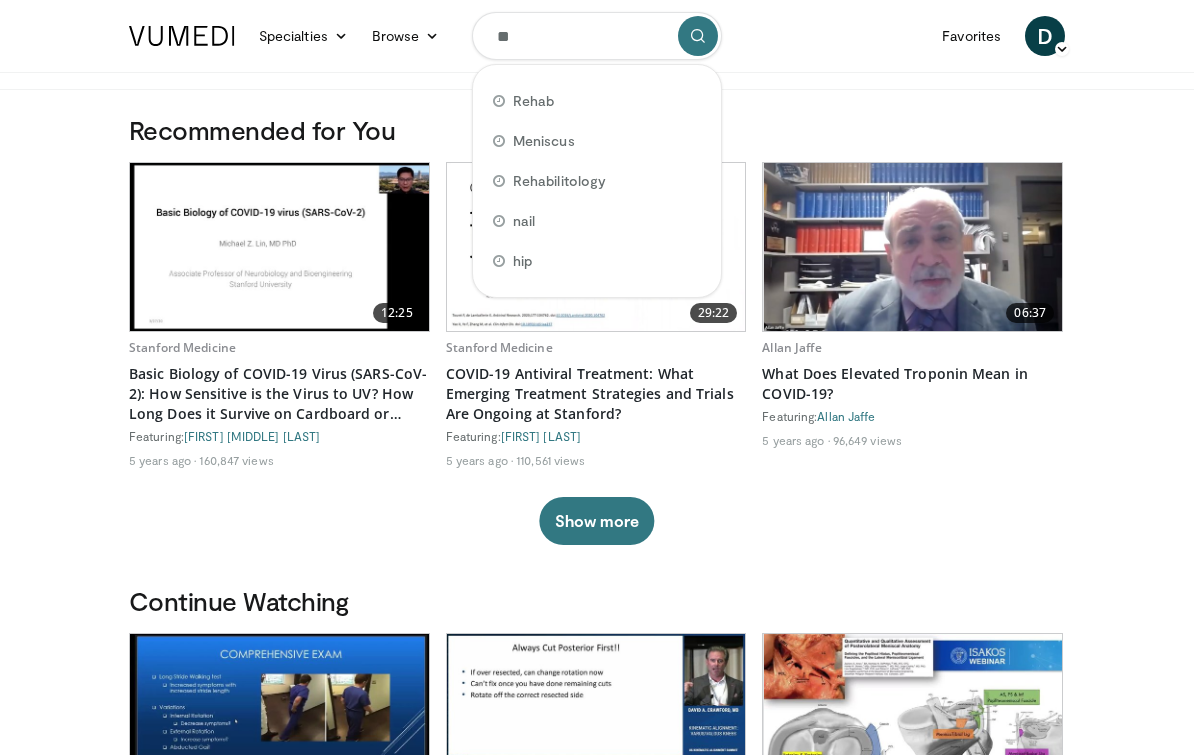 type on "***" 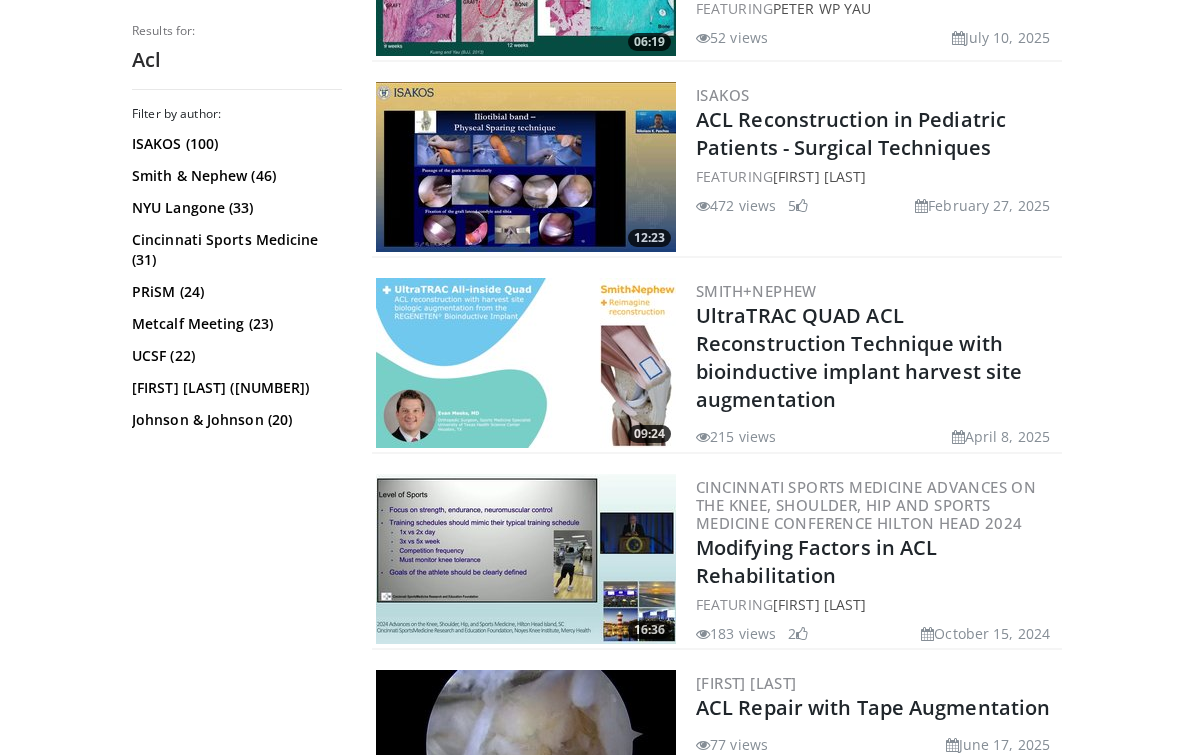 scroll, scrollTop: 3282, scrollLeft: 0, axis: vertical 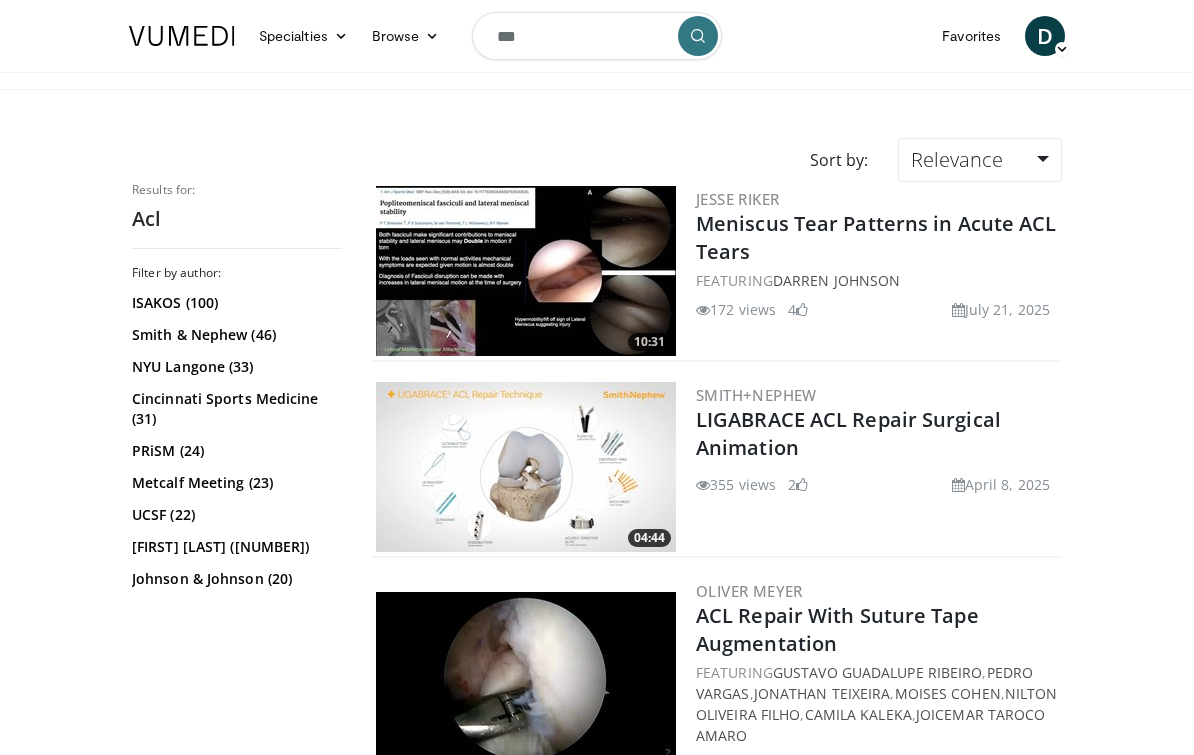 click on "Relevance" at bounding box center [980, 160] 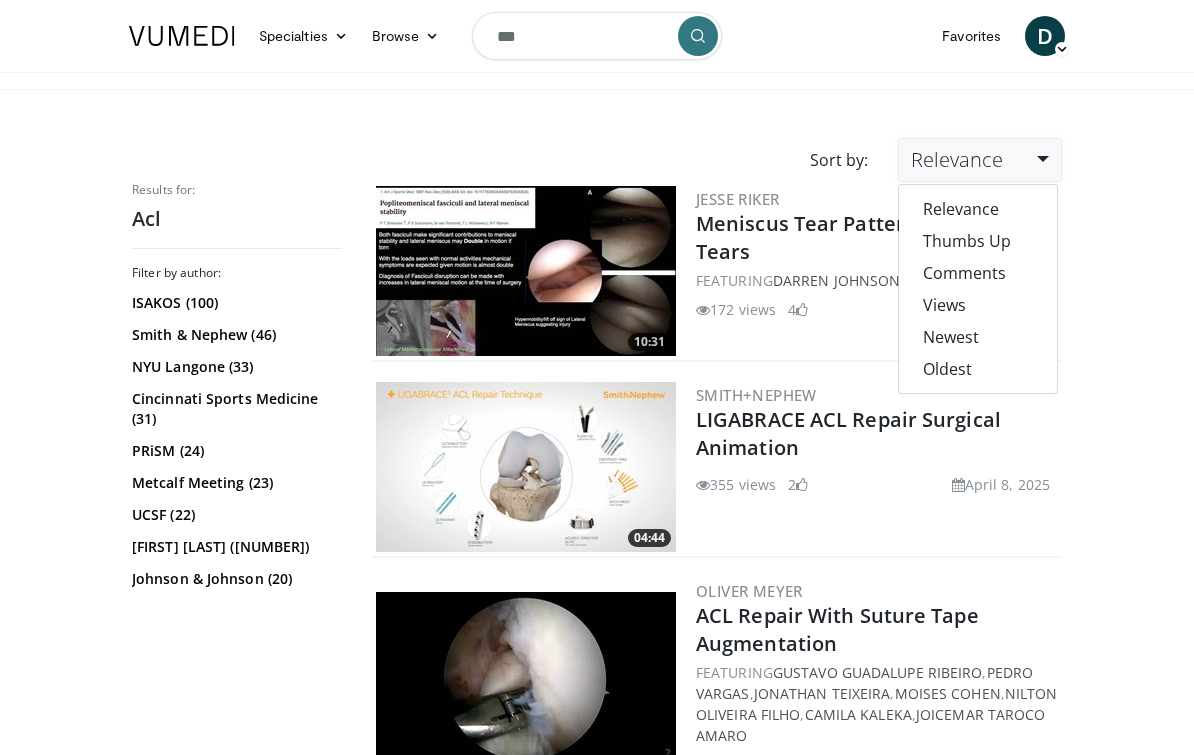 click on "Views" at bounding box center [978, 305] 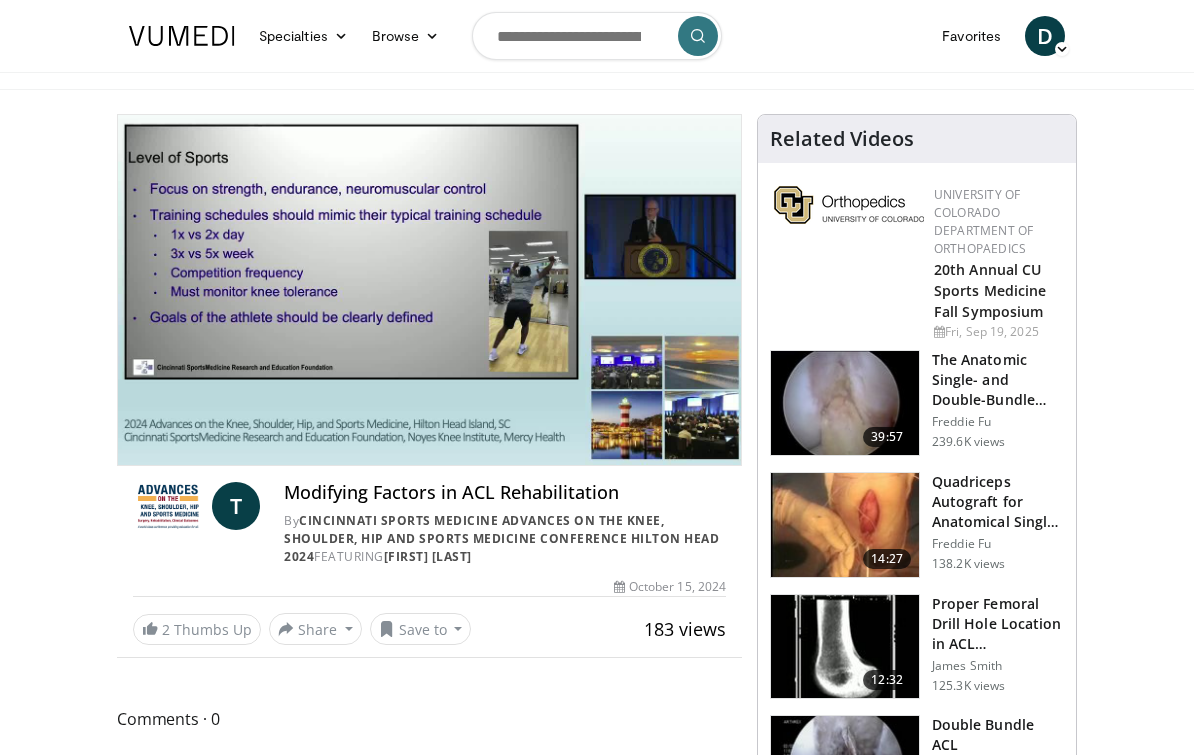 scroll, scrollTop: 0, scrollLeft: 0, axis: both 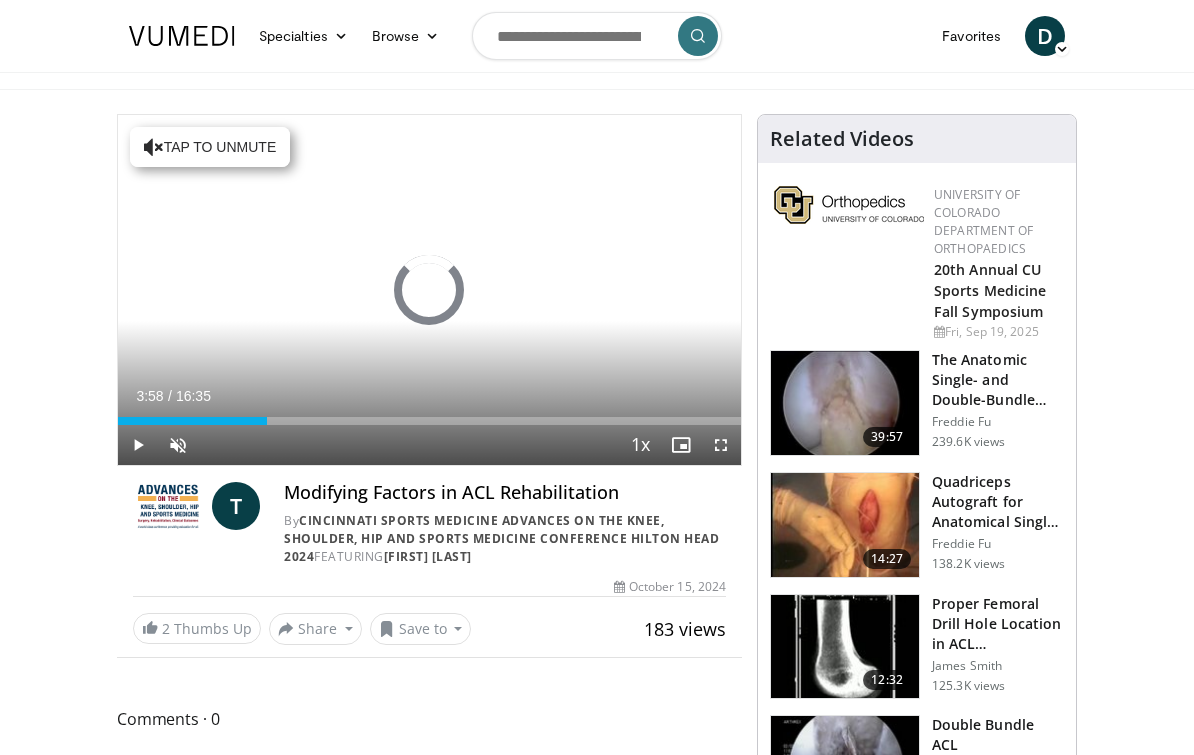 click on "Loaded :  0.00%" at bounding box center (429, 421) 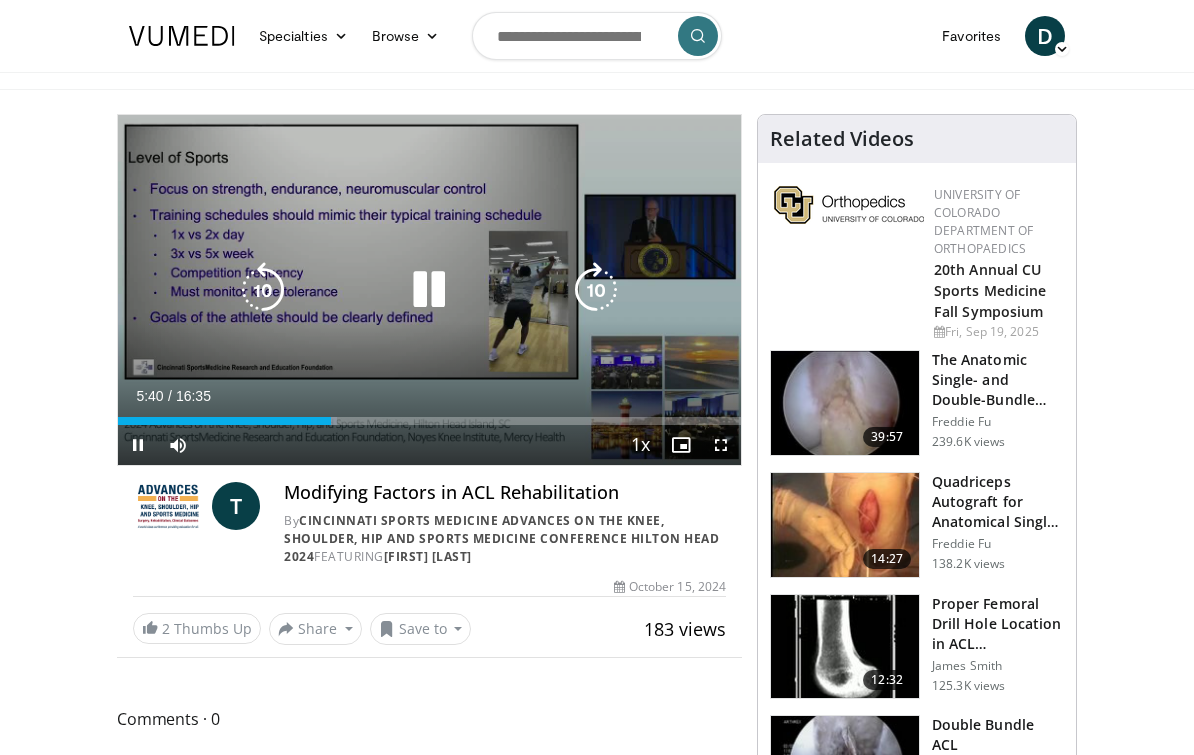 click on "Loaded :  35.19%" at bounding box center [429, 415] 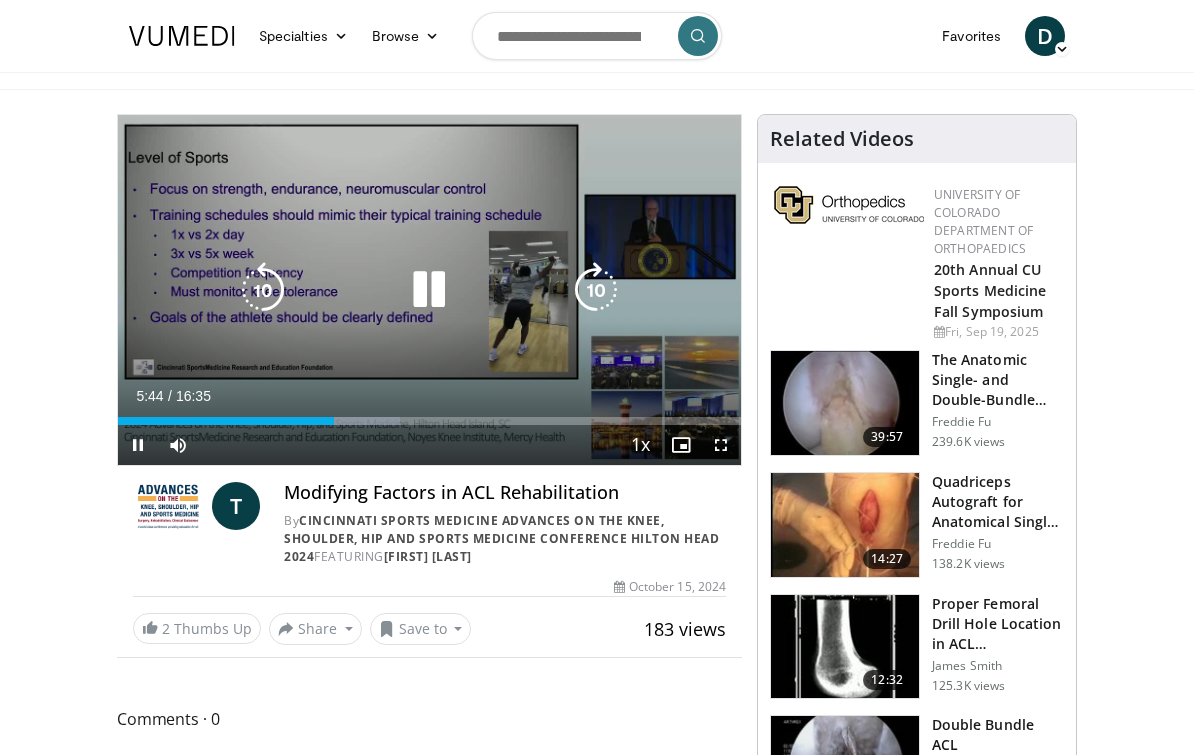 click on "Loaded :  45.25%" at bounding box center (429, 421) 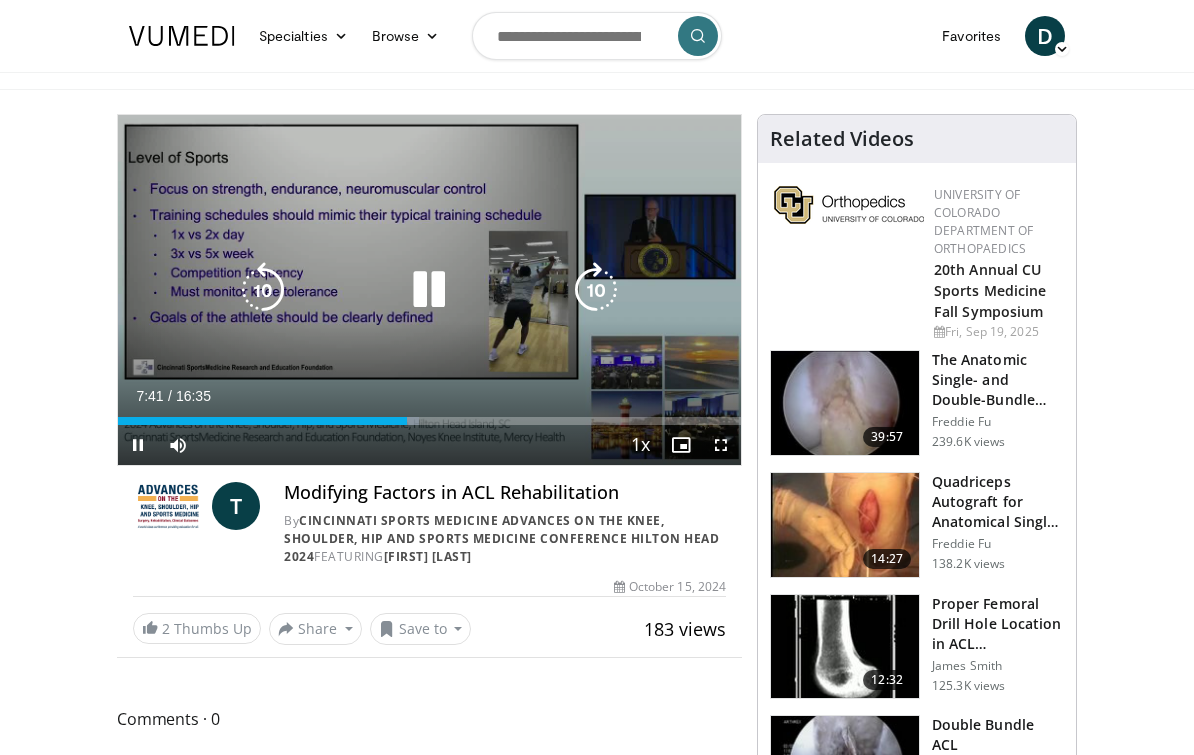 click on "Loaded :  48.26%" at bounding box center [429, 421] 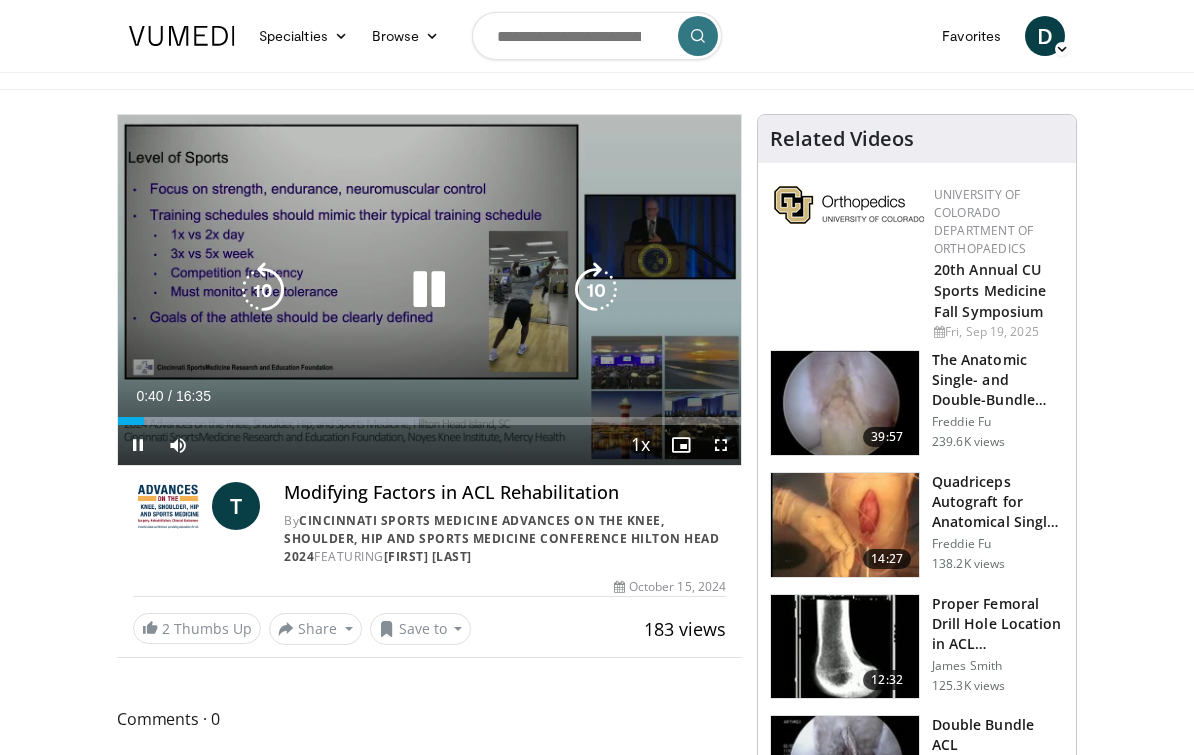 click at bounding box center (596, 290) 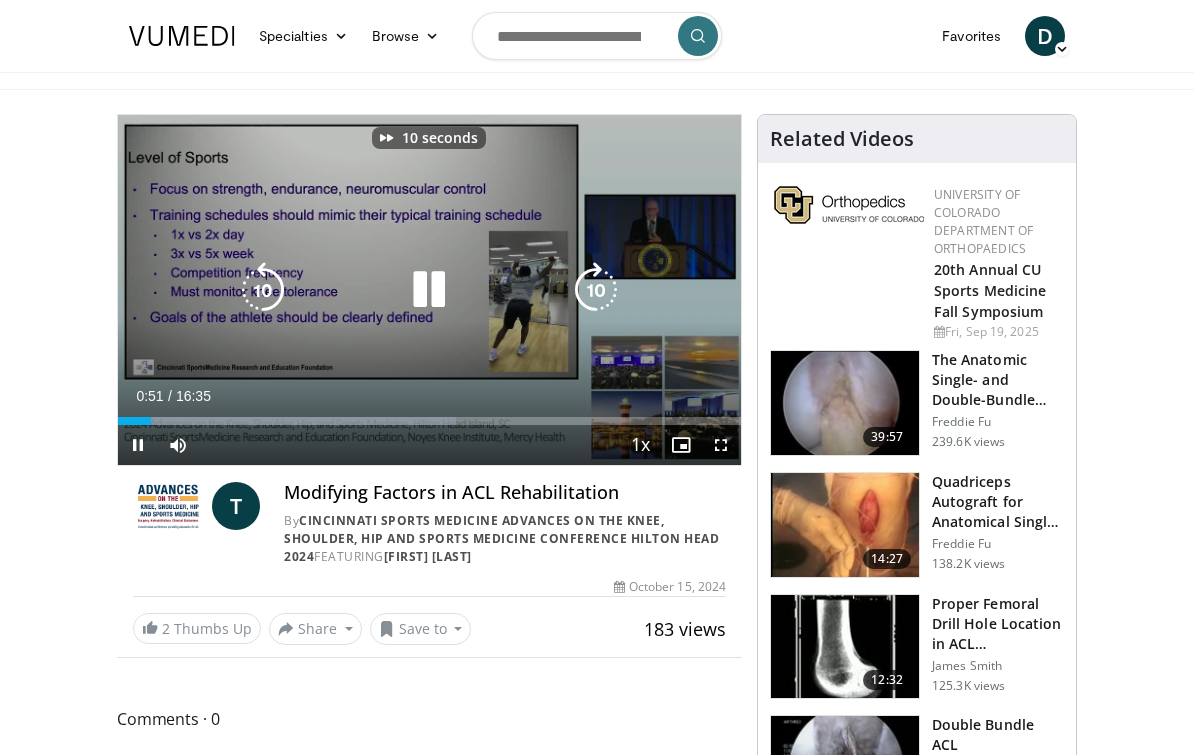 click at bounding box center (596, 290) 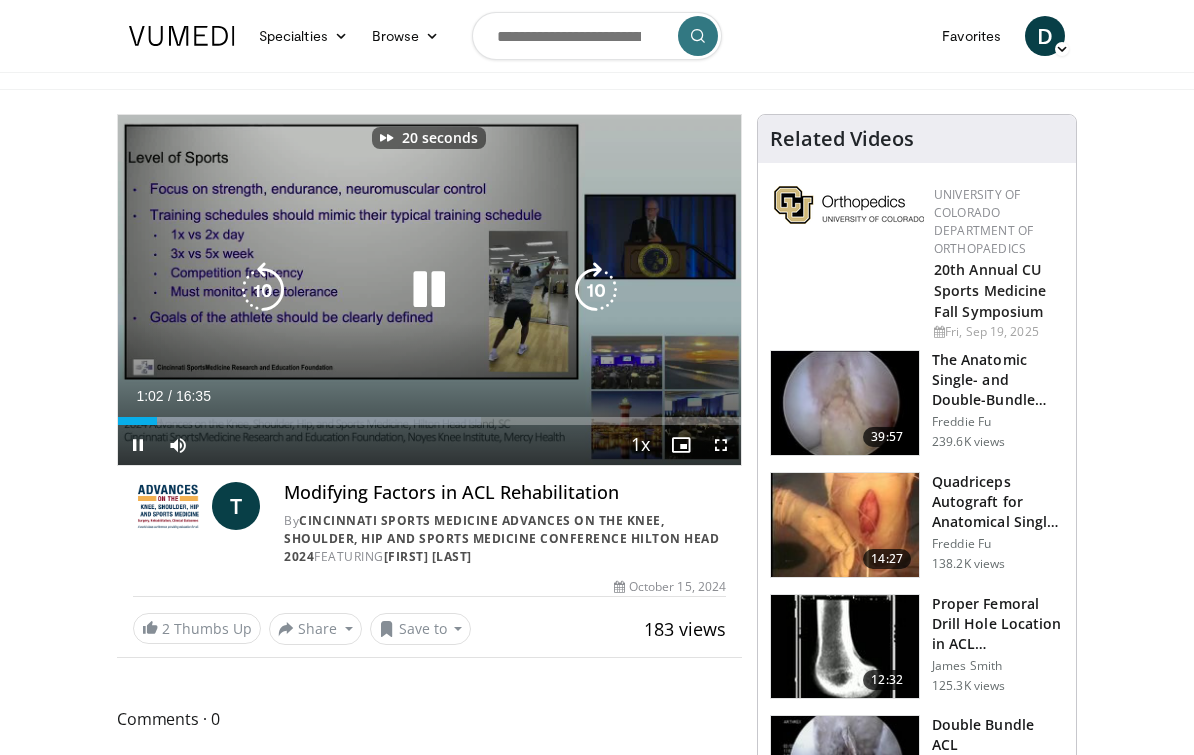 click at bounding box center [596, 290] 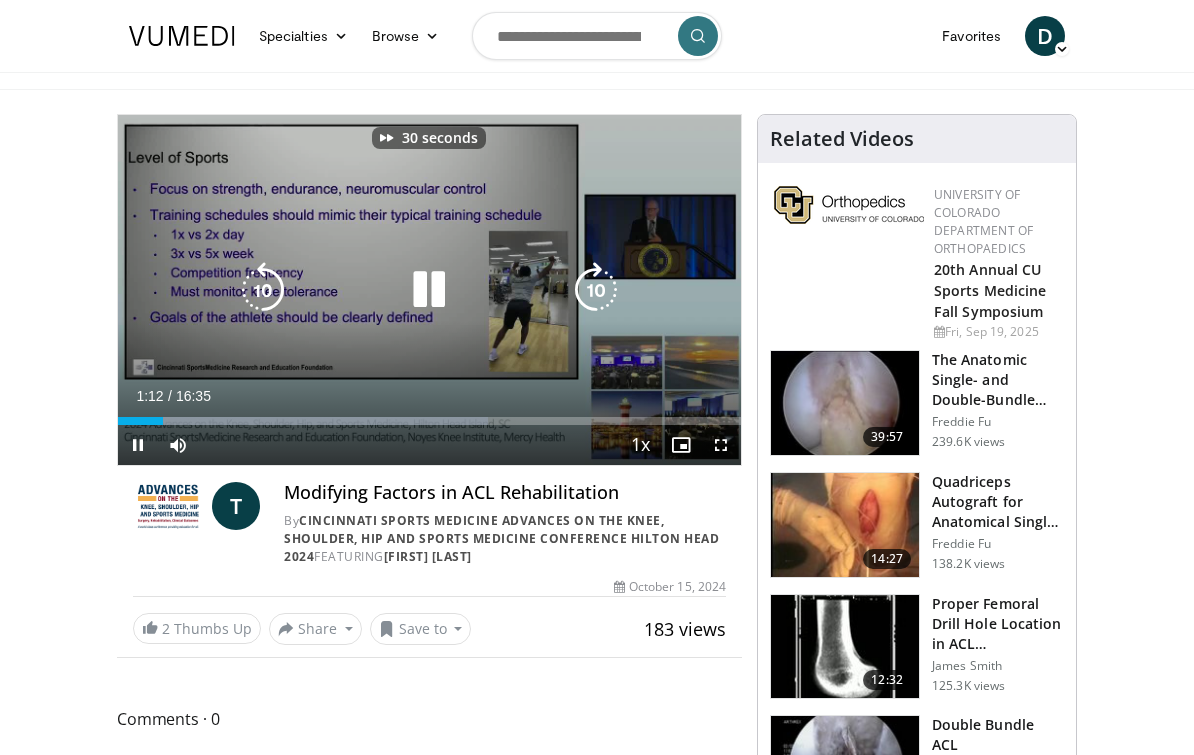 click at bounding box center (596, 290) 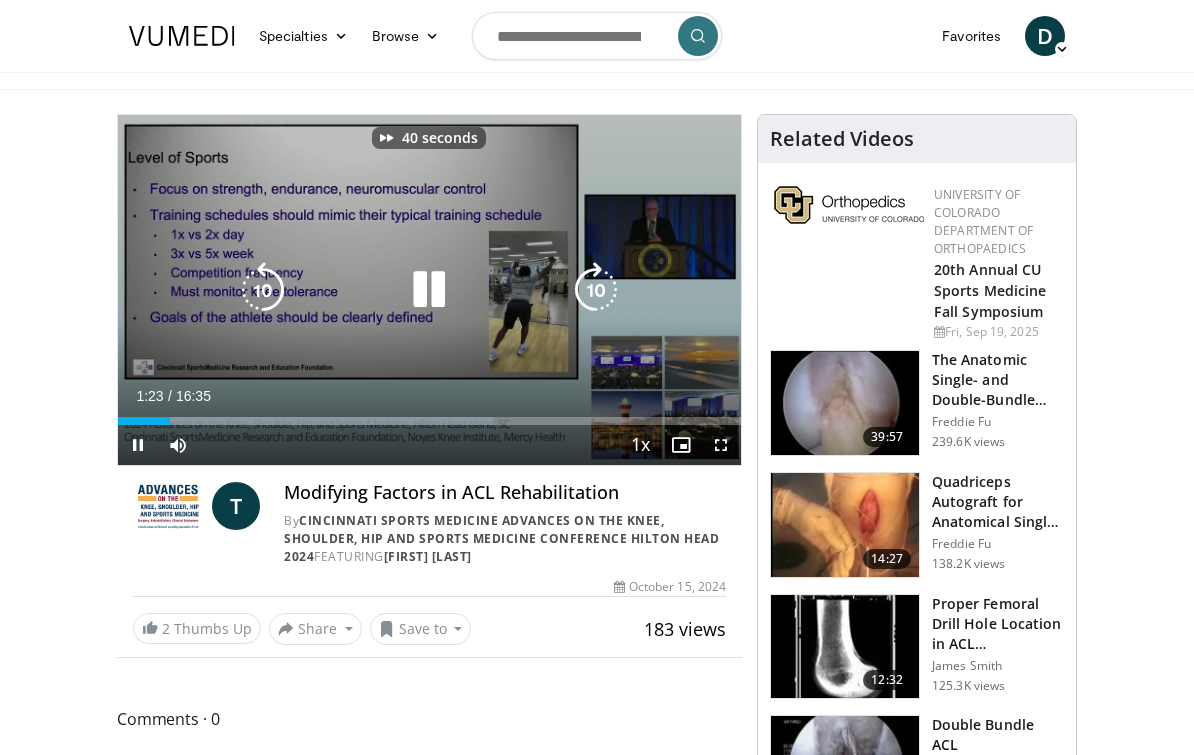 click at bounding box center (596, 290) 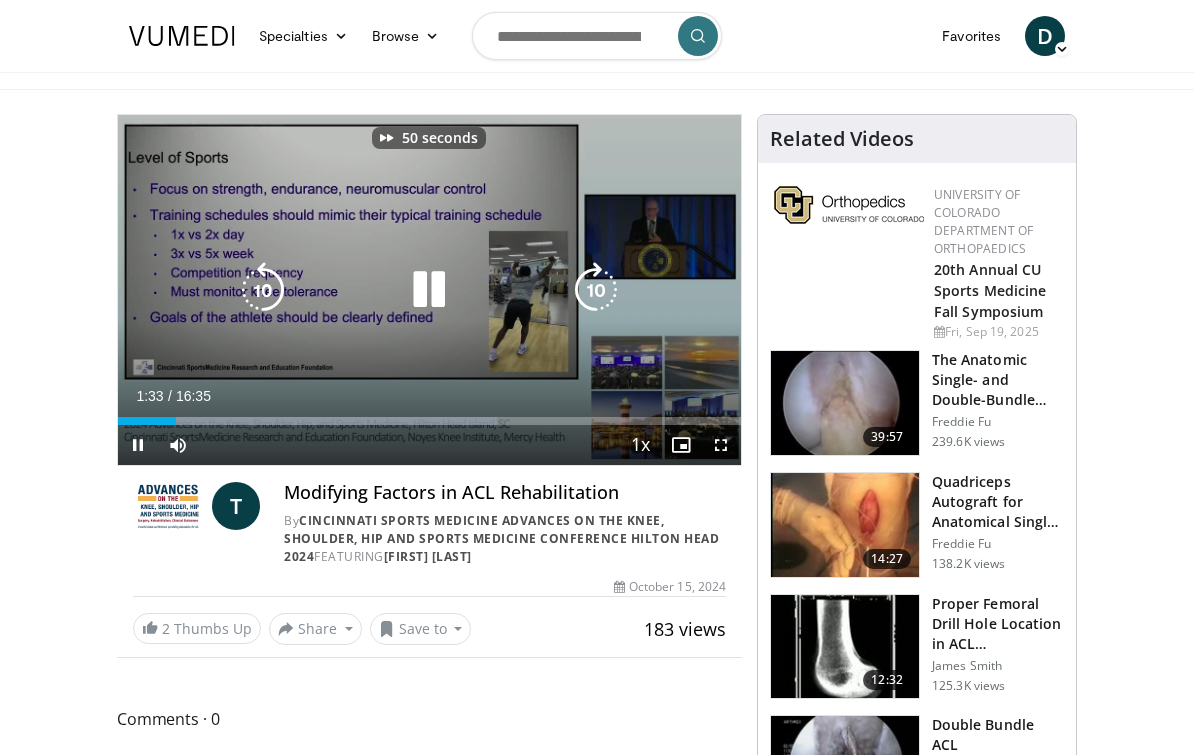 click at bounding box center (596, 290) 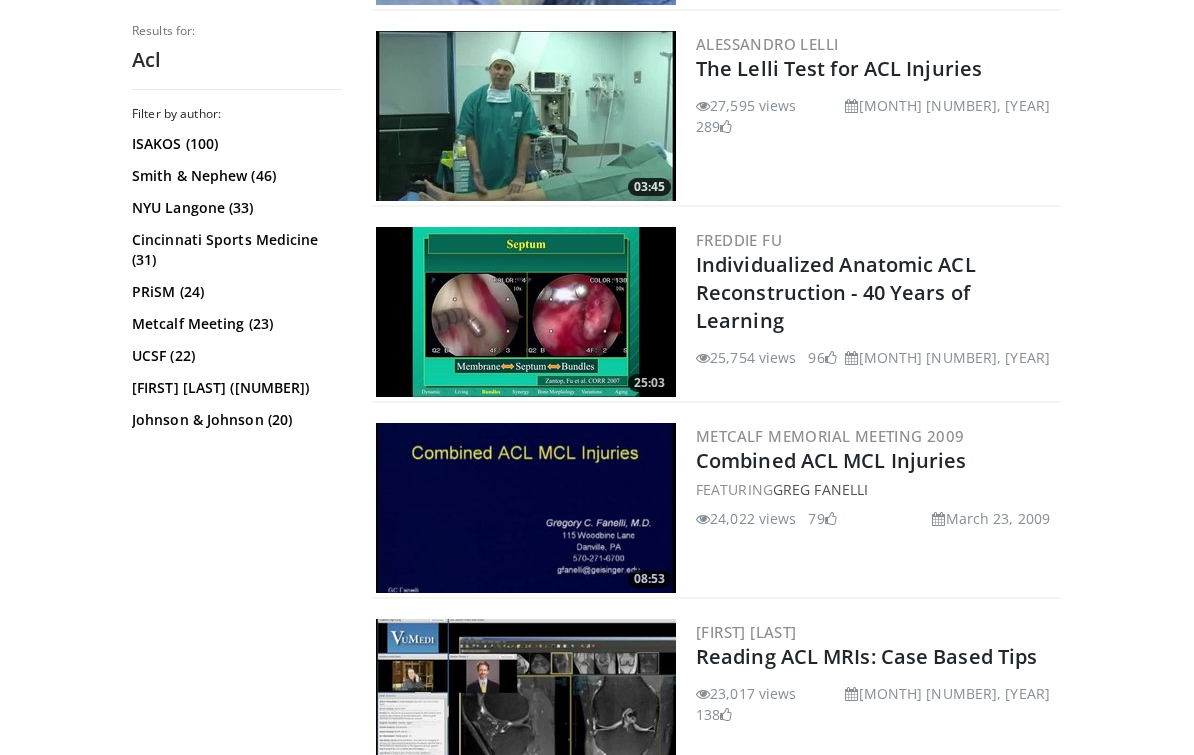 scroll, scrollTop: 2473, scrollLeft: 0, axis: vertical 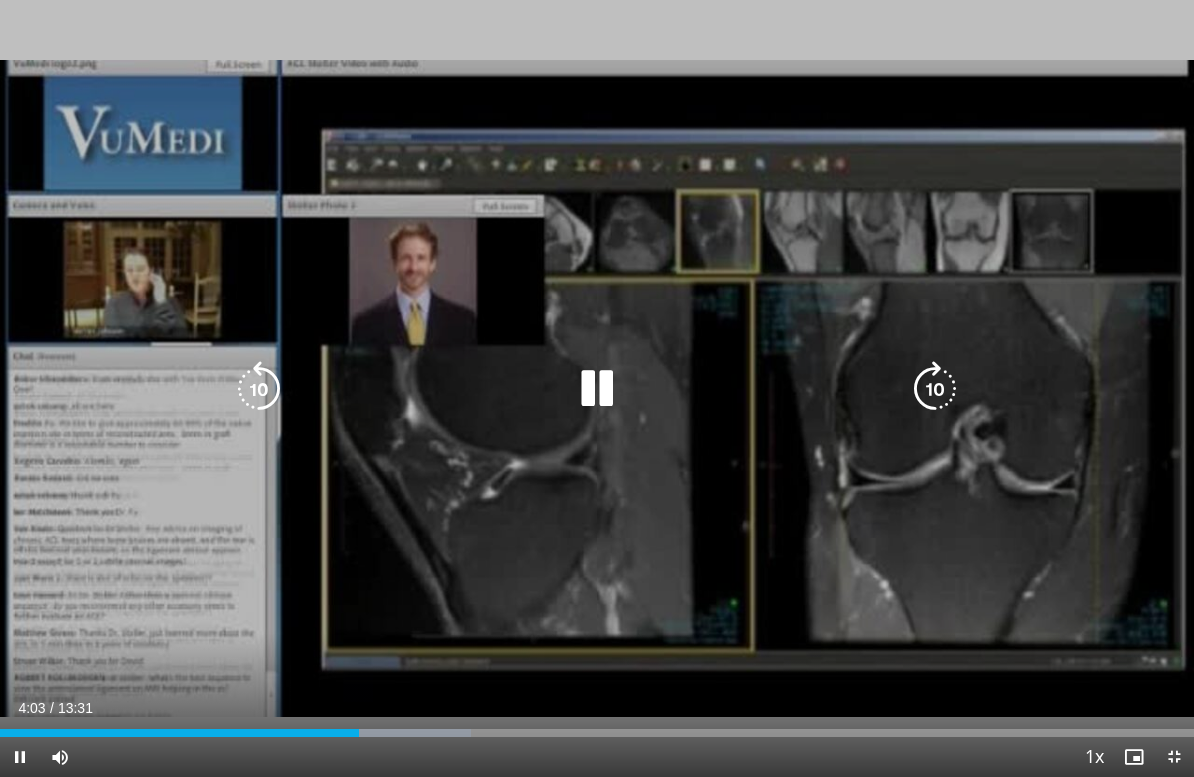 click at bounding box center (935, 389) 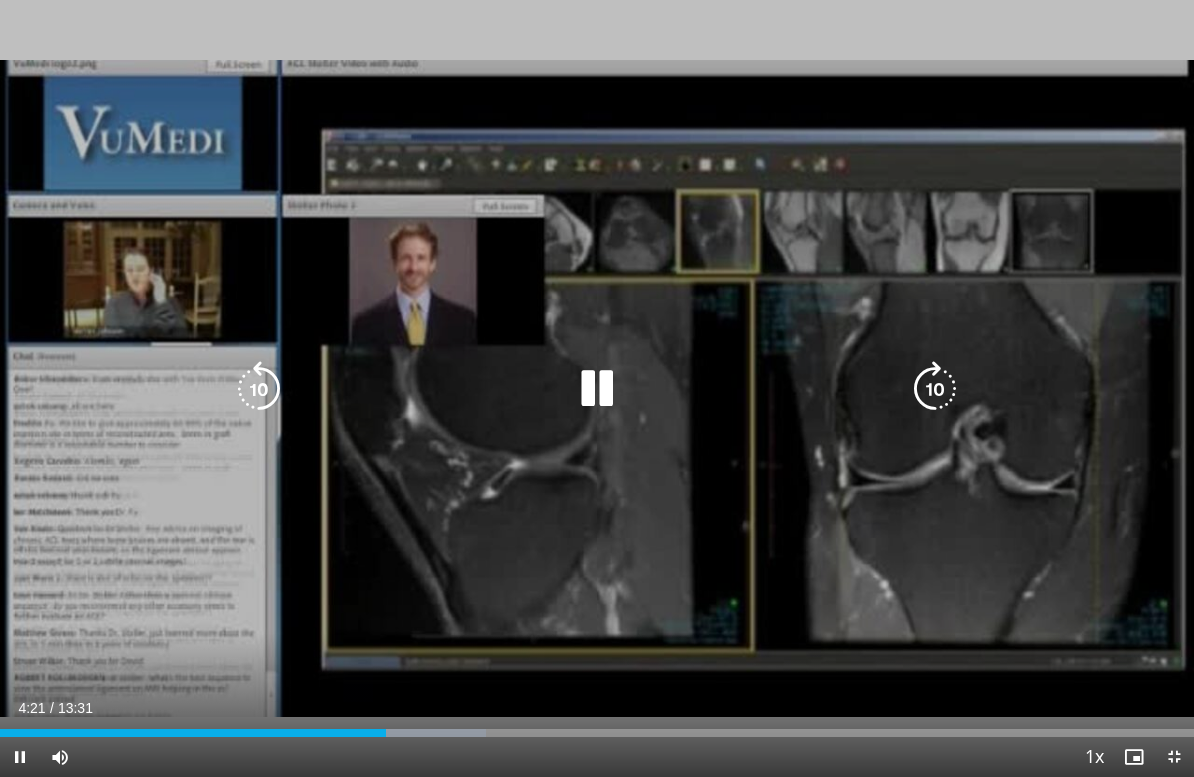 click at bounding box center (597, 389) 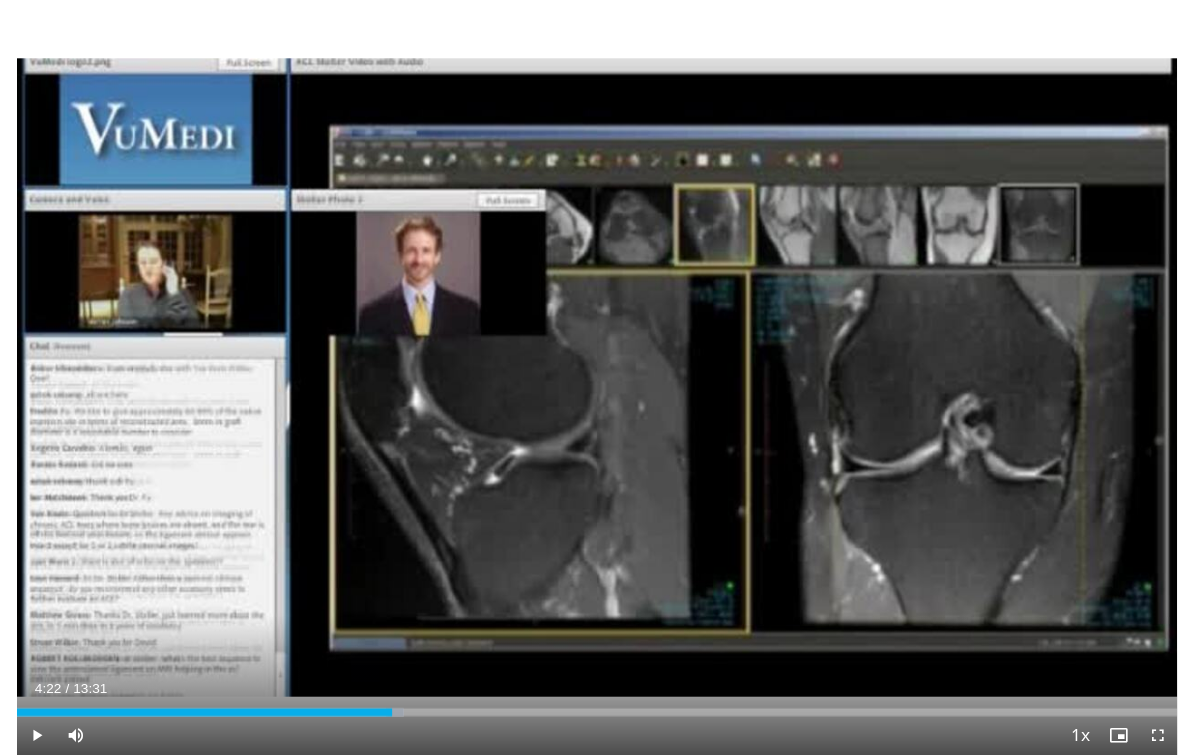 scroll, scrollTop: 0, scrollLeft: 0, axis: both 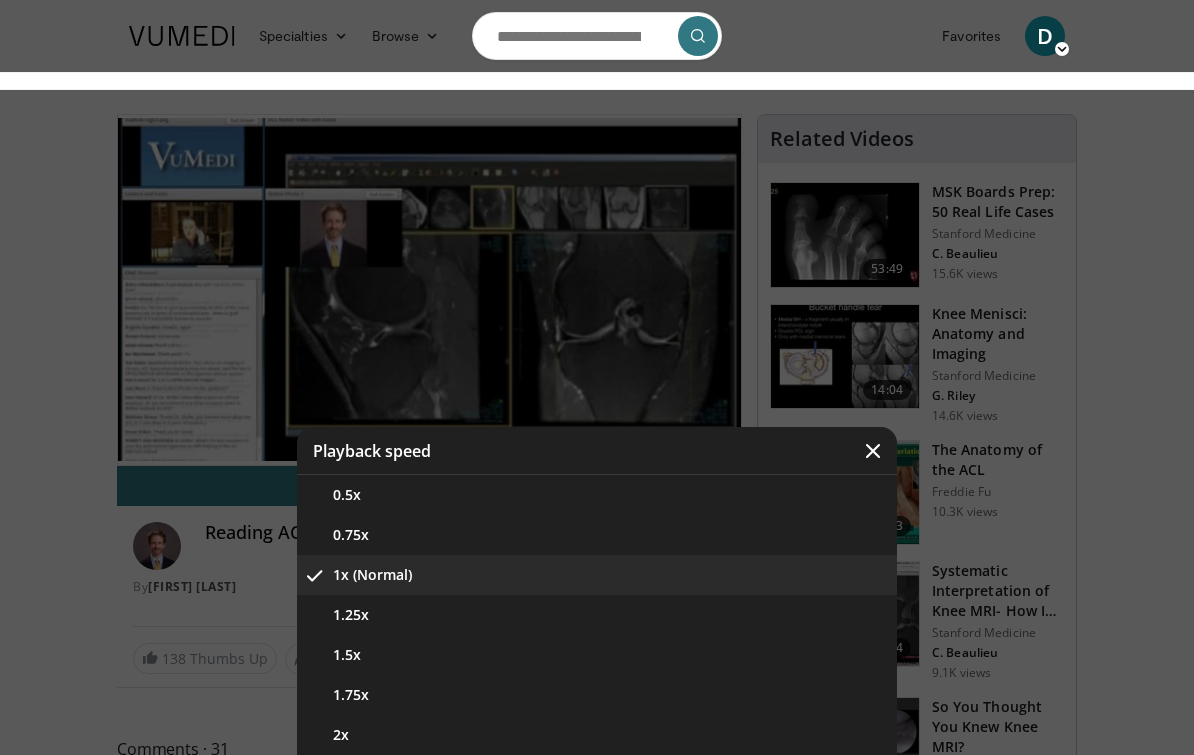 click on "1.25x" at bounding box center (597, 615) 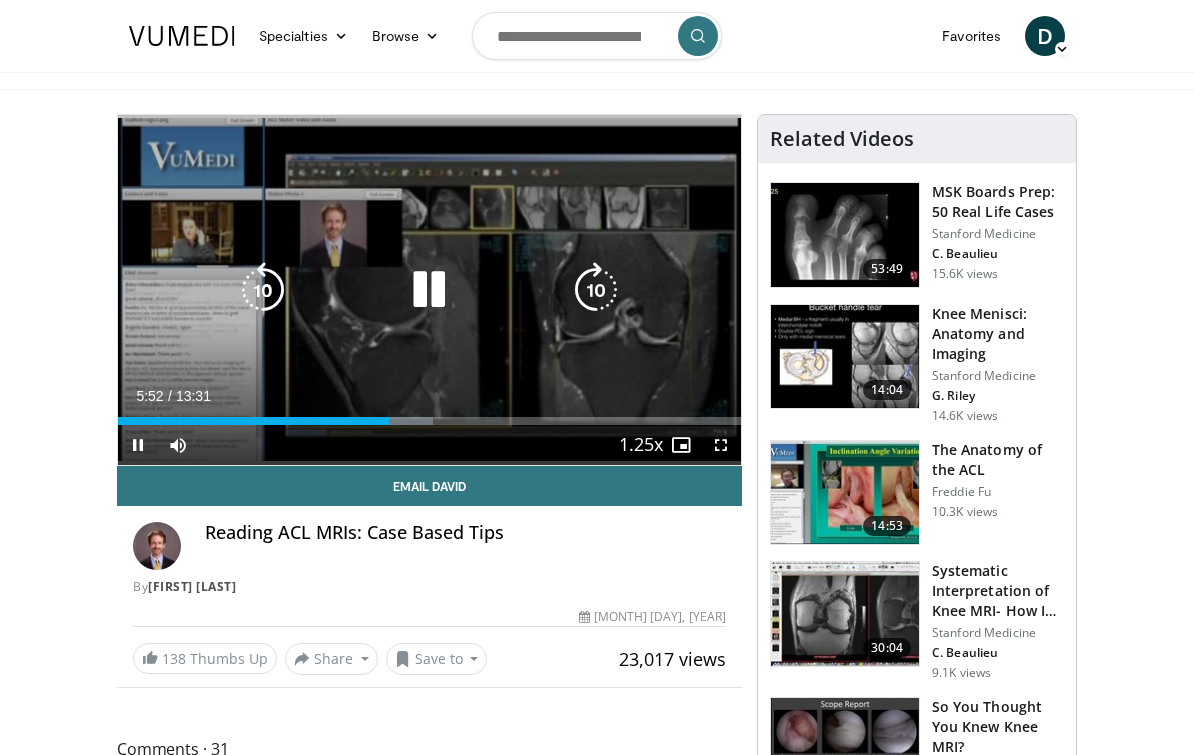 click at bounding box center (596, 290) 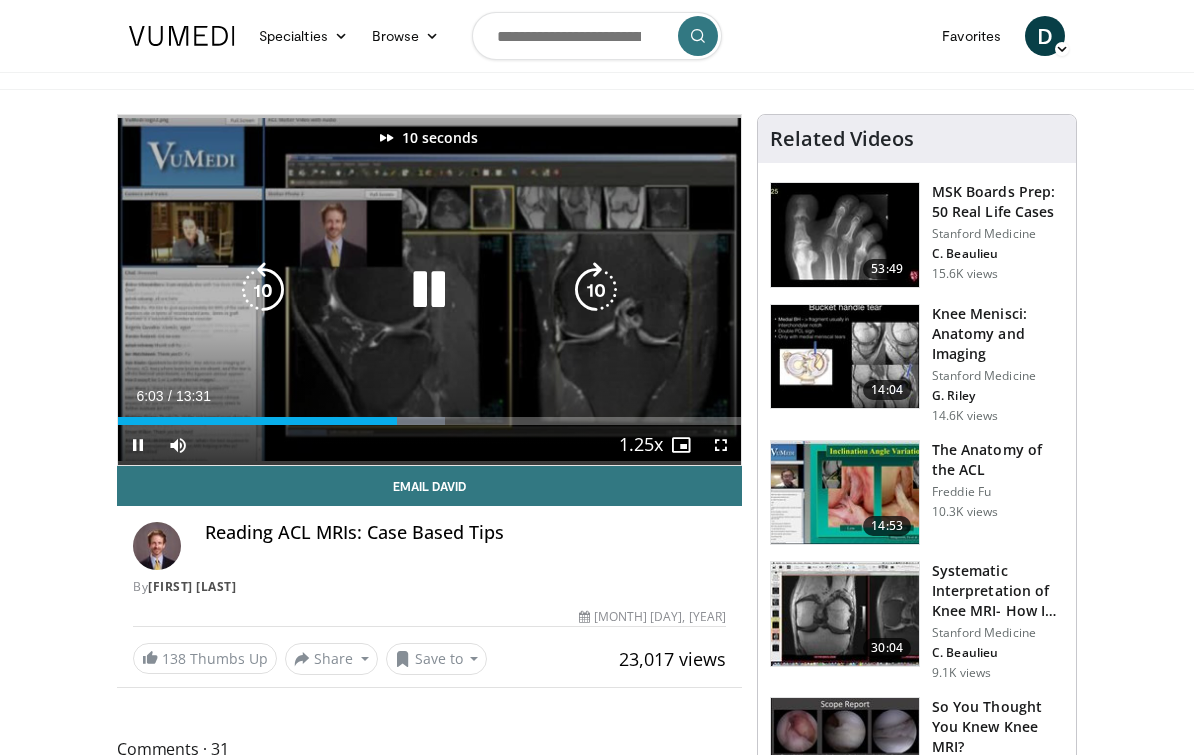 click at bounding box center (596, 290) 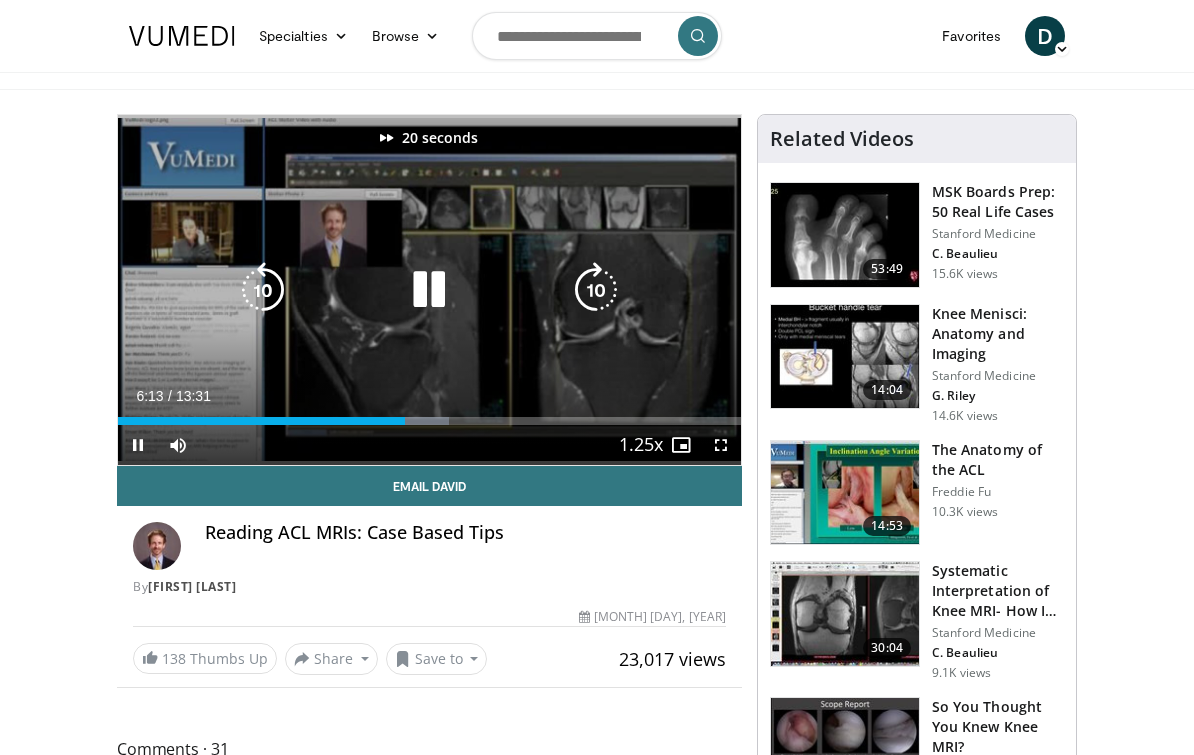 click at bounding box center [596, 290] 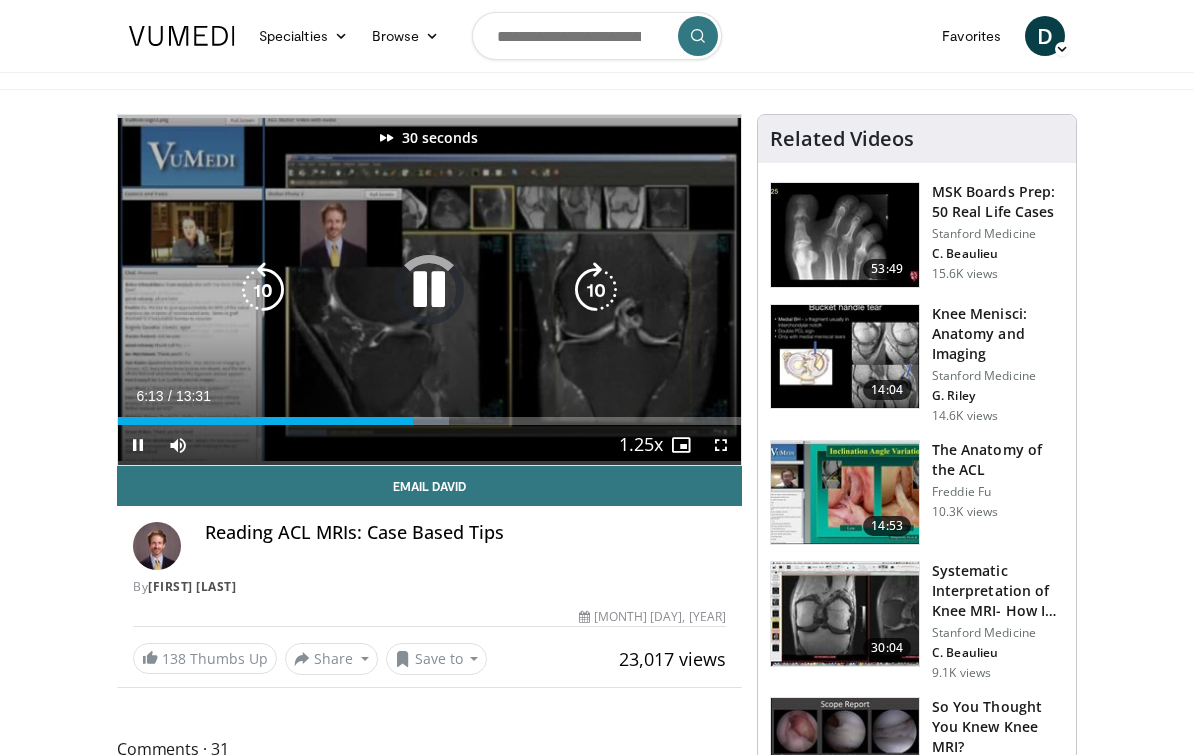click at bounding box center (596, 290) 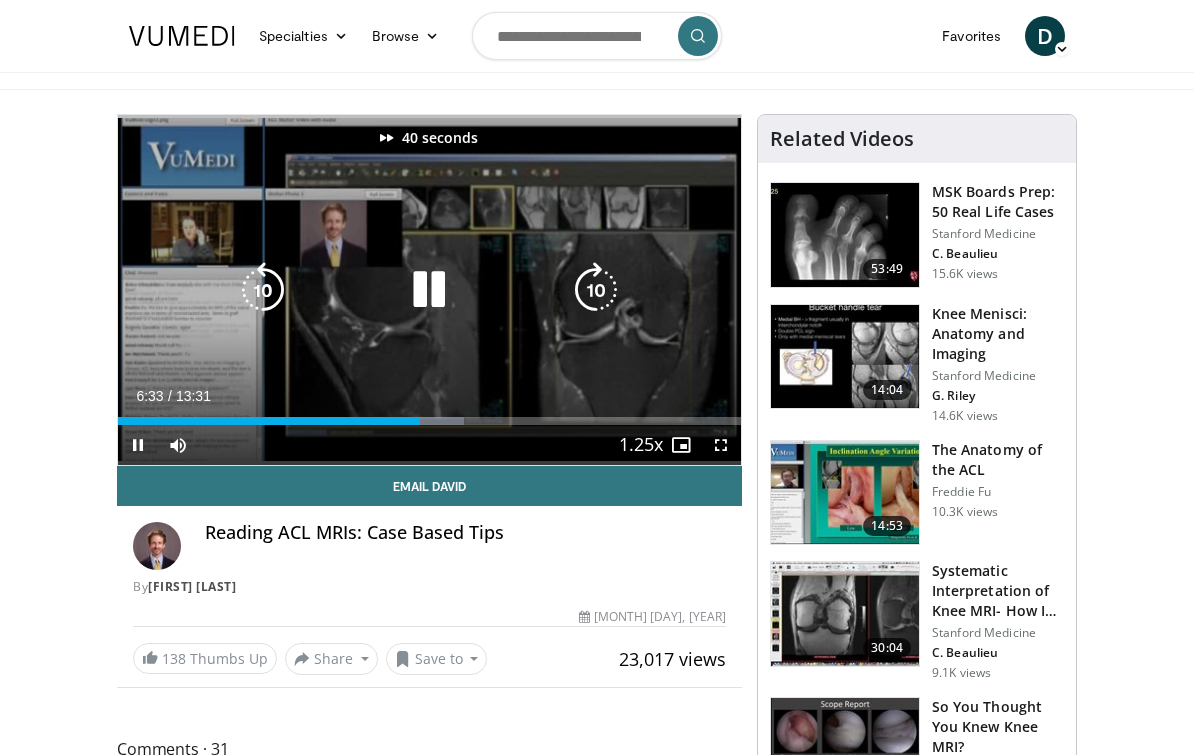click at bounding box center (596, 290) 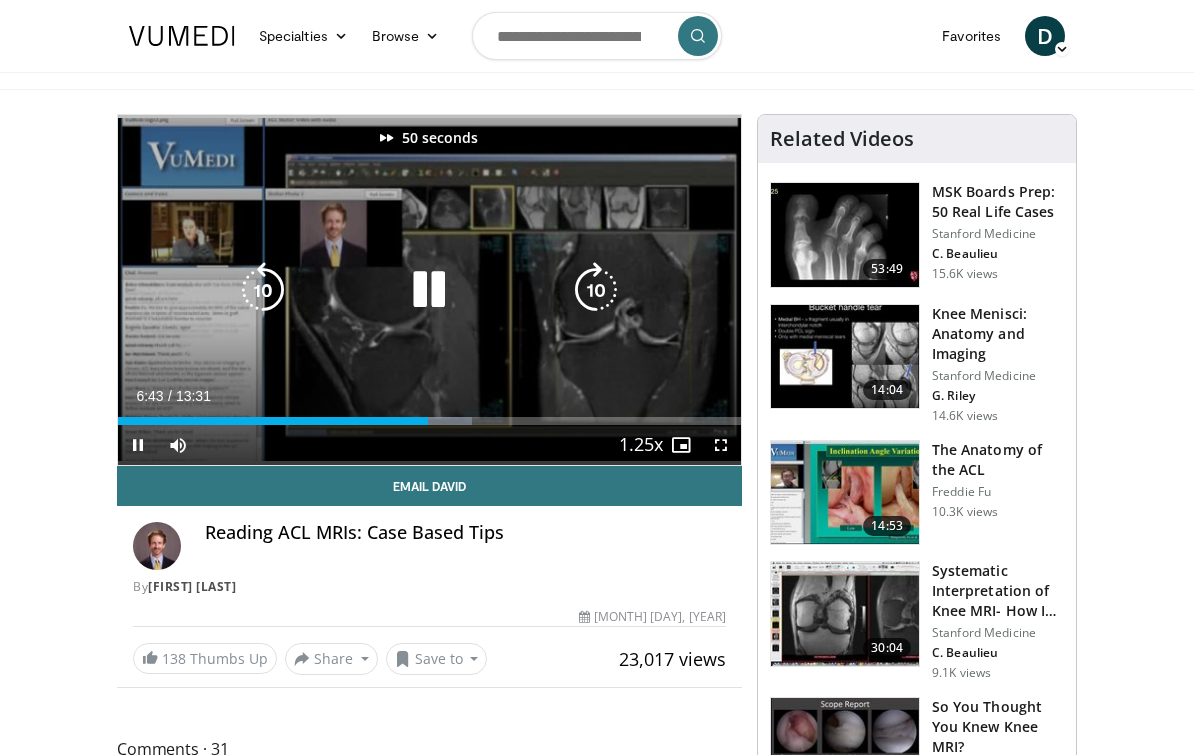 click at bounding box center [596, 290] 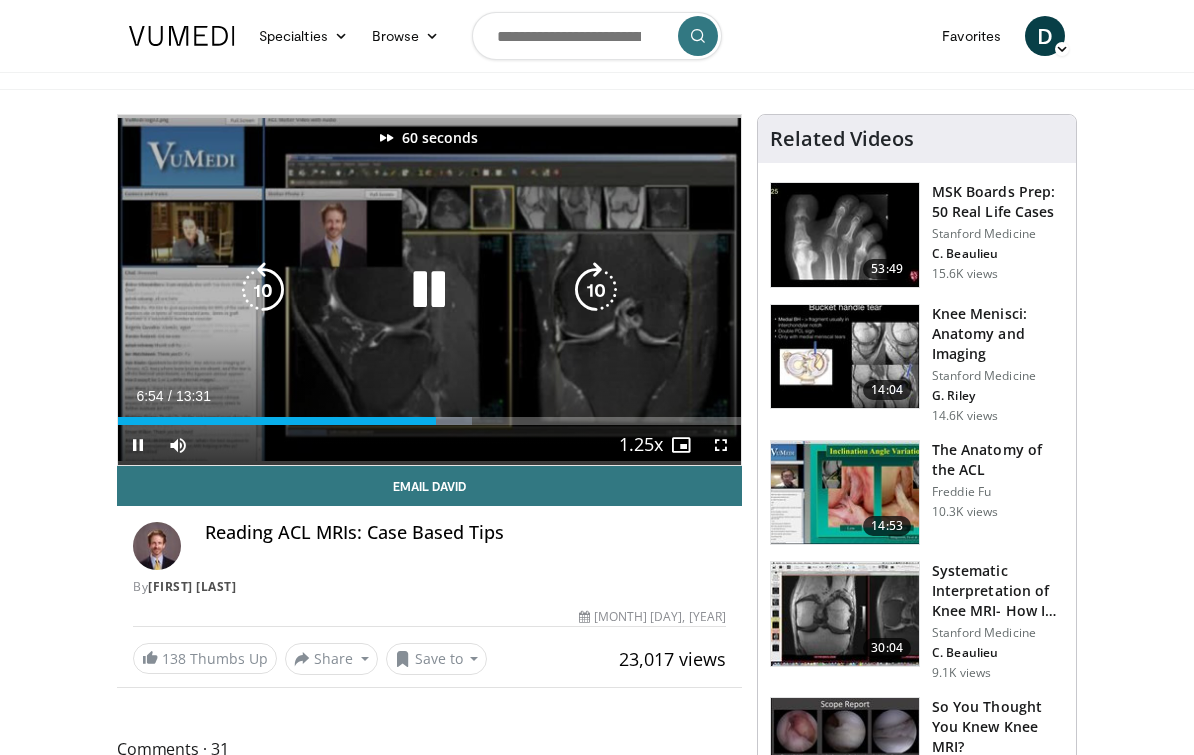 click at bounding box center [596, 290] 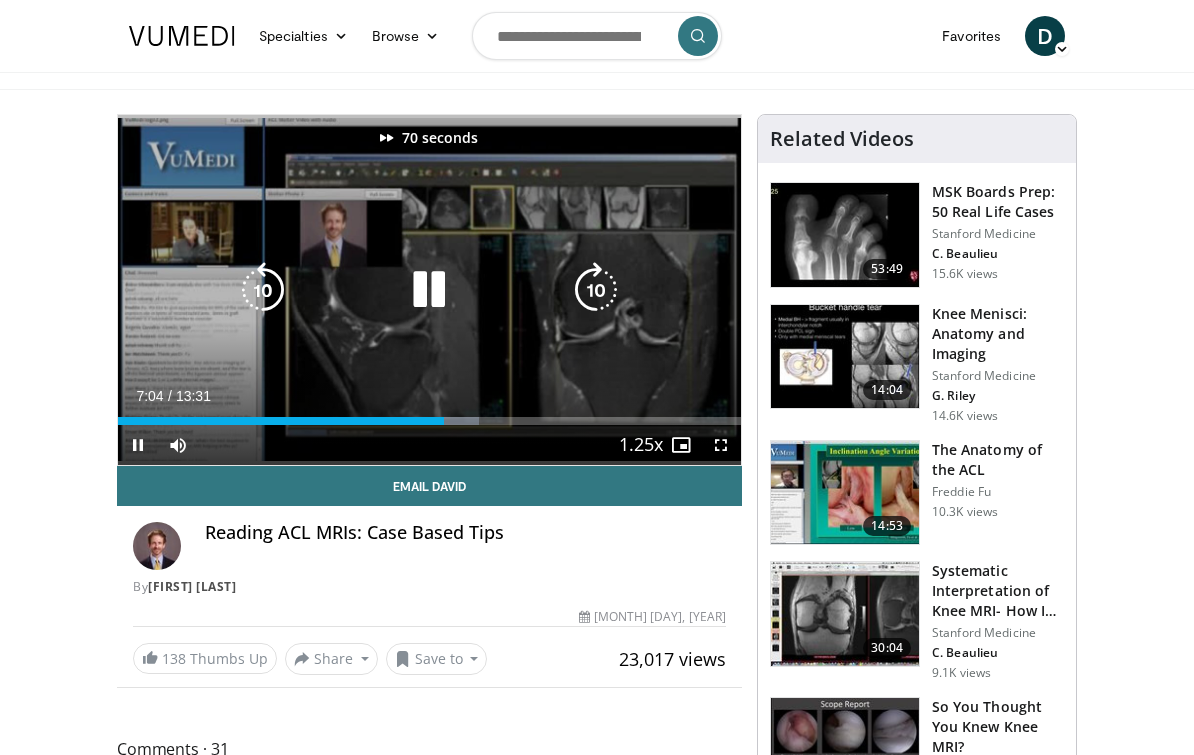 click at bounding box center [596, 290] 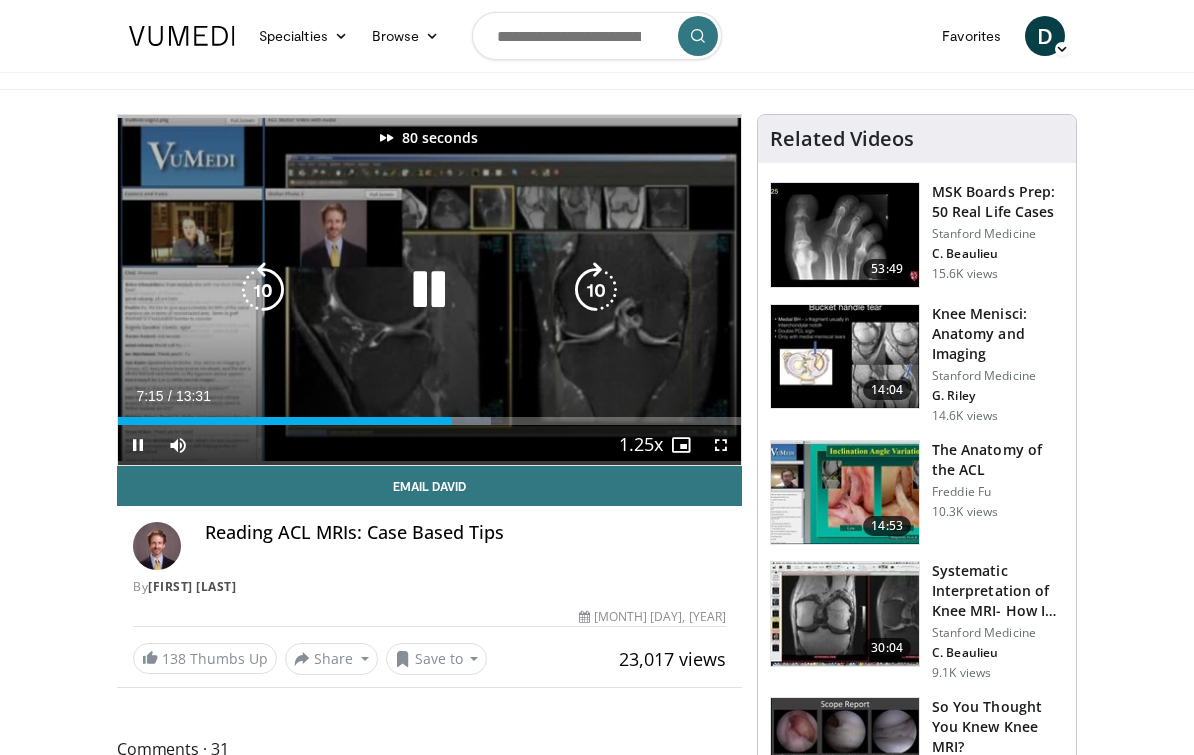 click at bounding box center [596, 290] 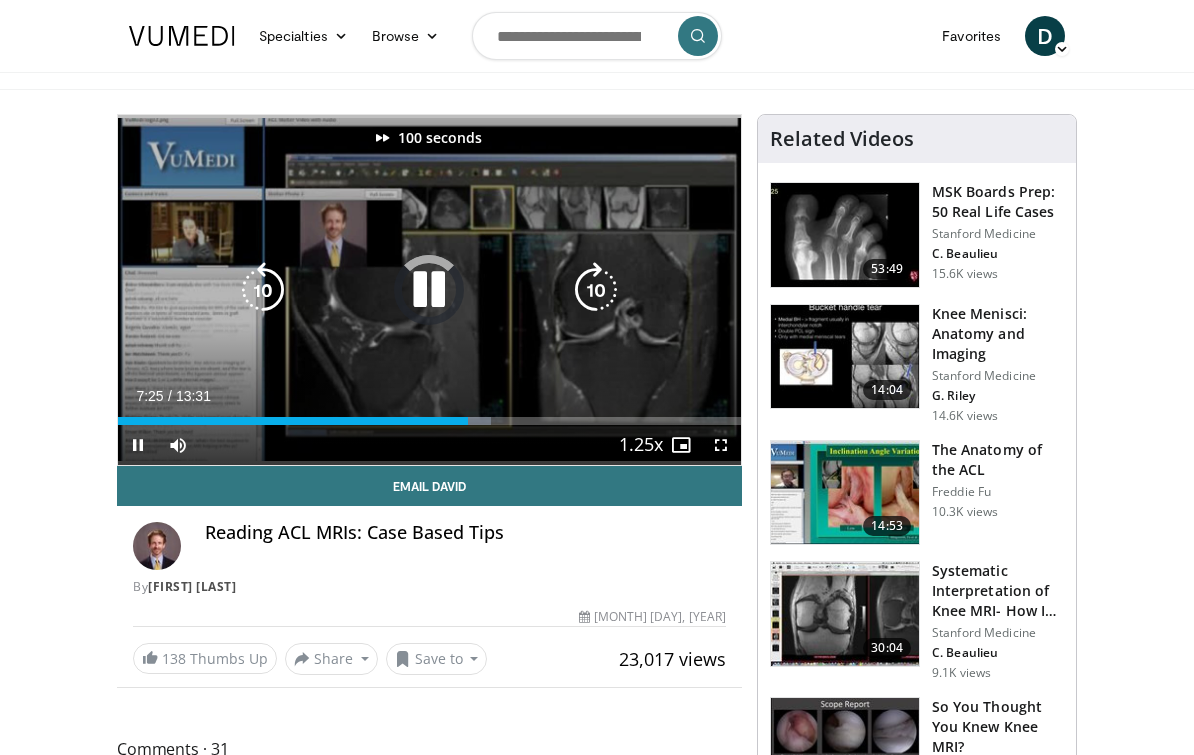 click at bounding box center (596, 290) 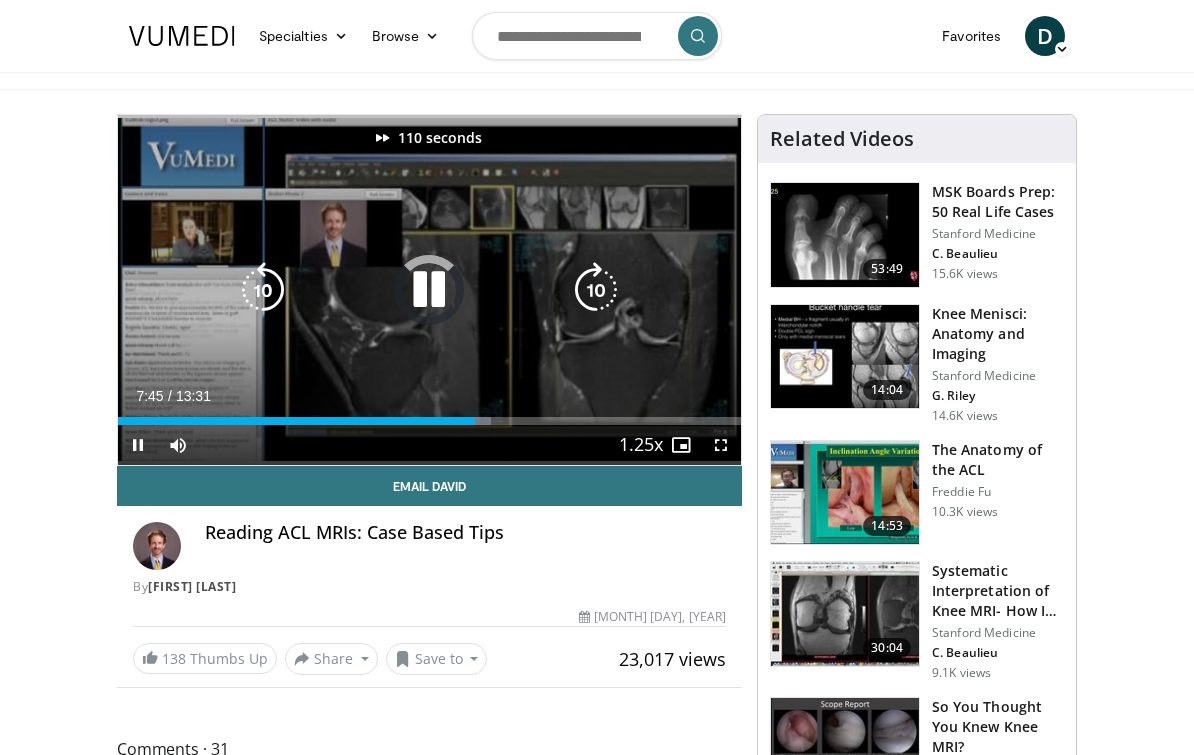 click at bounding box center [596, 290] 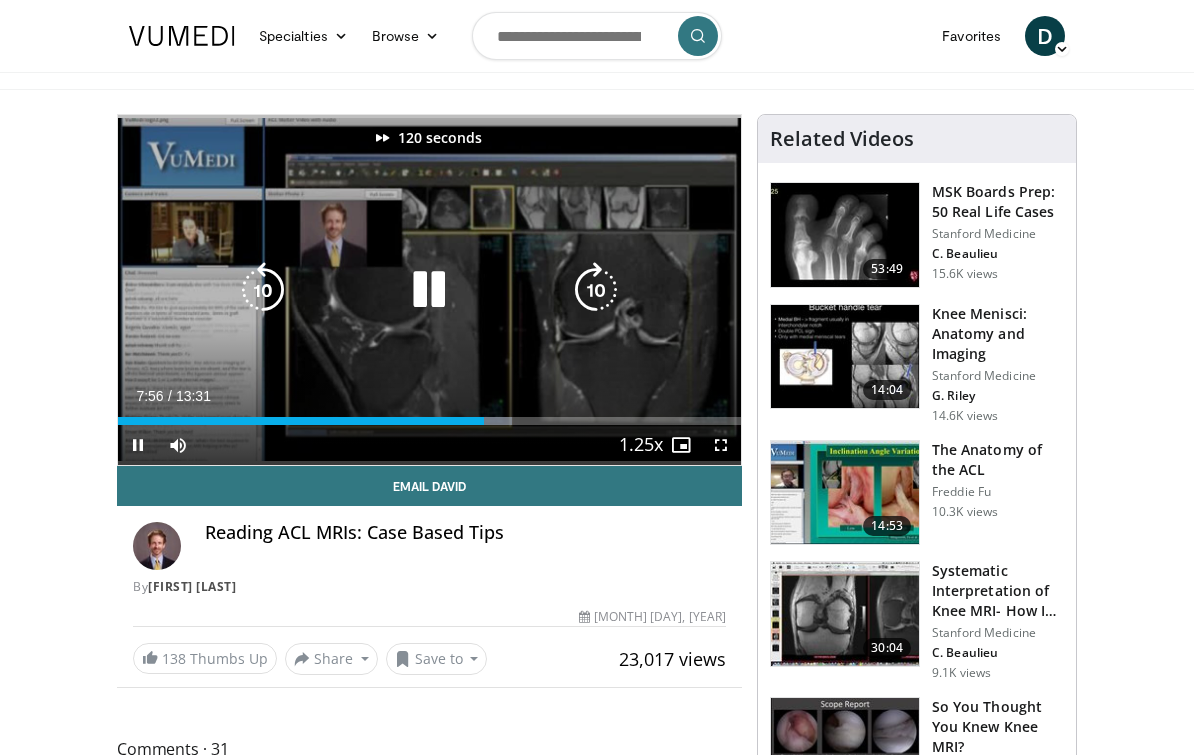 click at bounding box center [596, 290] 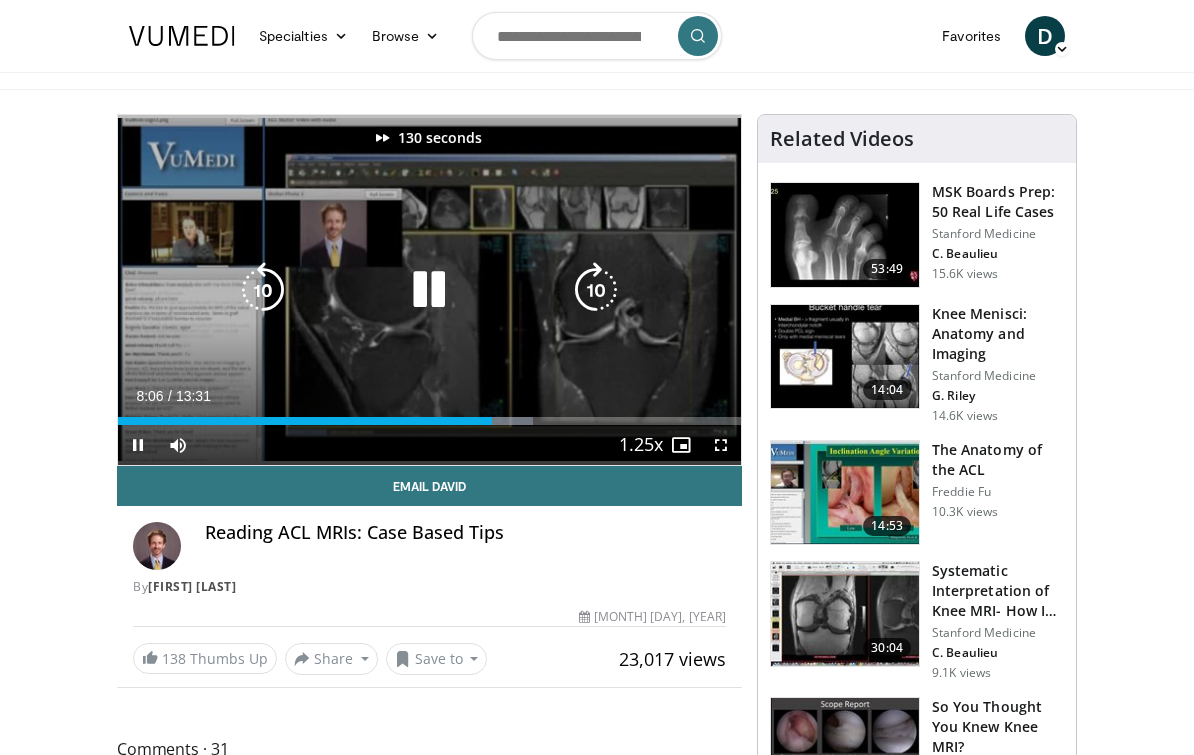 click at bounding box center (596, 290) 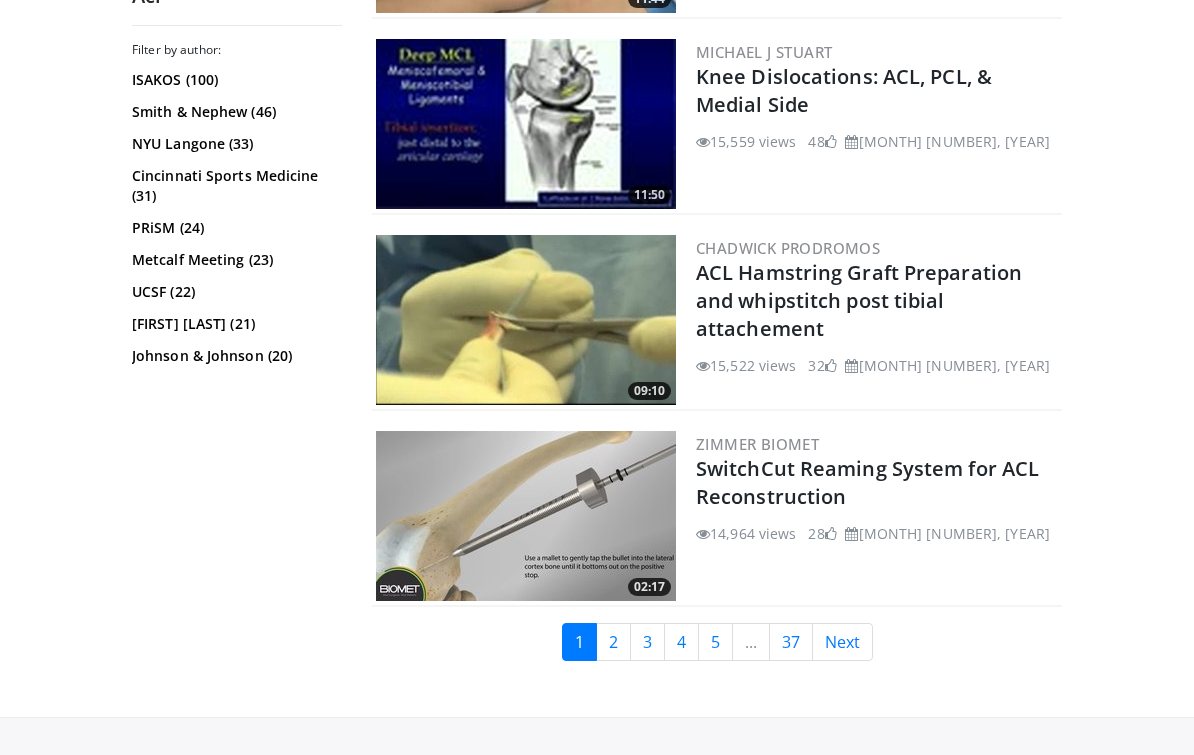 scroll, scrollTop: 4540, scrollLeft: 0, axis: vertical 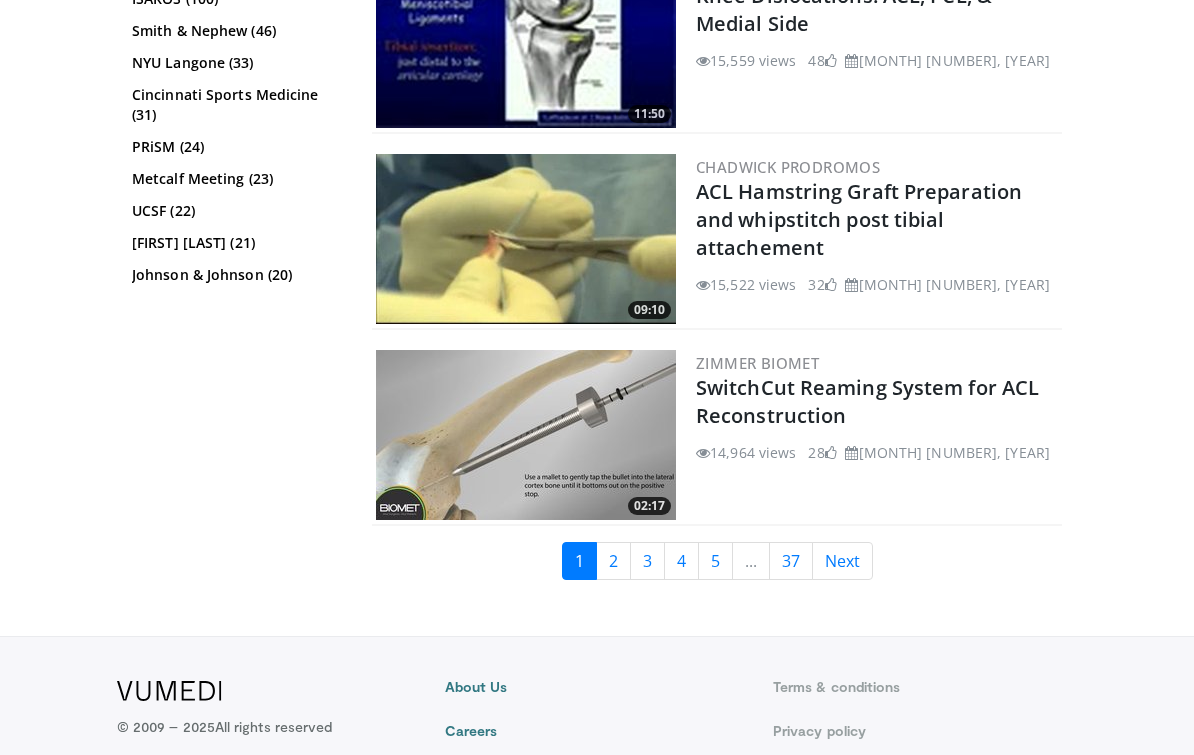click on "2" at bounding box center (613, 561) 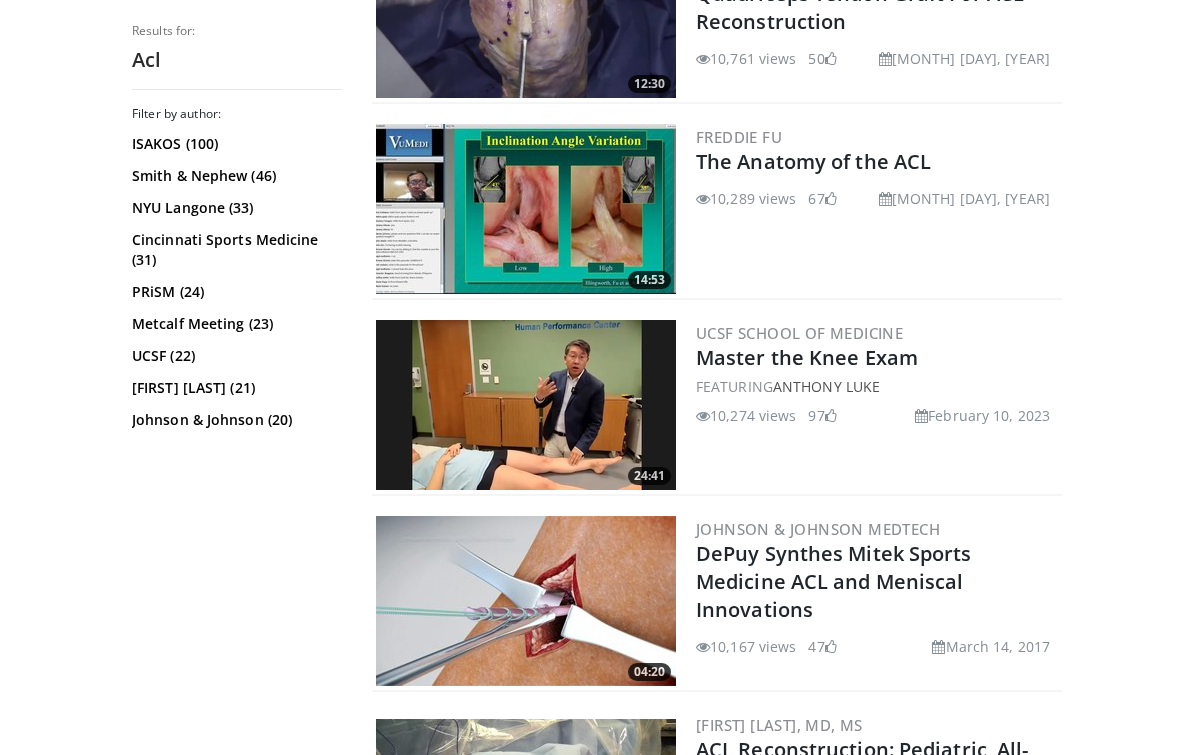 scroll, scrollTop: 1293, scrollLeft: 0, axis: vertical 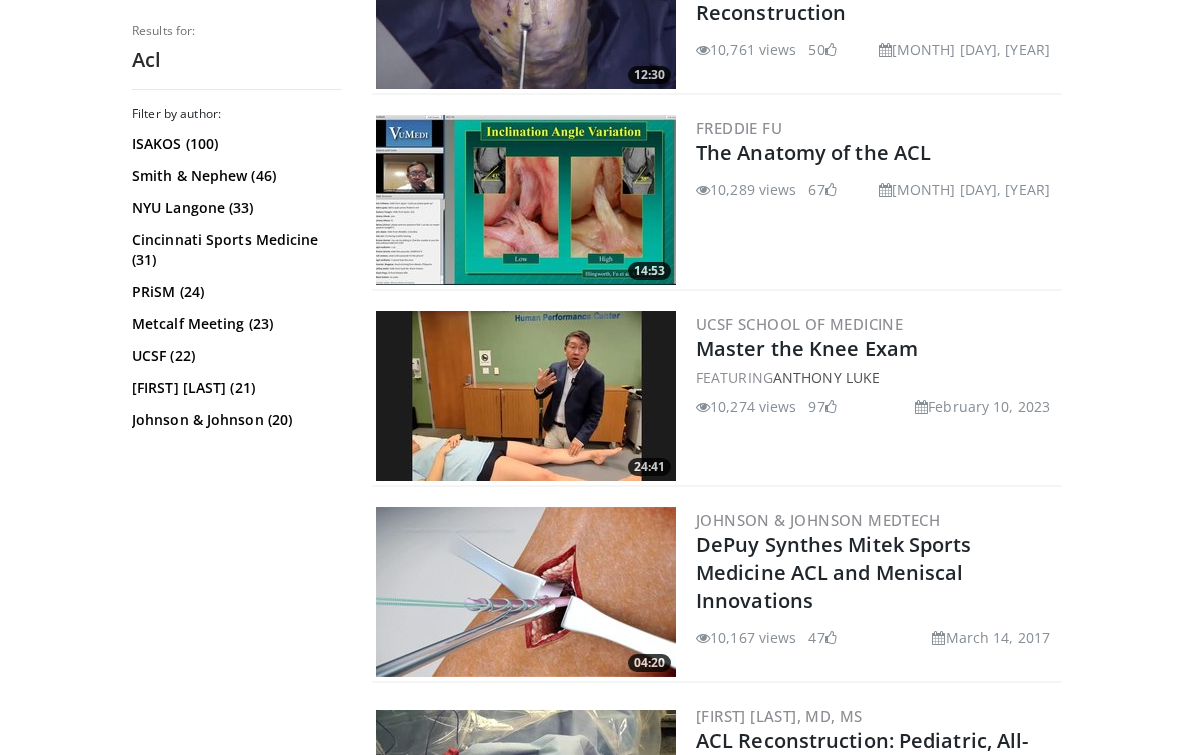 click at bounding box center [526, 396] 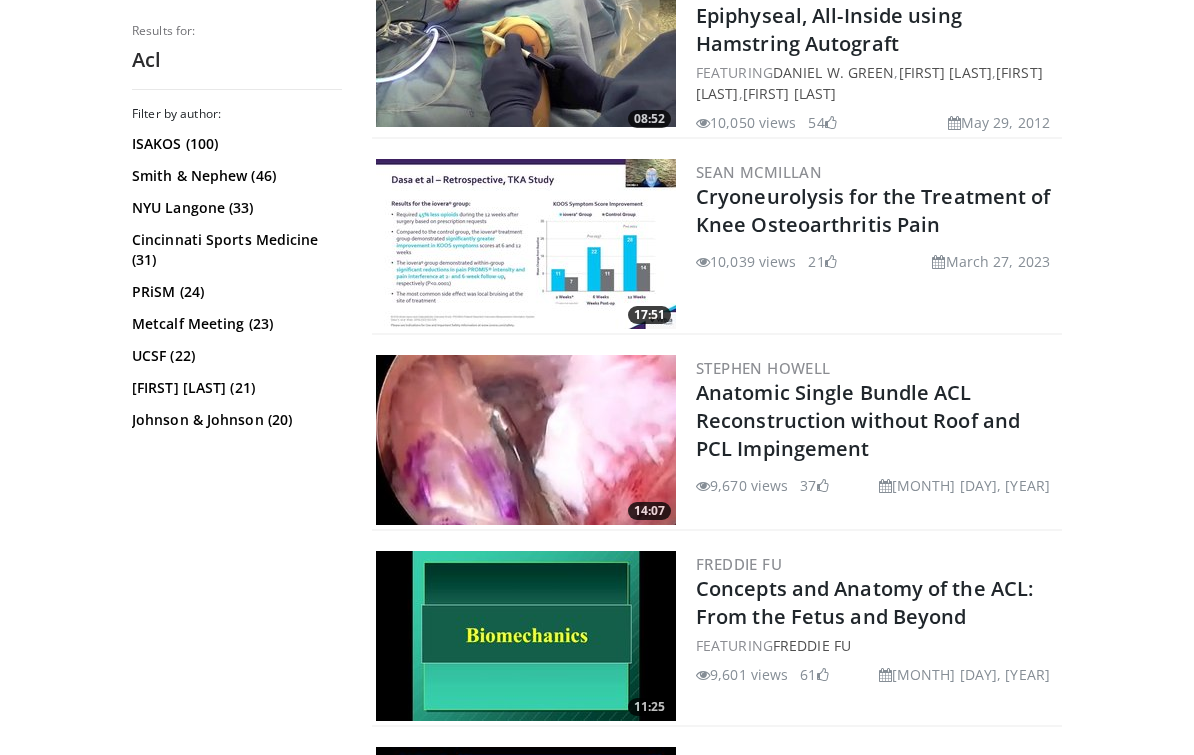 scroll, scrollTop: 2047, scrollLeft: 0, axis: vertical 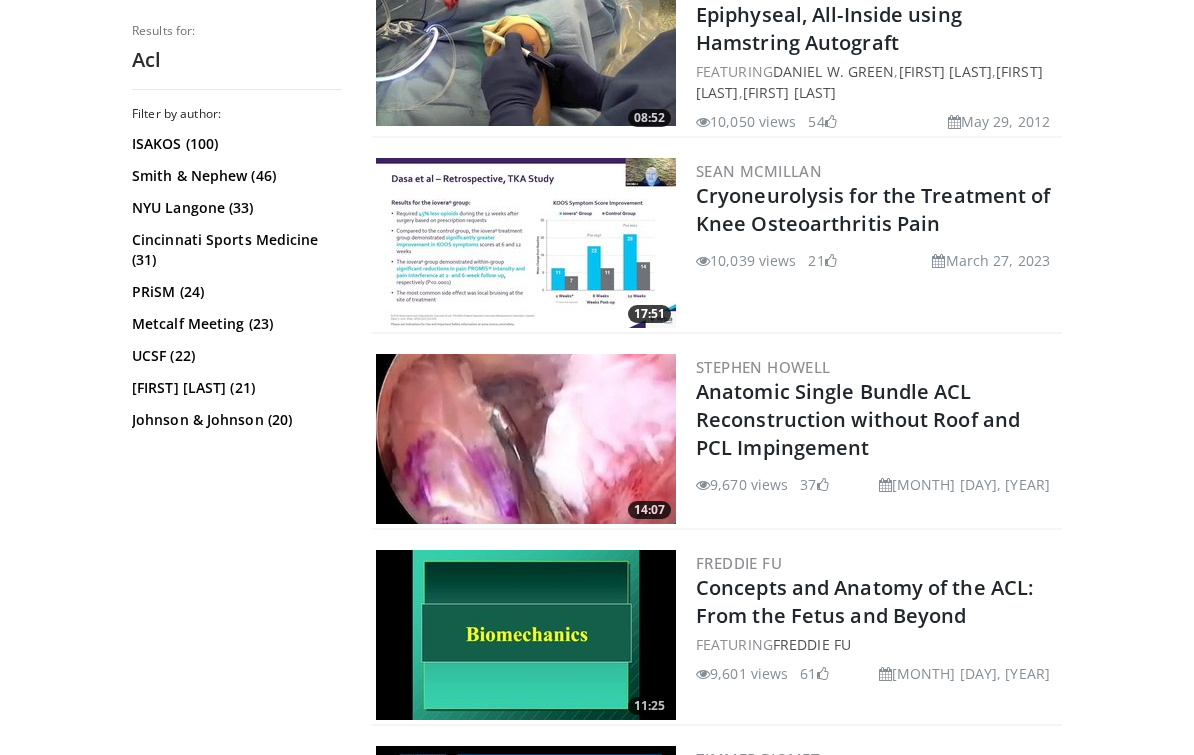 click on "[TIME]
[FIRST] [LAST]
Anatomic Single-bundle ACL Femoral Tunnel Creation through the Anteromedial Portal : A Simple and Safe technique using a Quad-stranded Hamstring Graft
14,942 views
[MONTH] [DAY], [YEAR]
97
WEBINAR
VuMedi Webinars
ACL Imaging & Reconstruction: Tips from the Experts
[MONTH]. [DAY], [YEAR], [TIME]
Faculty:
[FIRST] [LAST]
,
[FIRST] [LAST]" at bounding box center (717, 657) 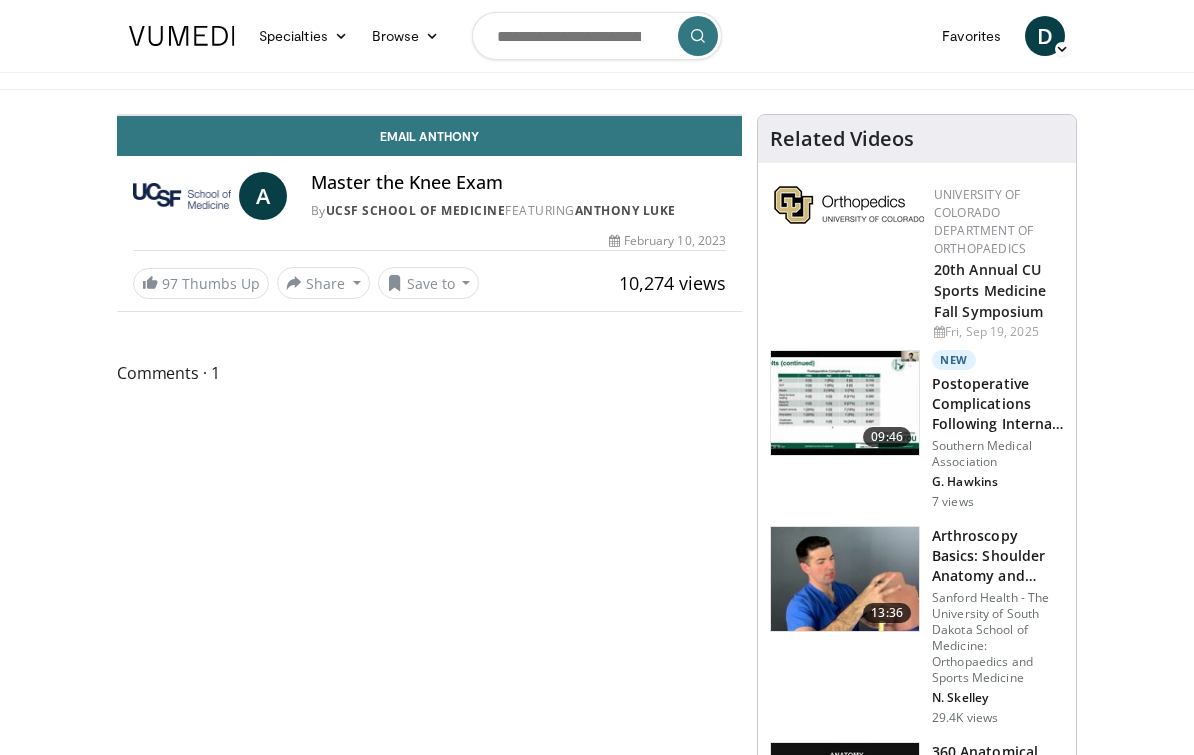 scroll, scrollTop: 0, scrollLeft: 0, axis: both 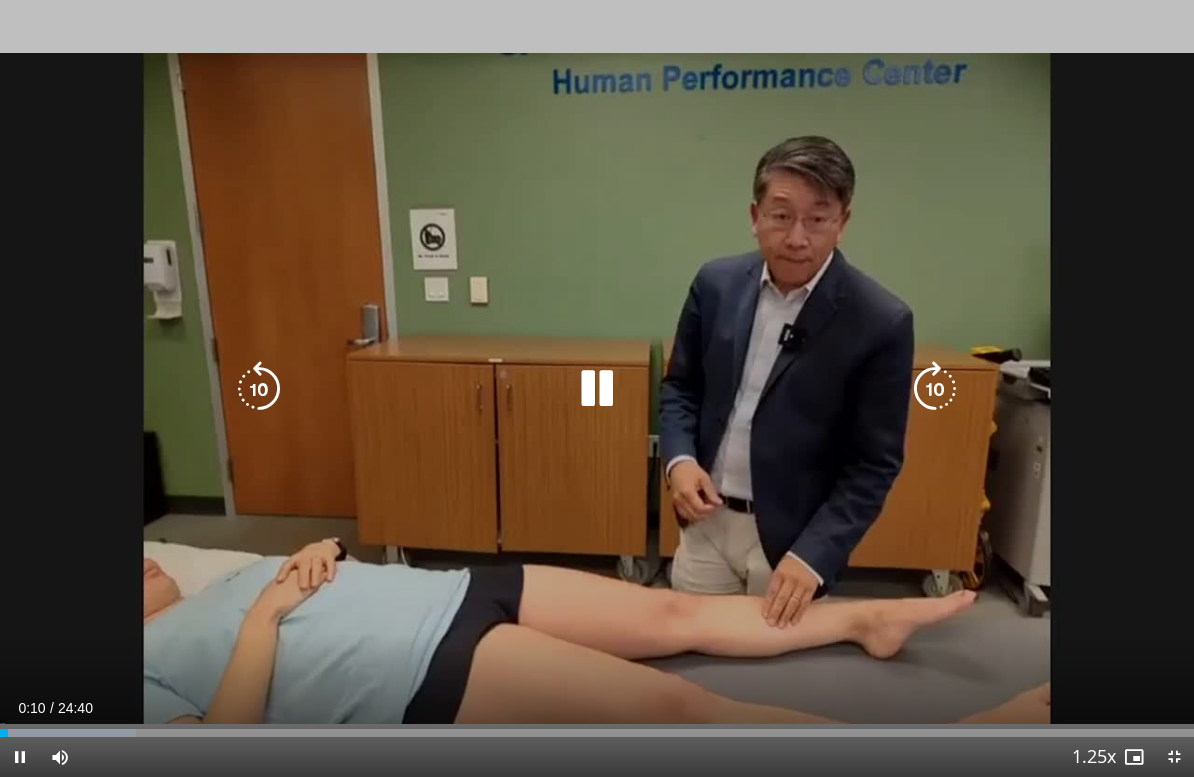 click at bounding box center (935, 389) 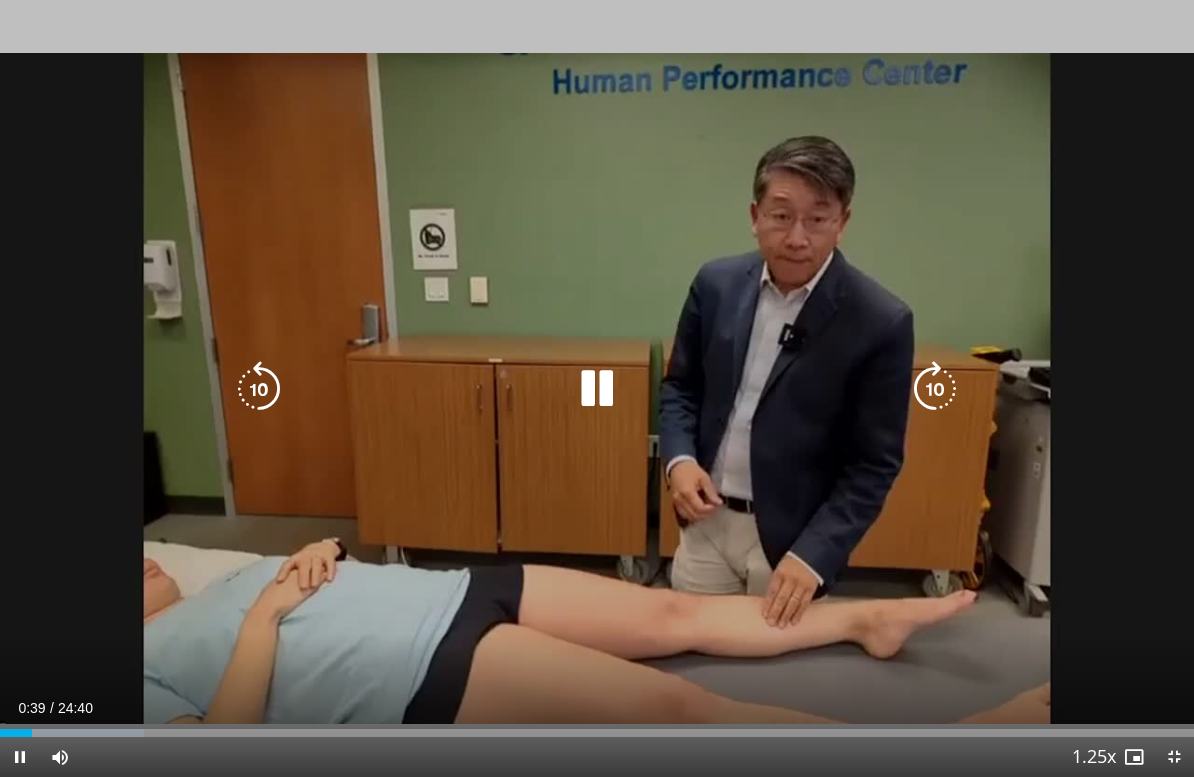 click at bounding box center [597, 389] 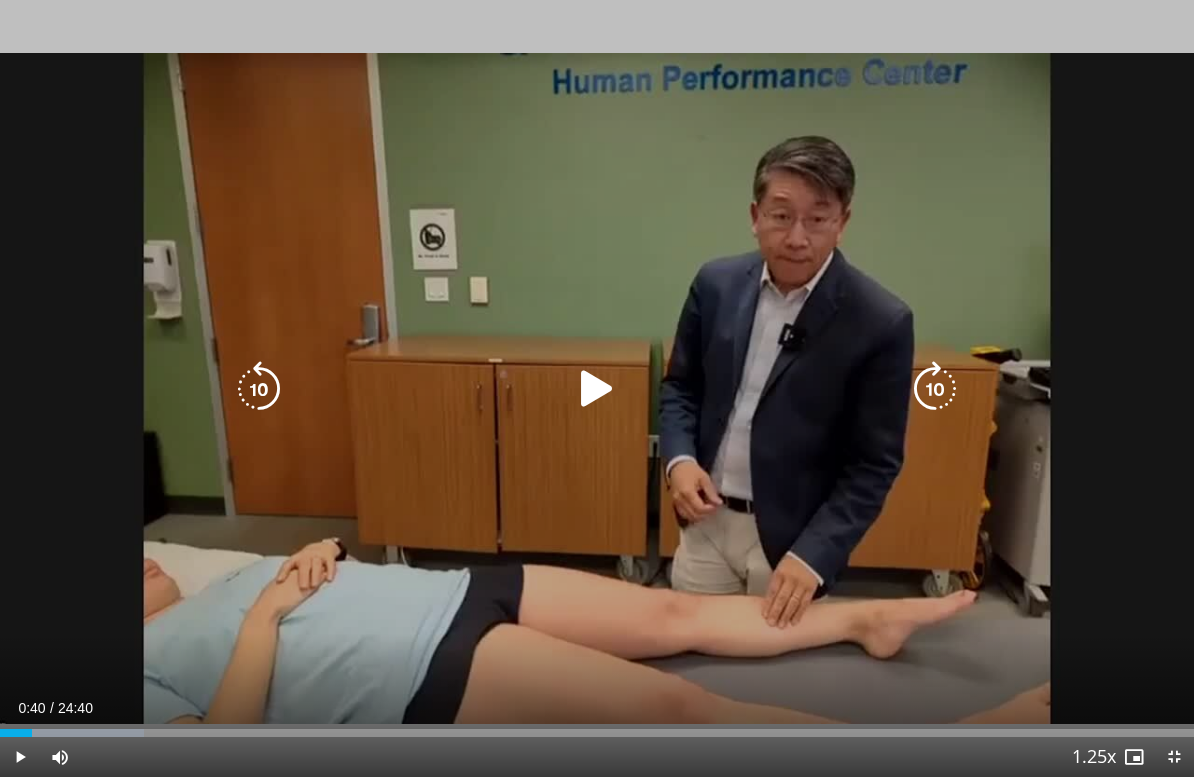click at bounding box center [597, 389] 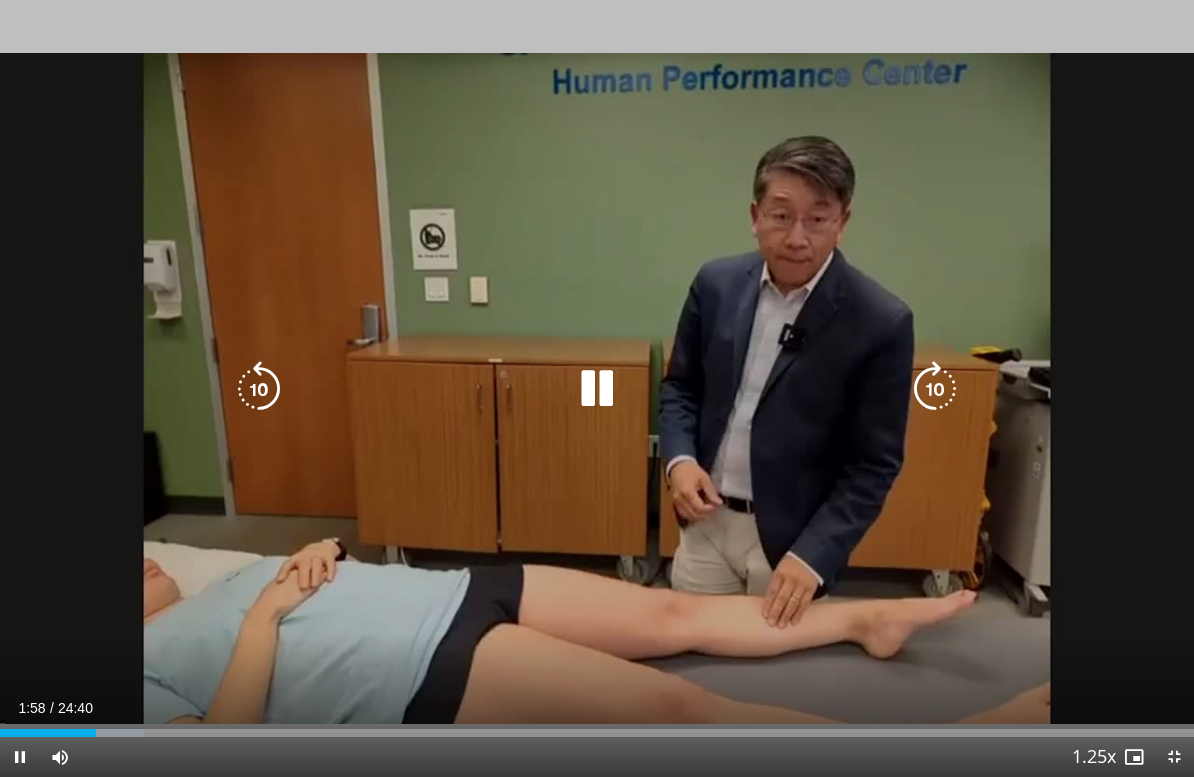 click at bounding box center [597, 389] 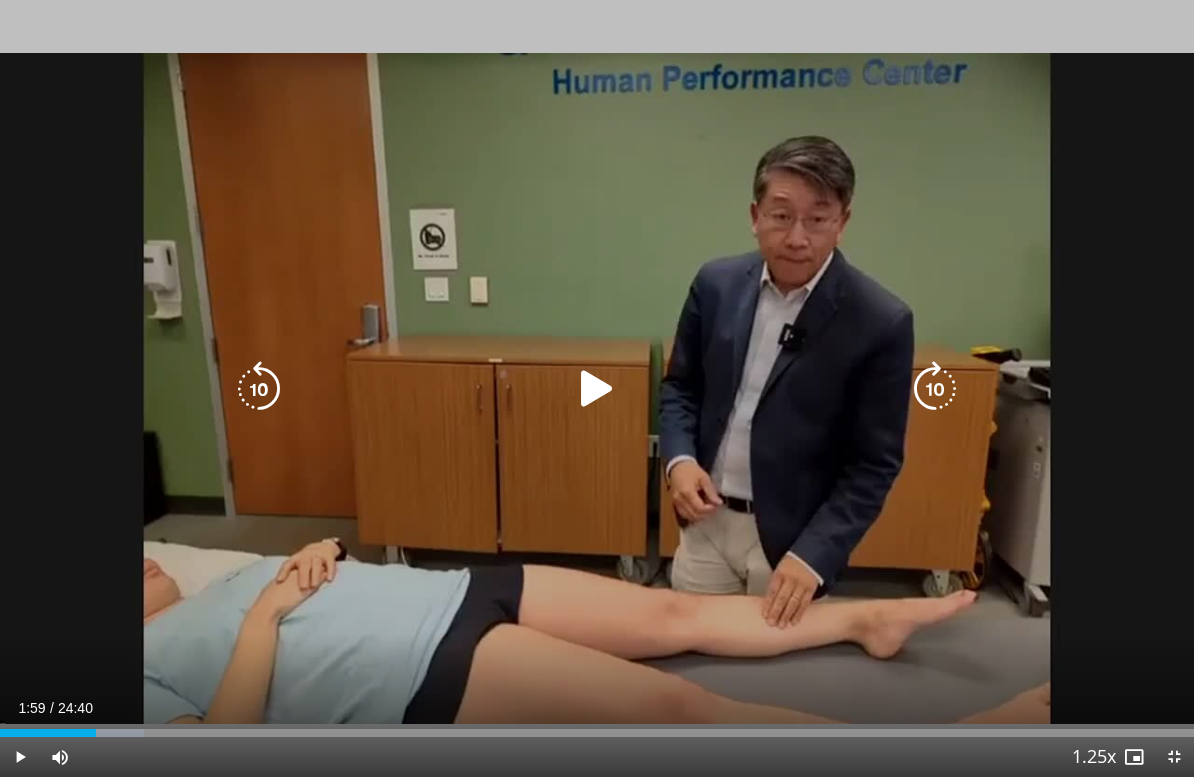 click at bounding box center (597, 389) 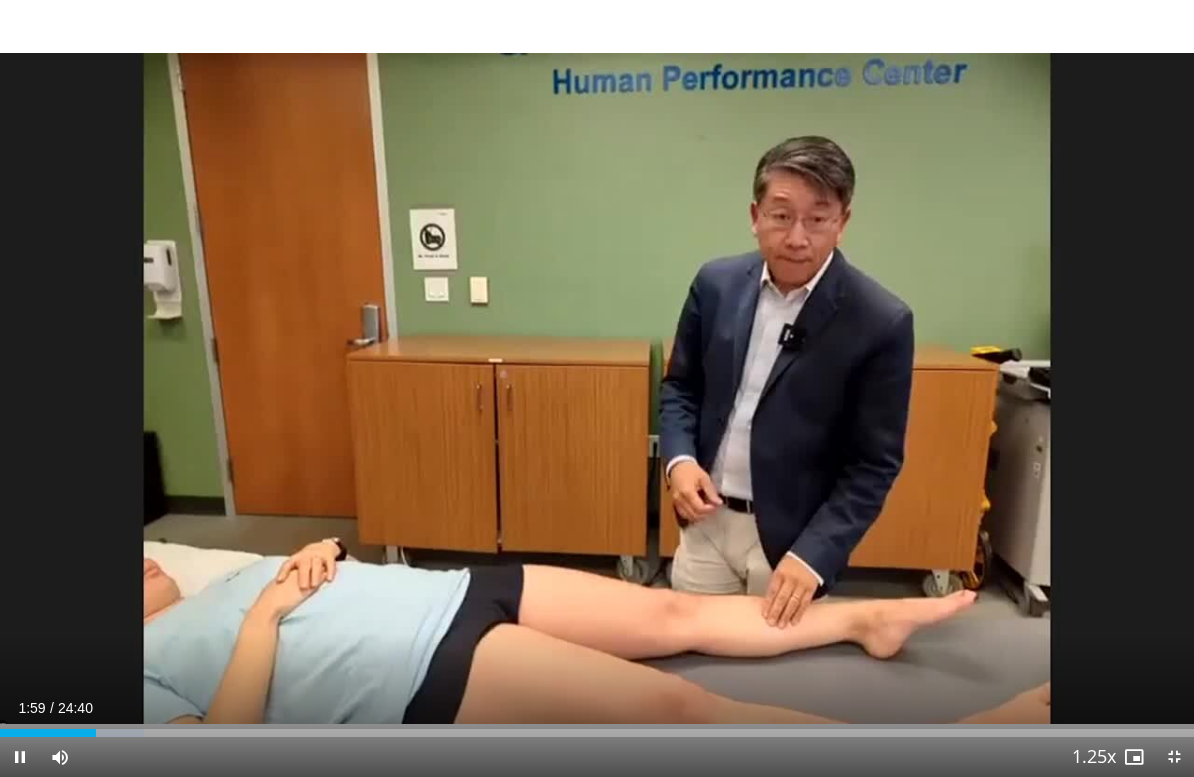 click on "10 seconds
Tap to unmute" at bounding box center [597, 388] 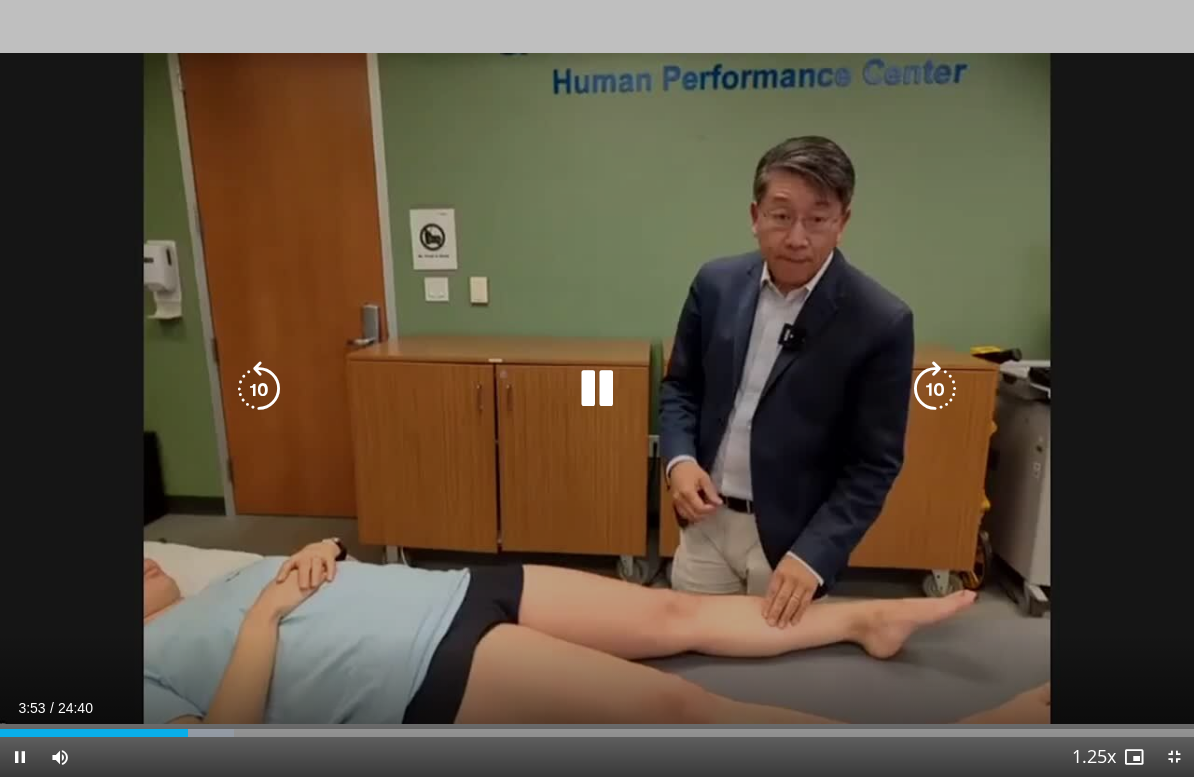 click at bounding box center (597, 389) 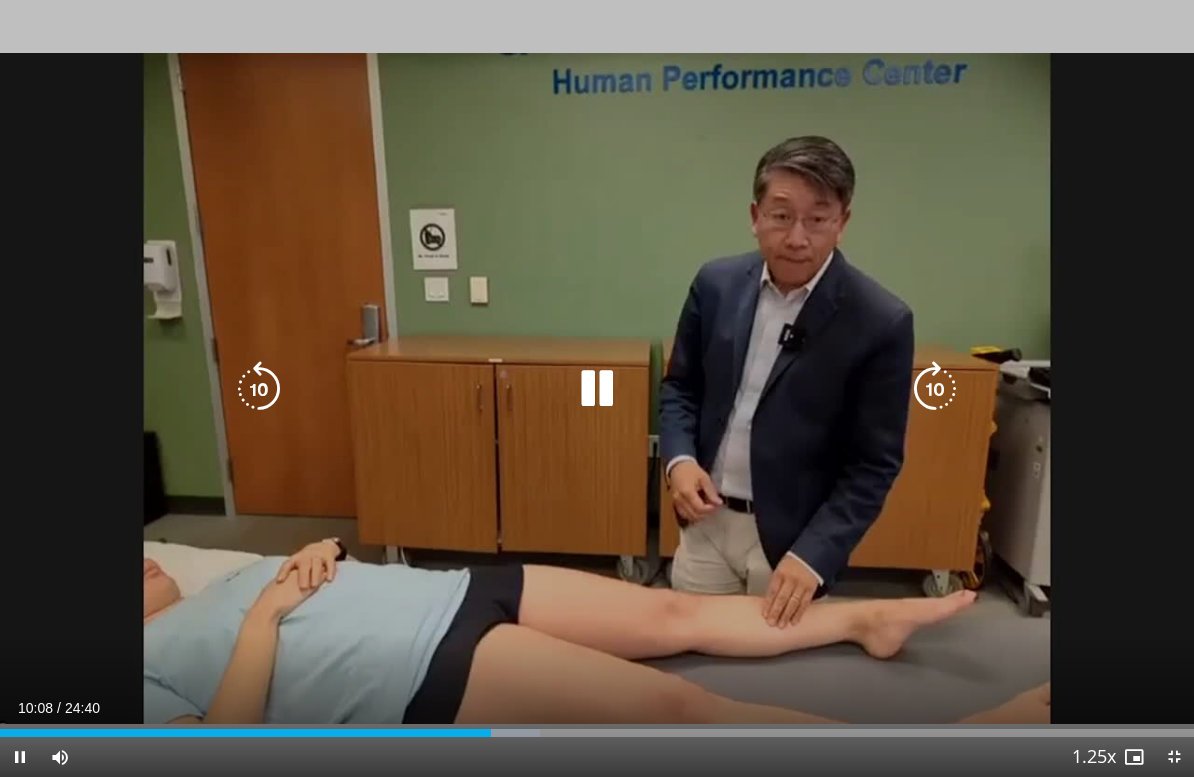 click at bounding box center [597, 389] 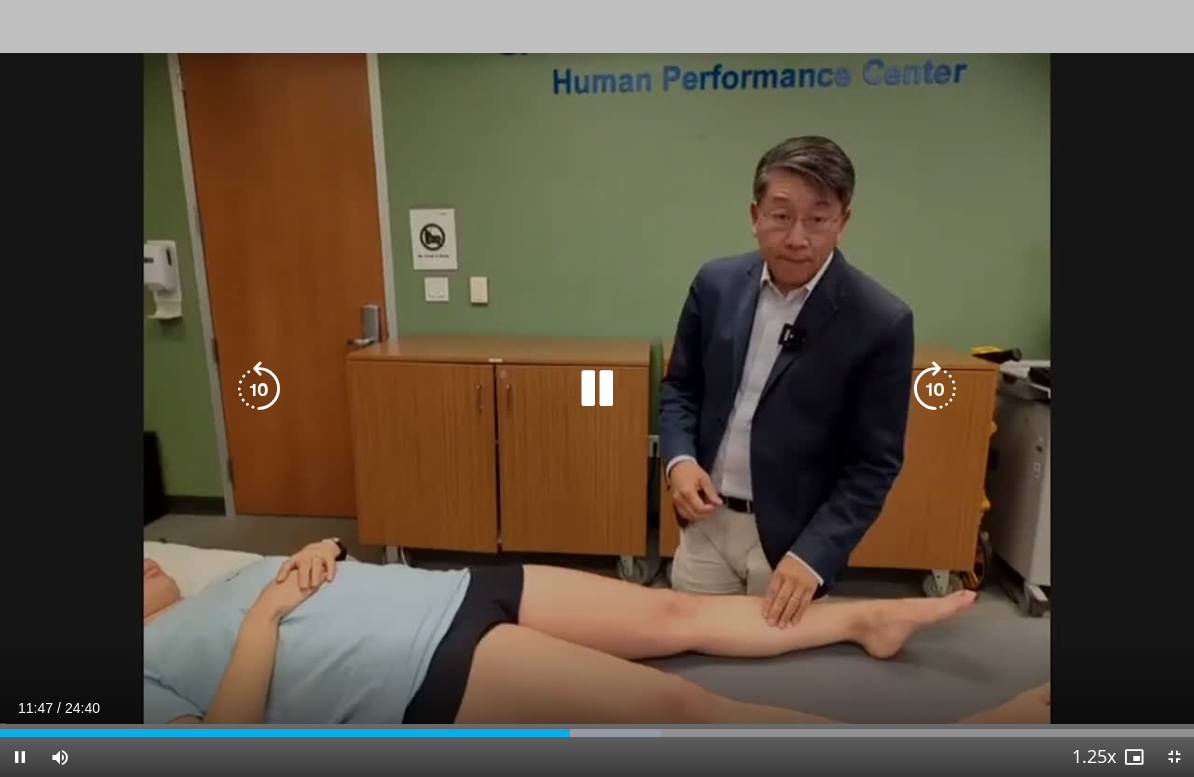 click at bounding box center (597, 389) 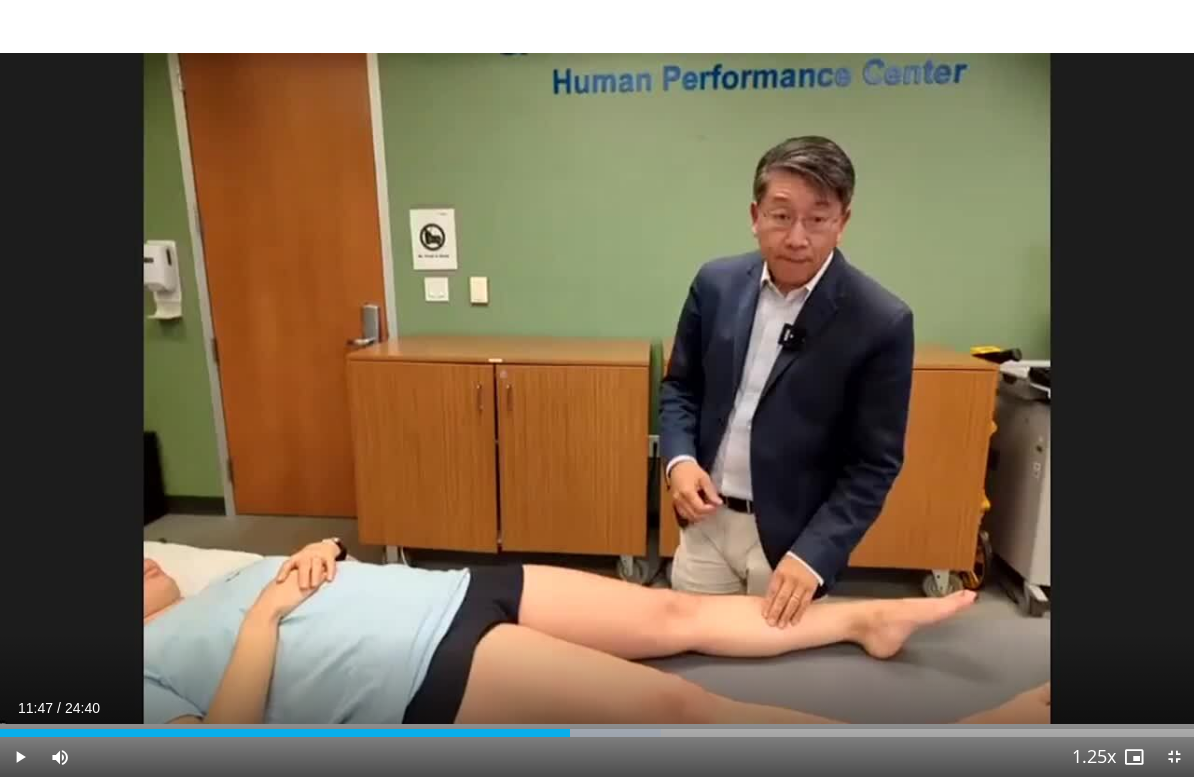 click at bounding box center (20, 757) 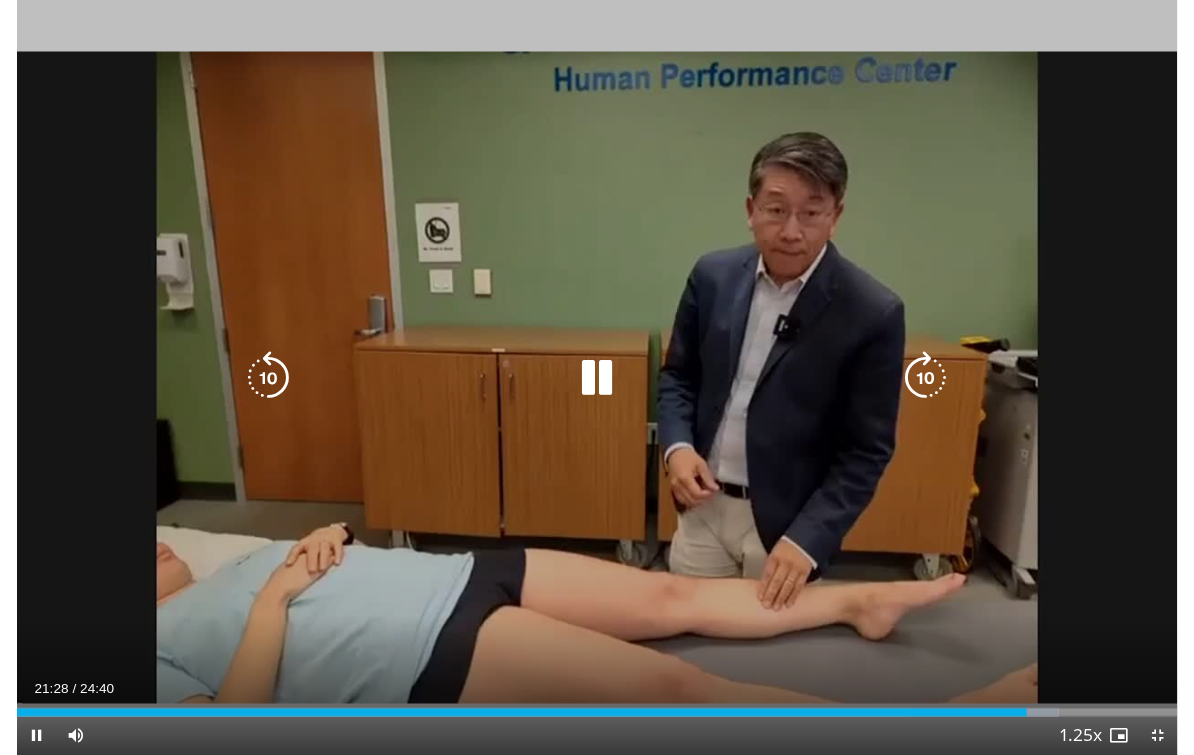 scroll, scrollTop: 0, scrollLeft: 0, axis: both 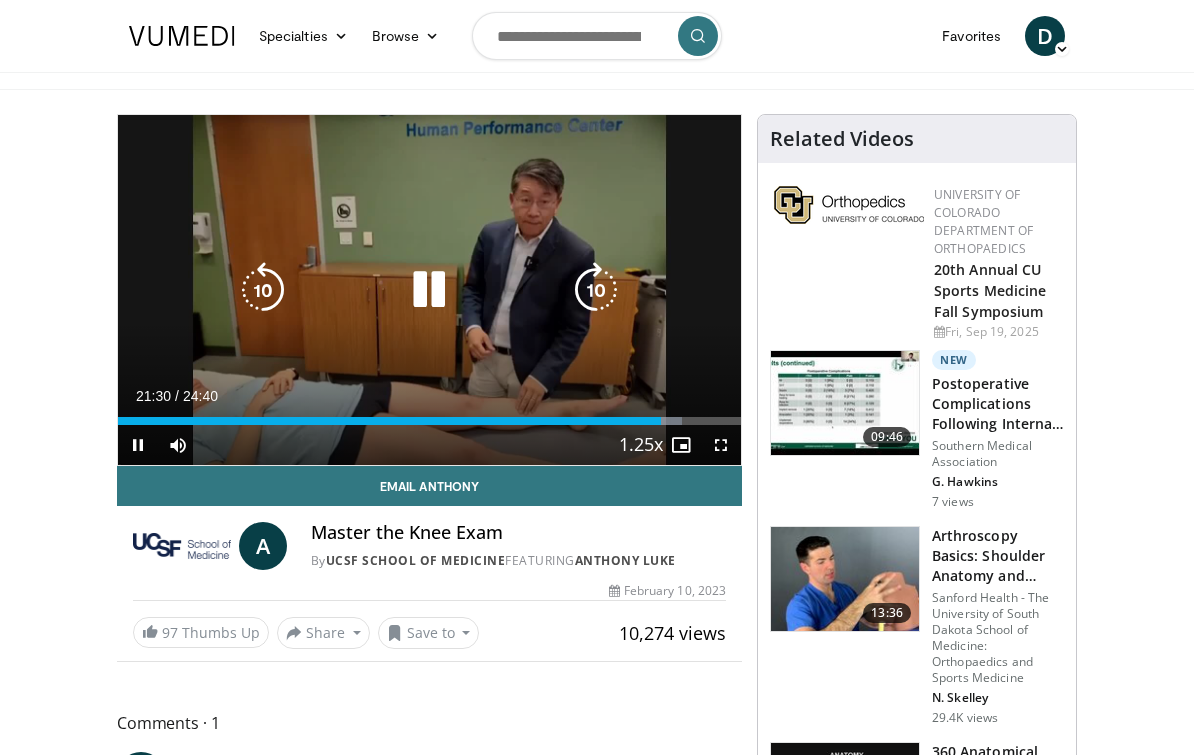 click at bounding box center [429, 290] 